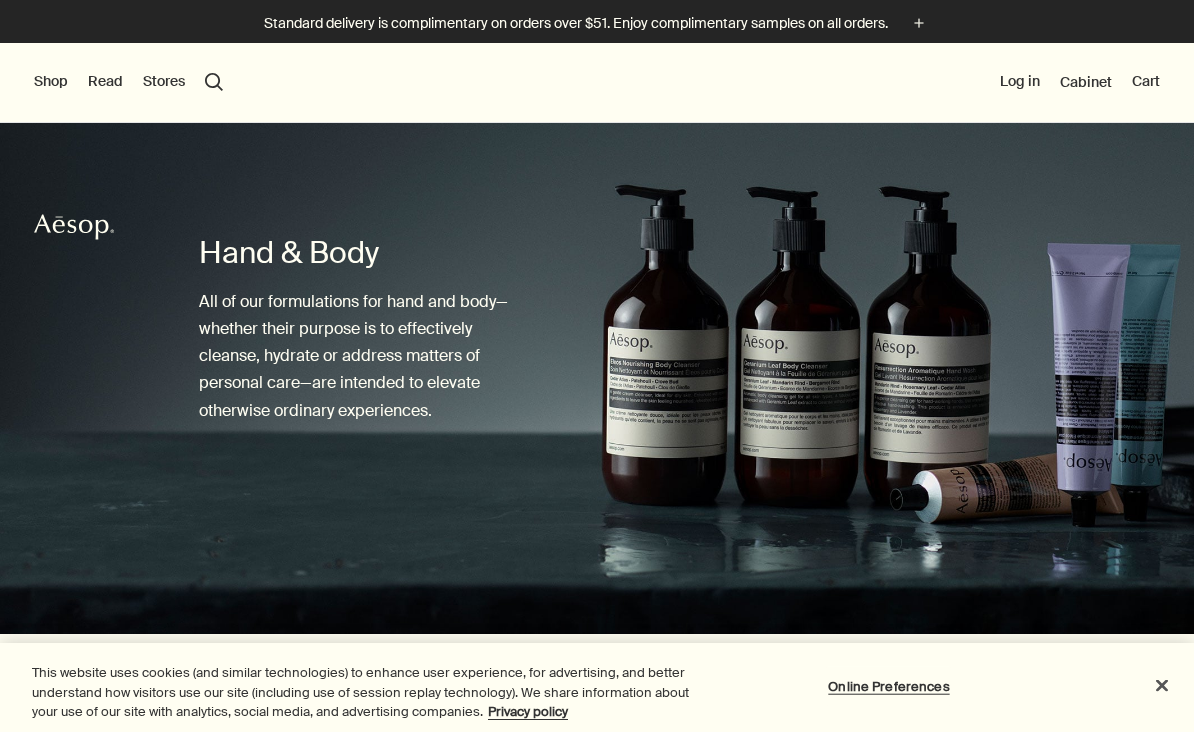 scroll, scrollTop: 93, scrollLeft: 0, axis: vertical 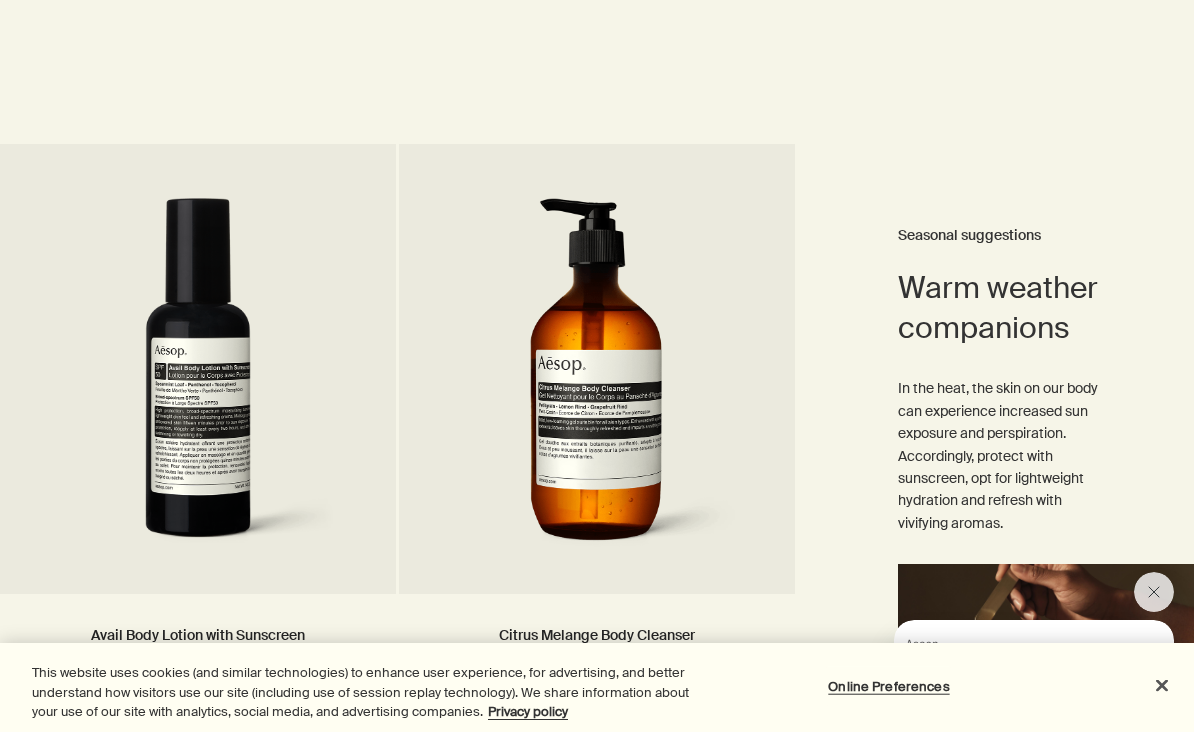 click on "Warm weather companions Seasonal suggestions In the heat, the skin on our body can experience increased sun exposure and perspiration. Accordingly, protect with sunscreen, opt for lightweight hydration and refresh with vivifying aromas." at bounding box center [996, 507] 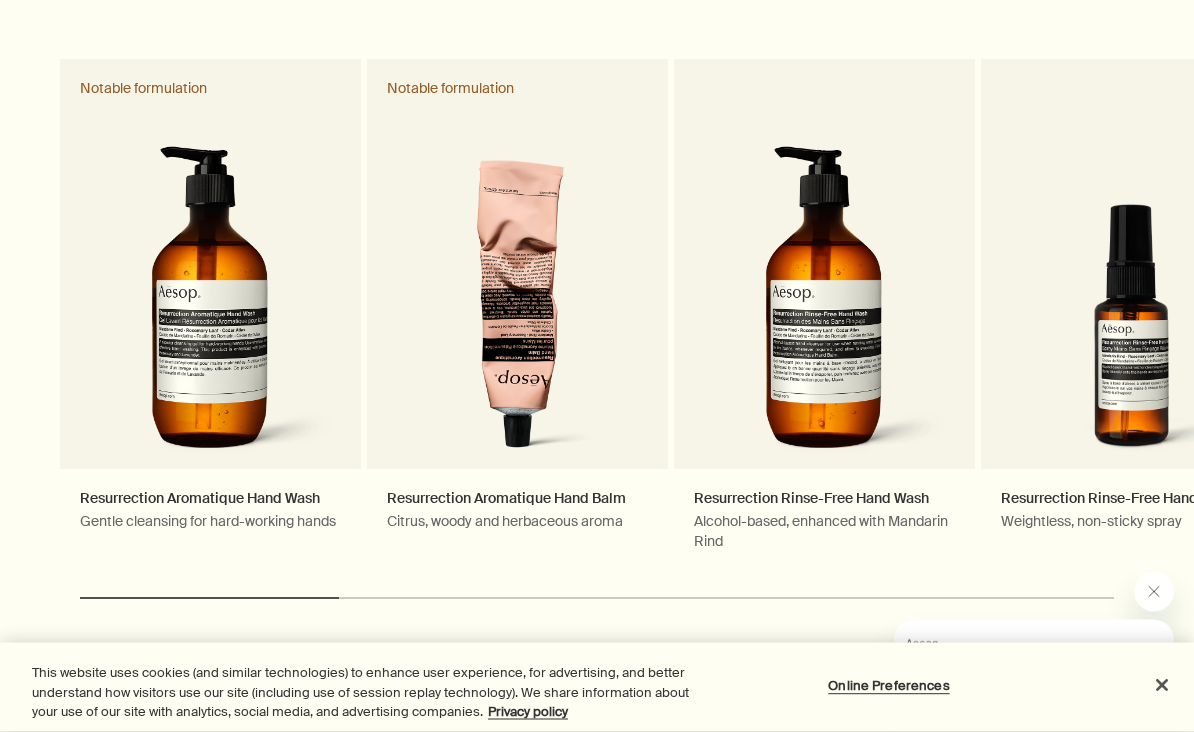 scroll, scrollTop: 5605, scrollLeft: 0, axis: vertical 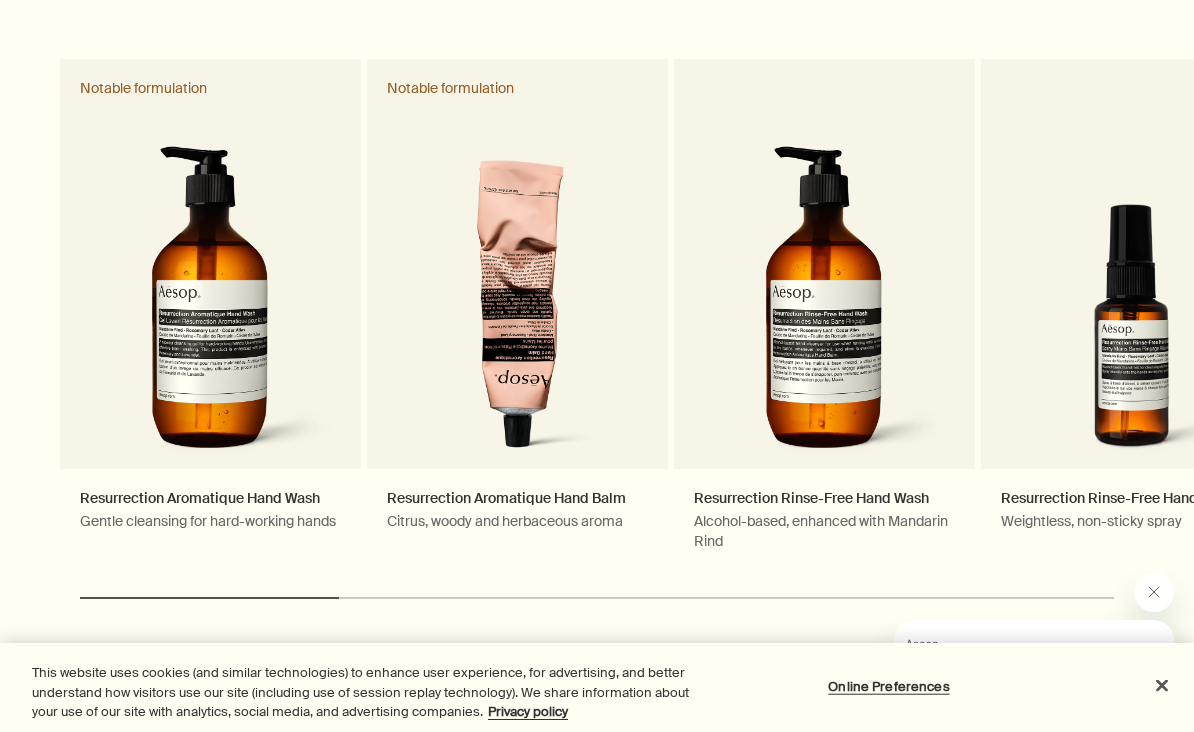 click on "Resurrection Aromatique Hand Wash Gentle cleansing for hard-working hands Notable formulation" at bounding box center [210, 315] 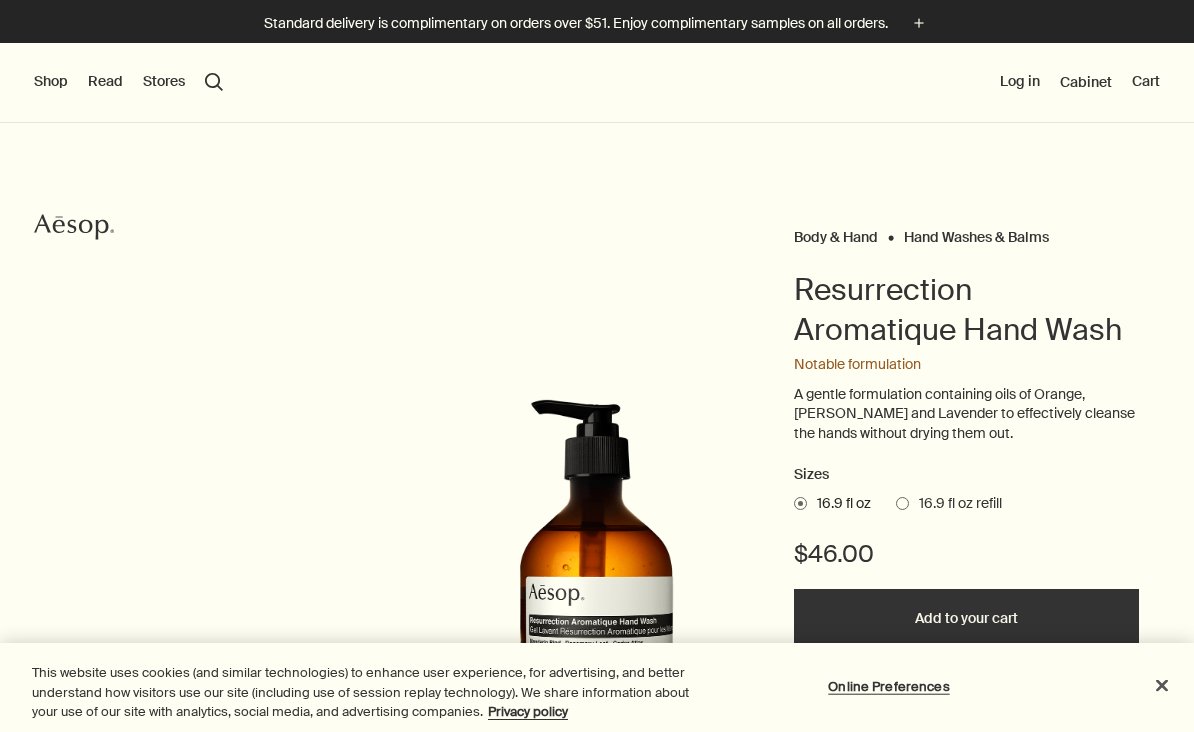 scroll, scrollTop: 0, scrollLeft: 0, axis: both 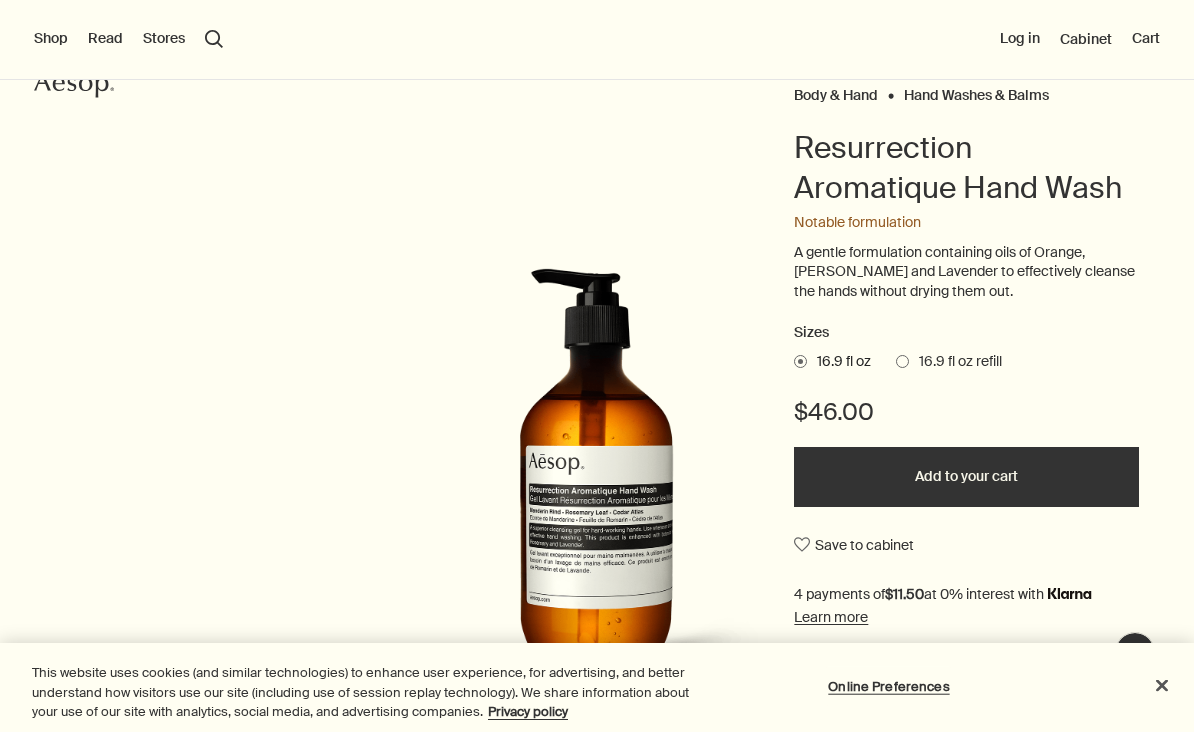 click at bounding box center (603, 481) 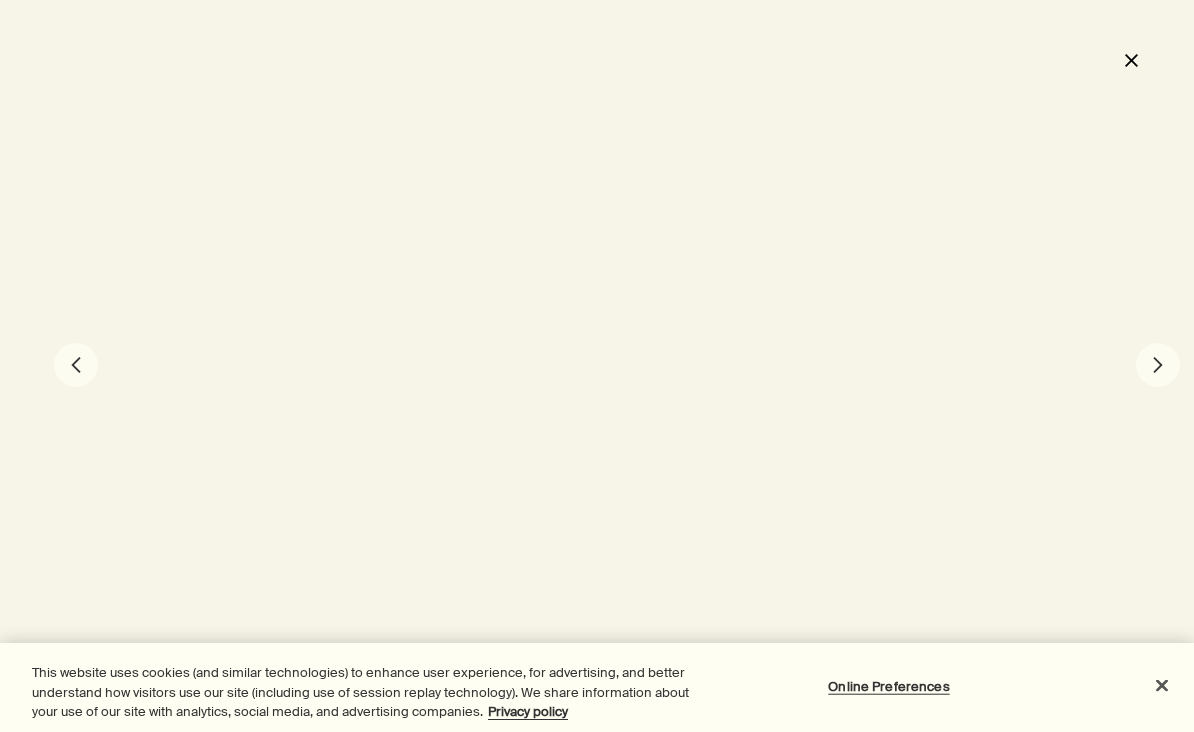 click at bounding box center (597, 366) 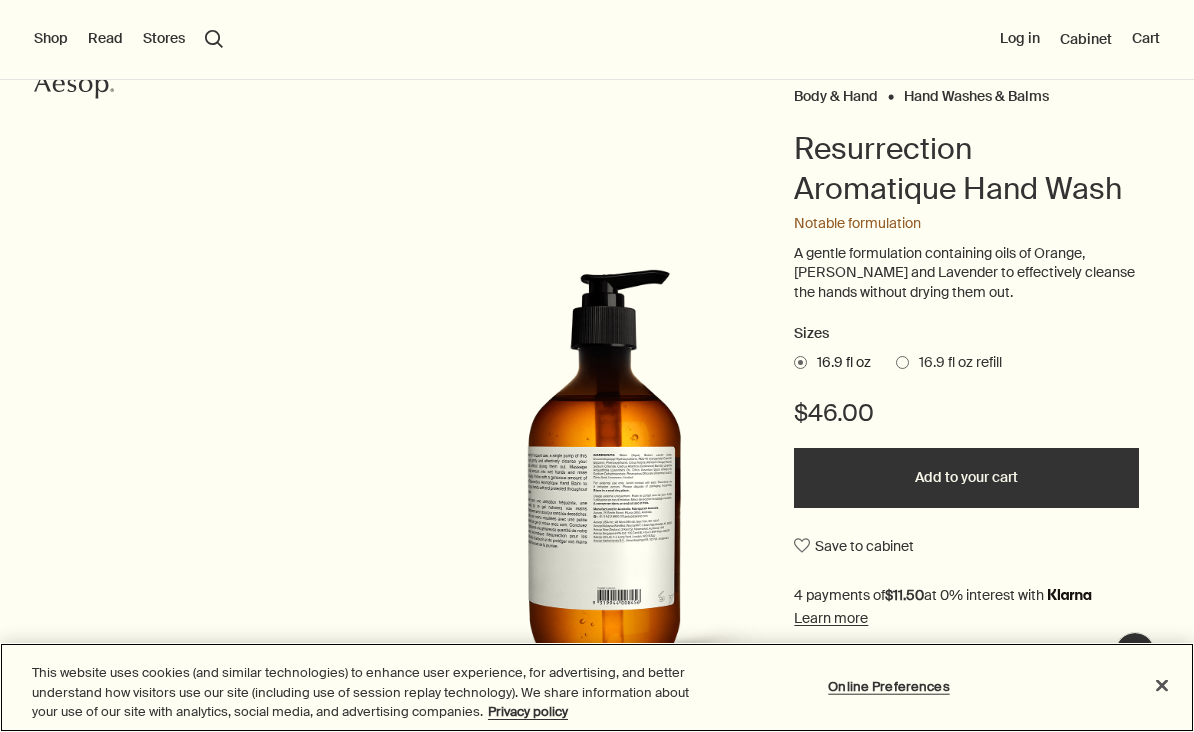scroll, scrollTop: 124, scrollLeft: 0, axis: vertical 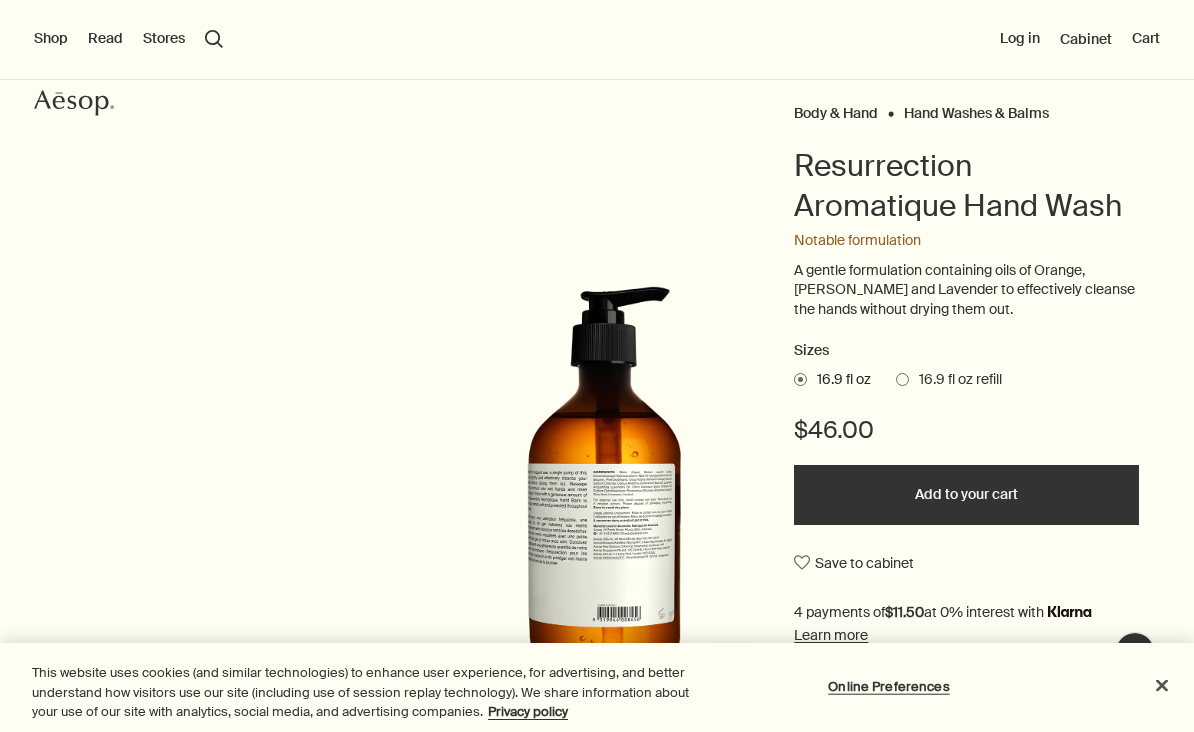 click on "Add to your cart" at bounding box center (966, 495) 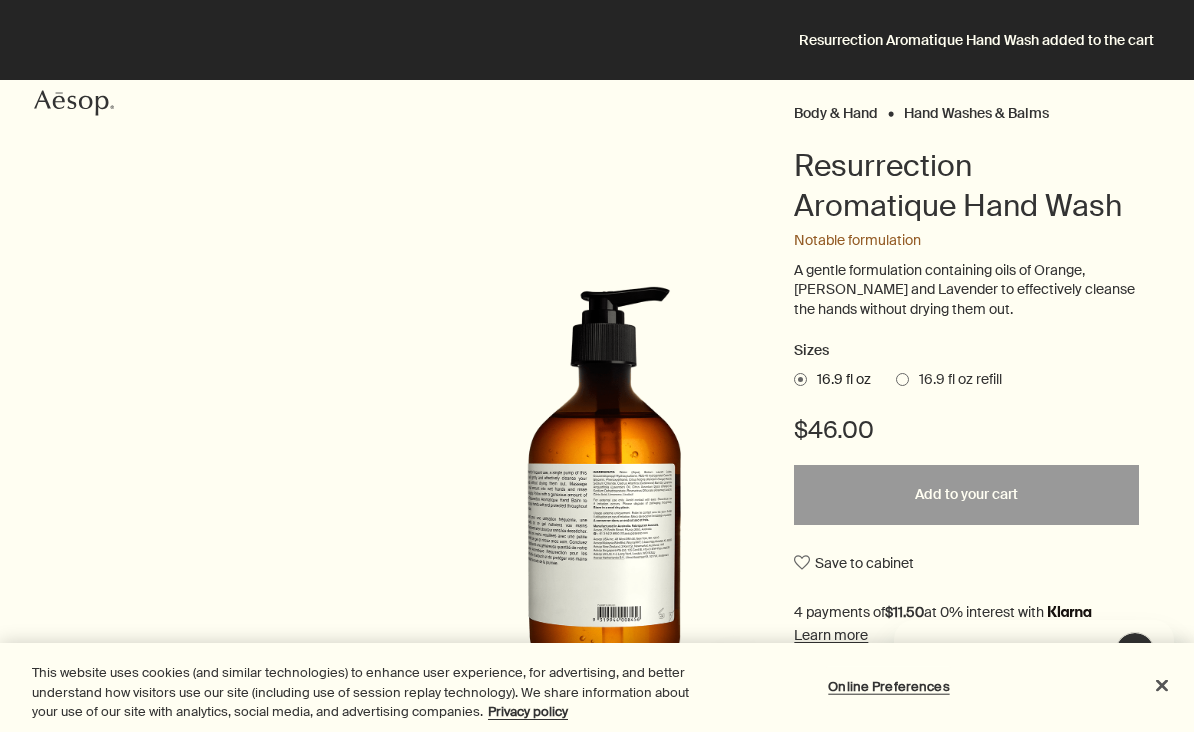 scroll, scrollTop: 0, scrollLeft: 0, axis: both 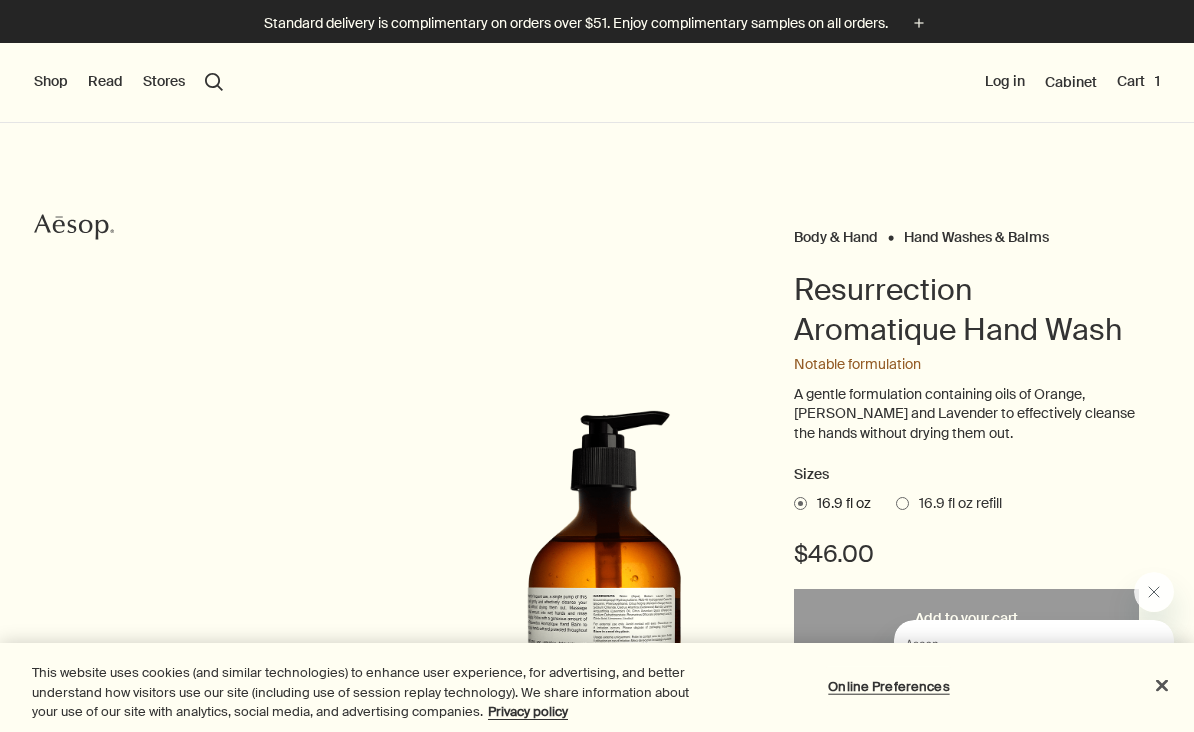click on "Shop" at bounding box center [51, 82] 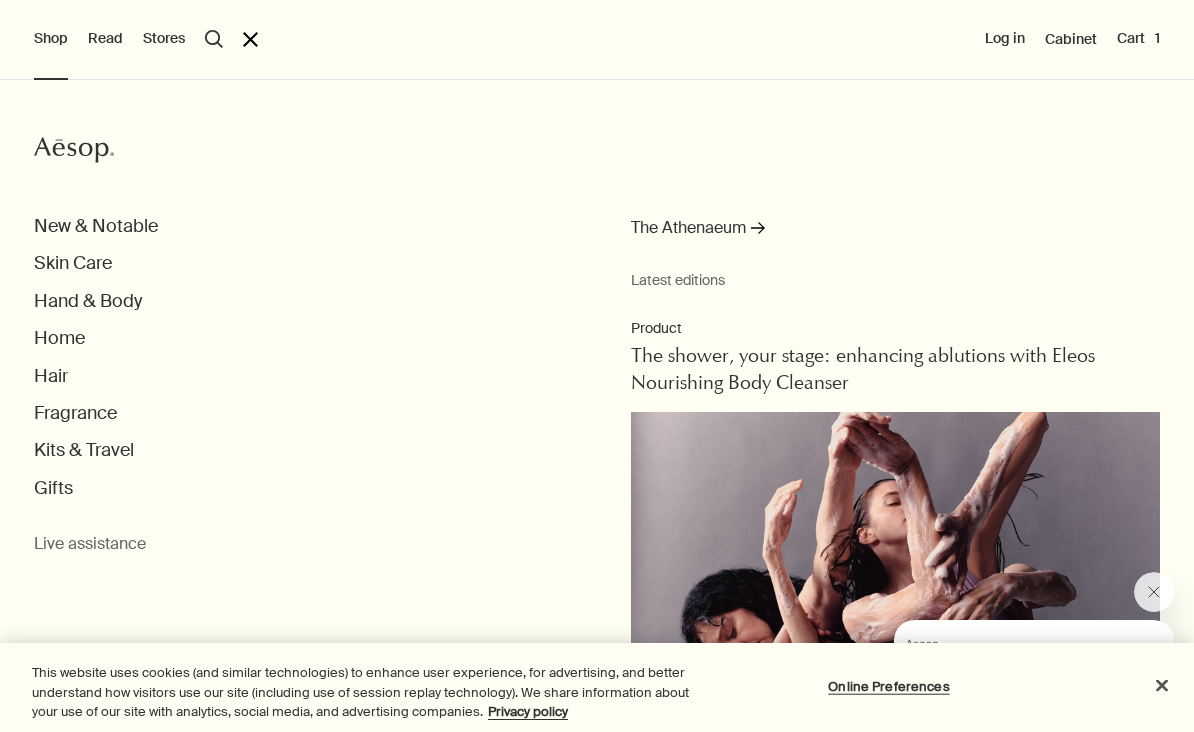 click on "New & Notable" at bounding box center (96, 226) 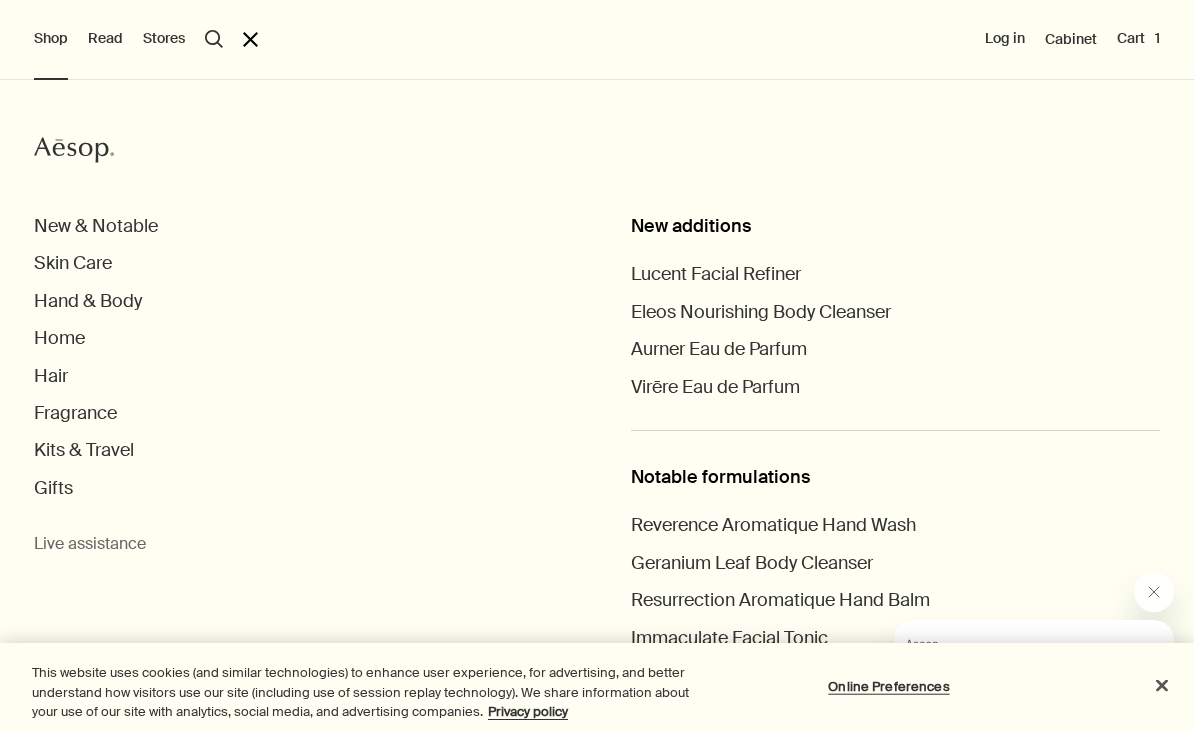 click on "Hand & Body" at bounding box center (88, 301) 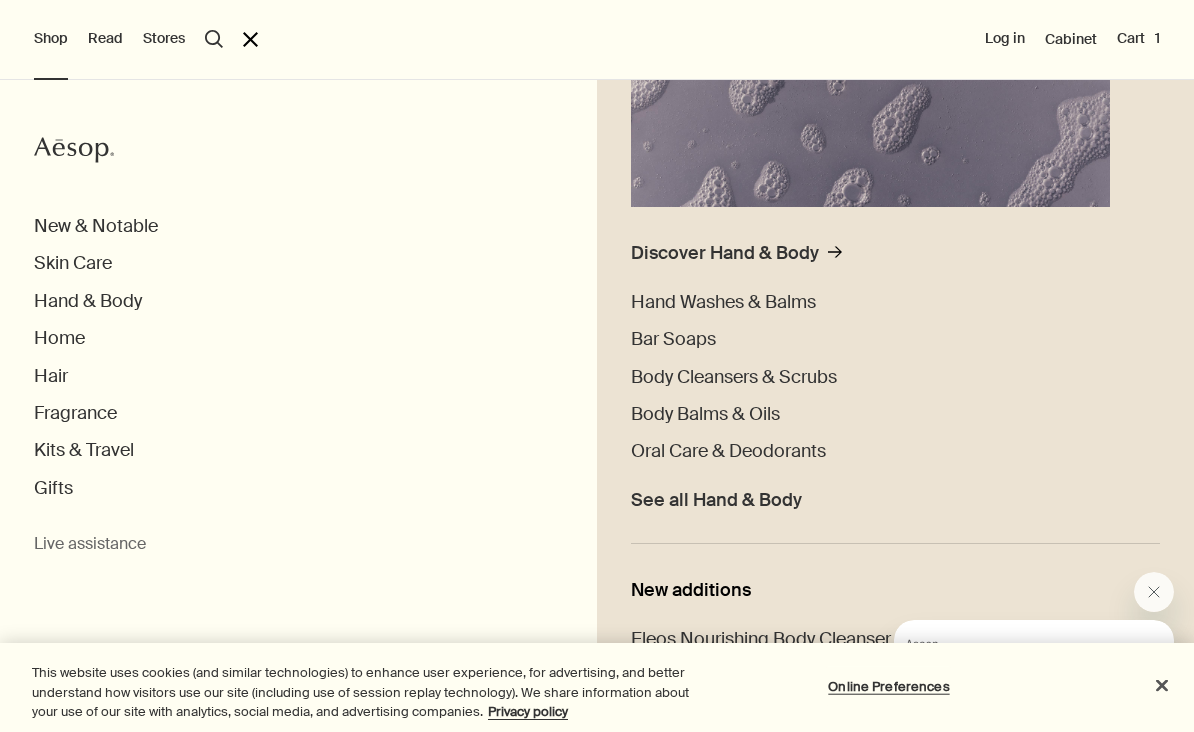 scroll, scrollTop: 422, scrollLeft: 0, axis: vertical 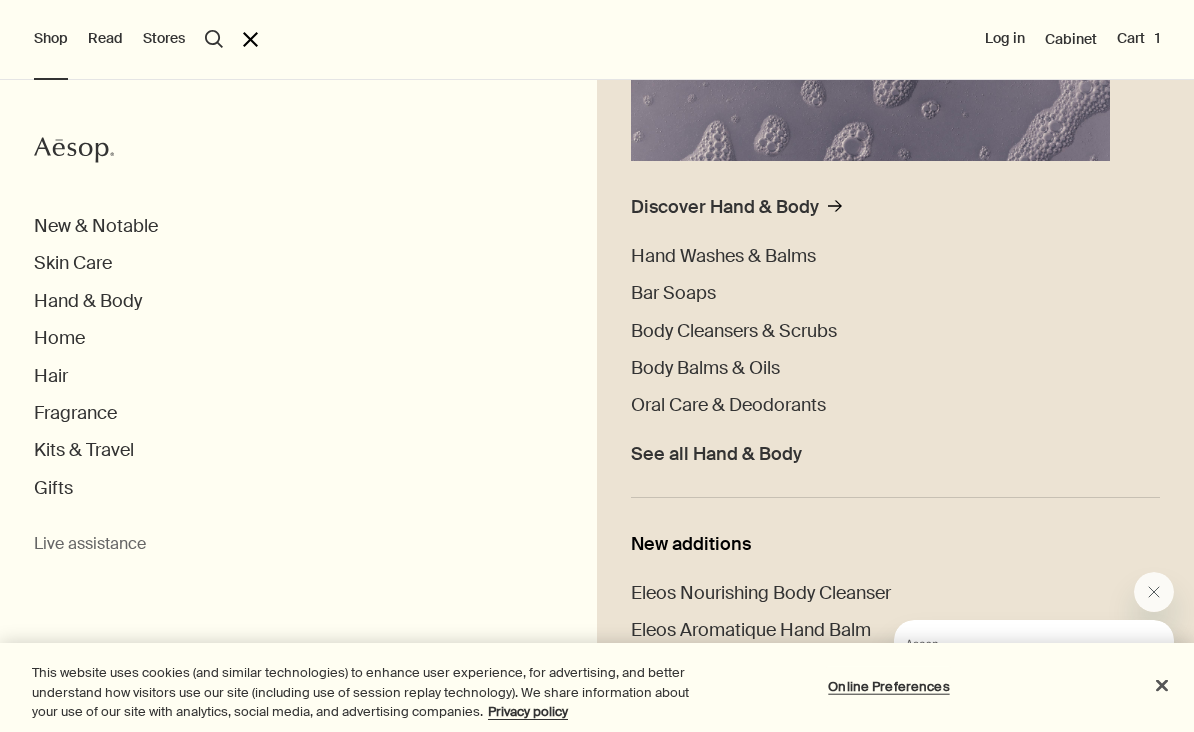 click on "Hand Washes & Balms" at bounding box center [723, 256] 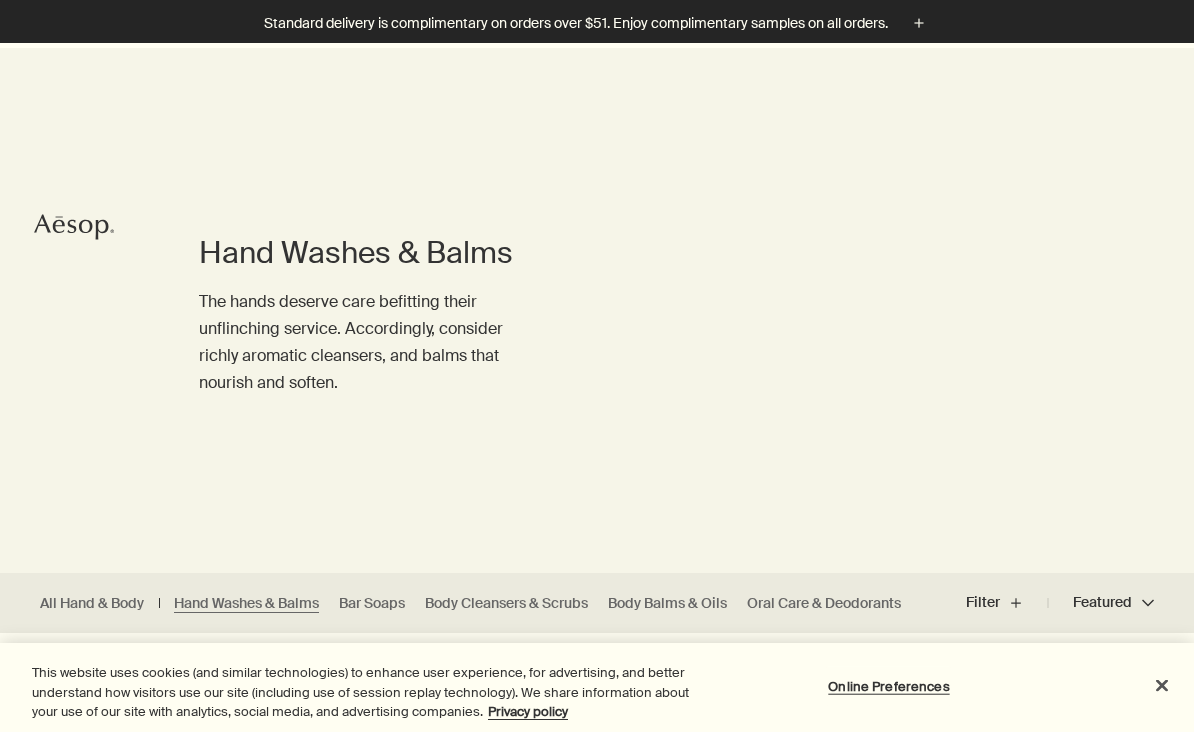 scroll, scrollTop: 487, scrollLeft: 0, axis: vertical 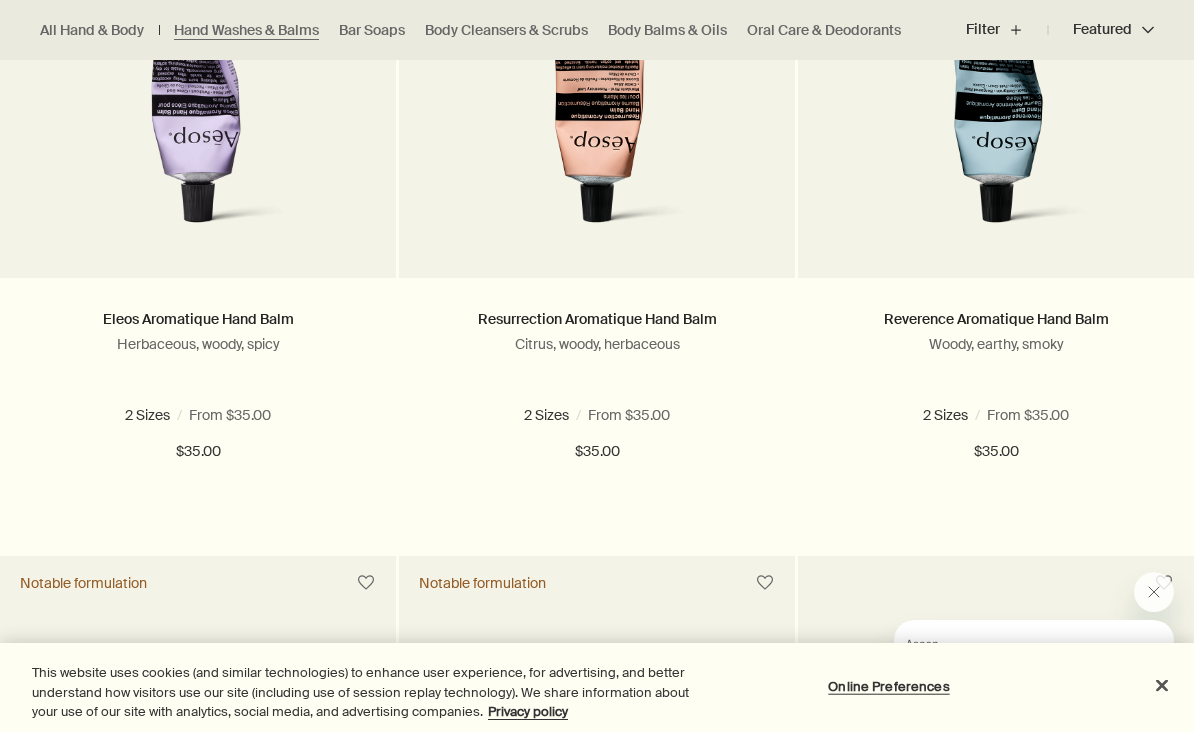 click on "Add Add to your cart" at bounding box center (597, 523) 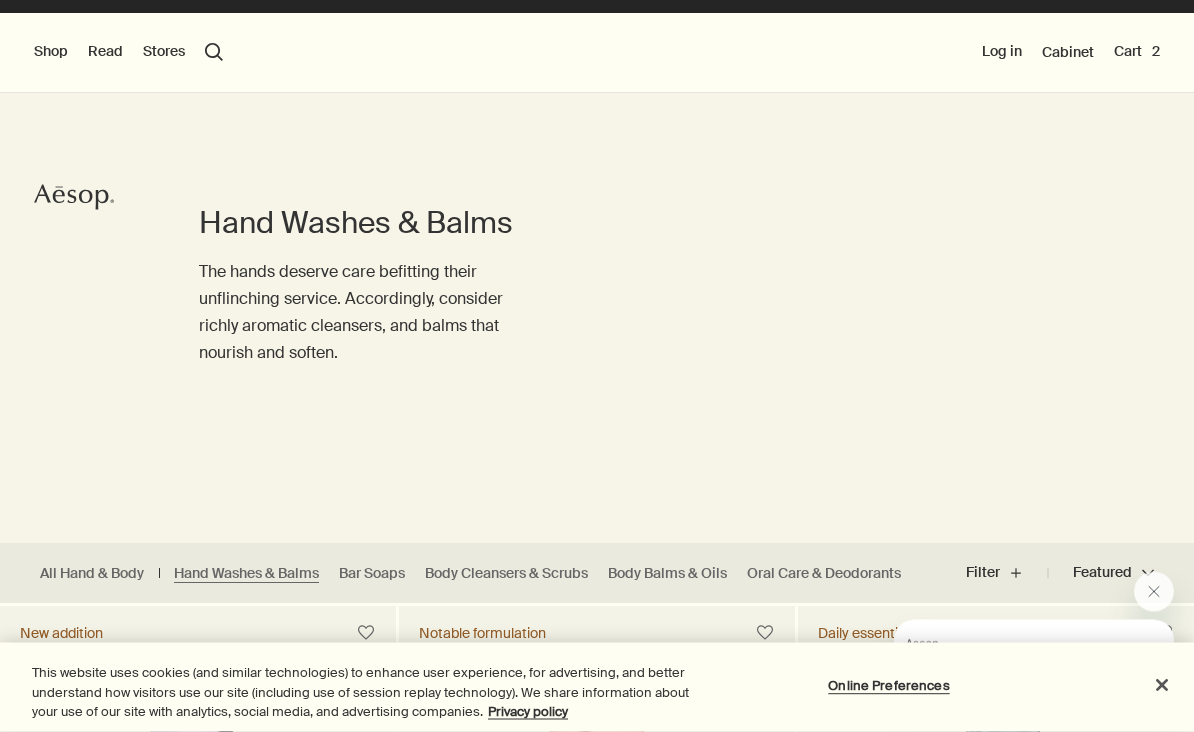 scroll, scrollTop: 157, scrollLeft: 0, axis: vertical 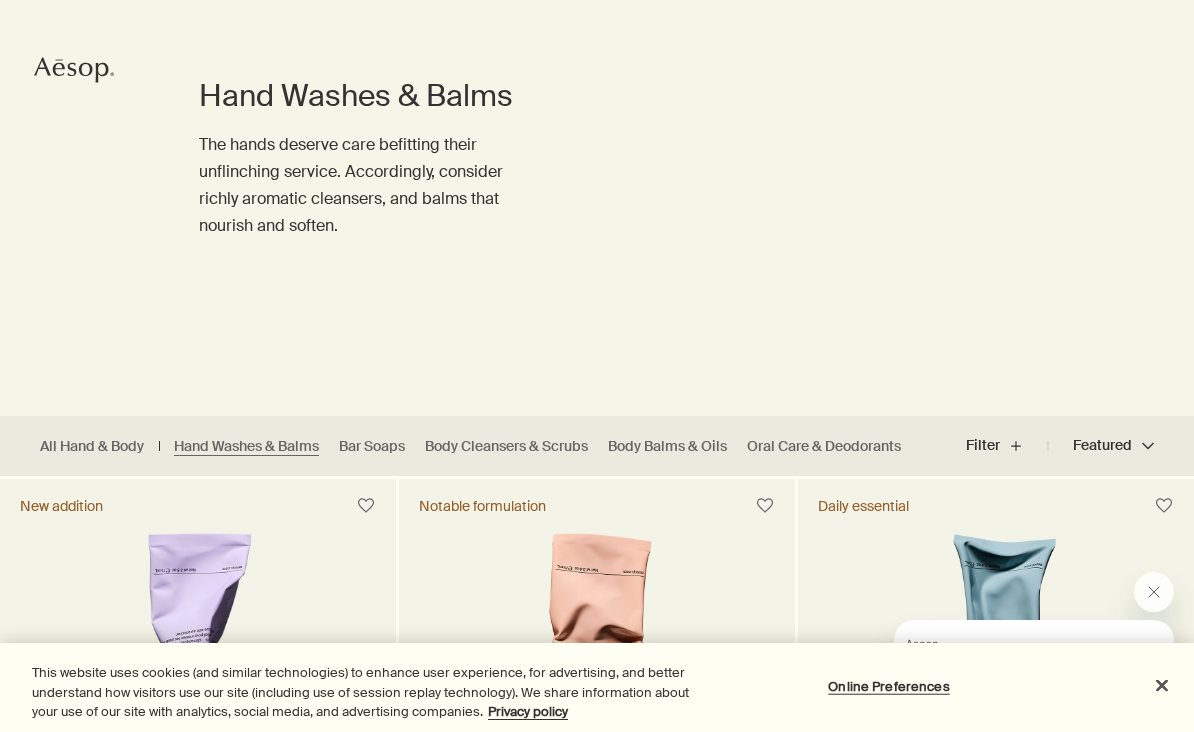 click on "Body Balms & Oils" at bounding box center (667, 446) 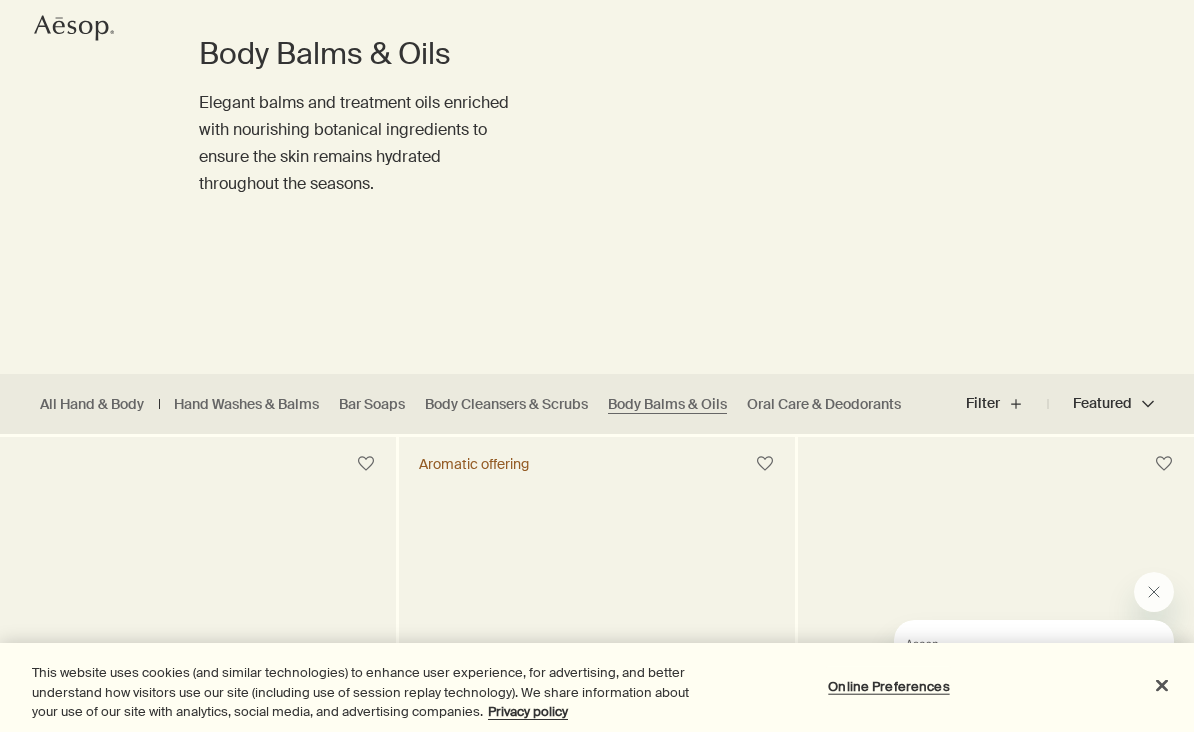 scroll, scrollTop: 350, scrollLeft: 0, axis: vertical 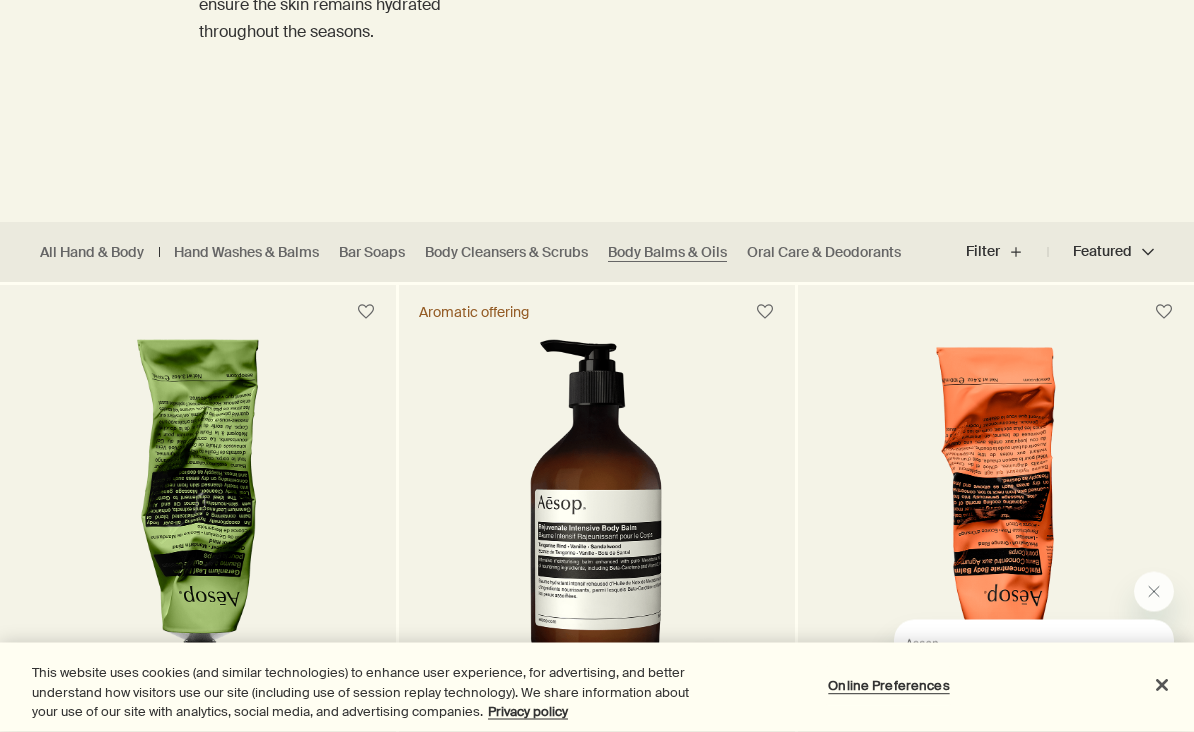 click on "Hand Washes & Balms" at bounding box center (246, 253) 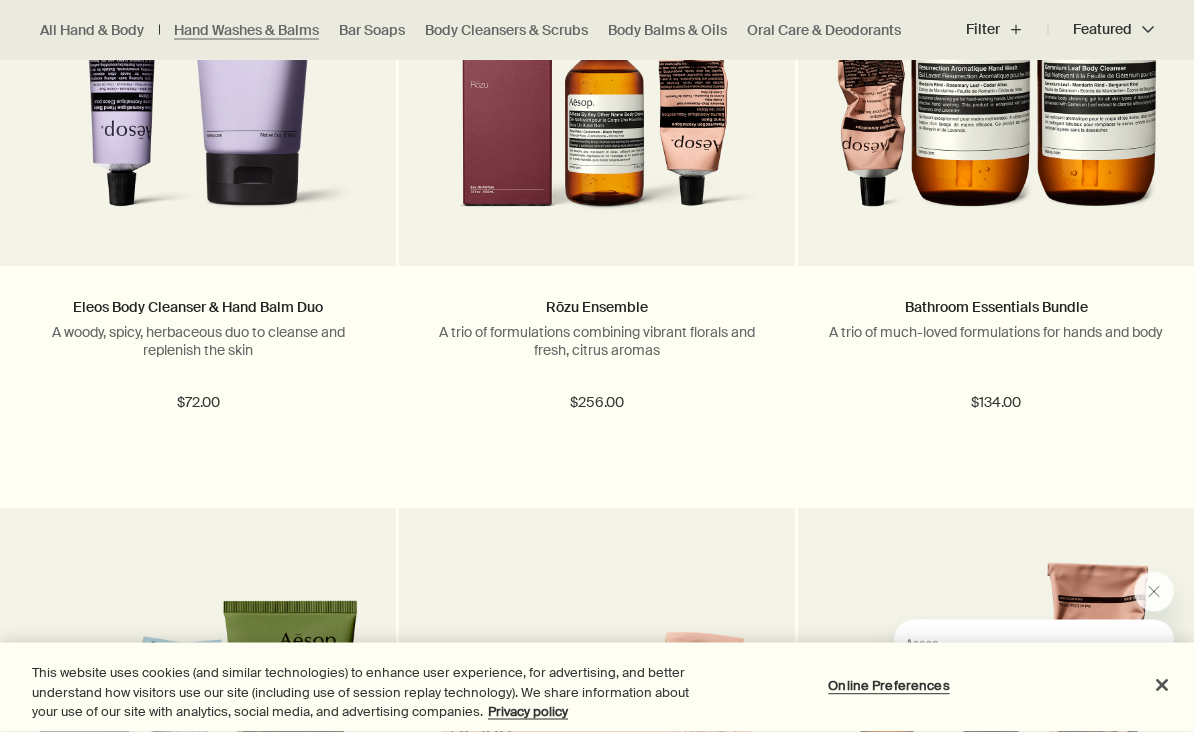 scroll, scrollTop: 3007, scrollLeft: 0, axis: vertical 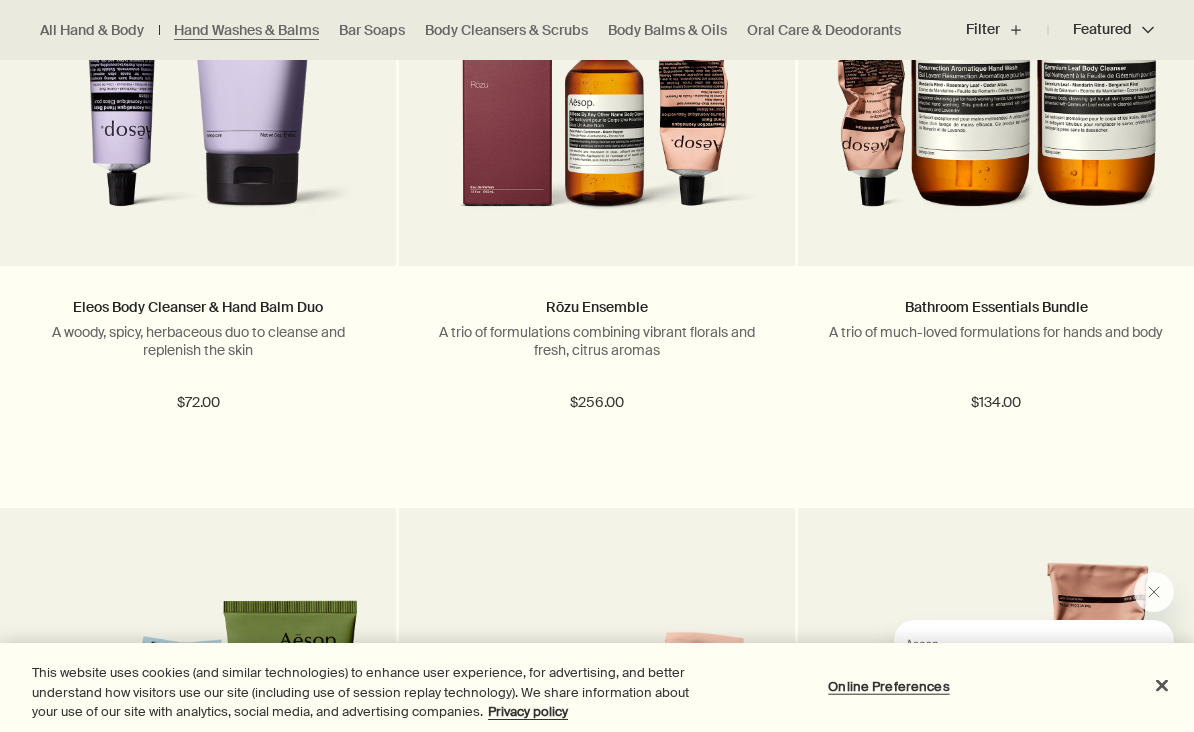 click on "Add Add to your cart" at bounding box center [996, 475] 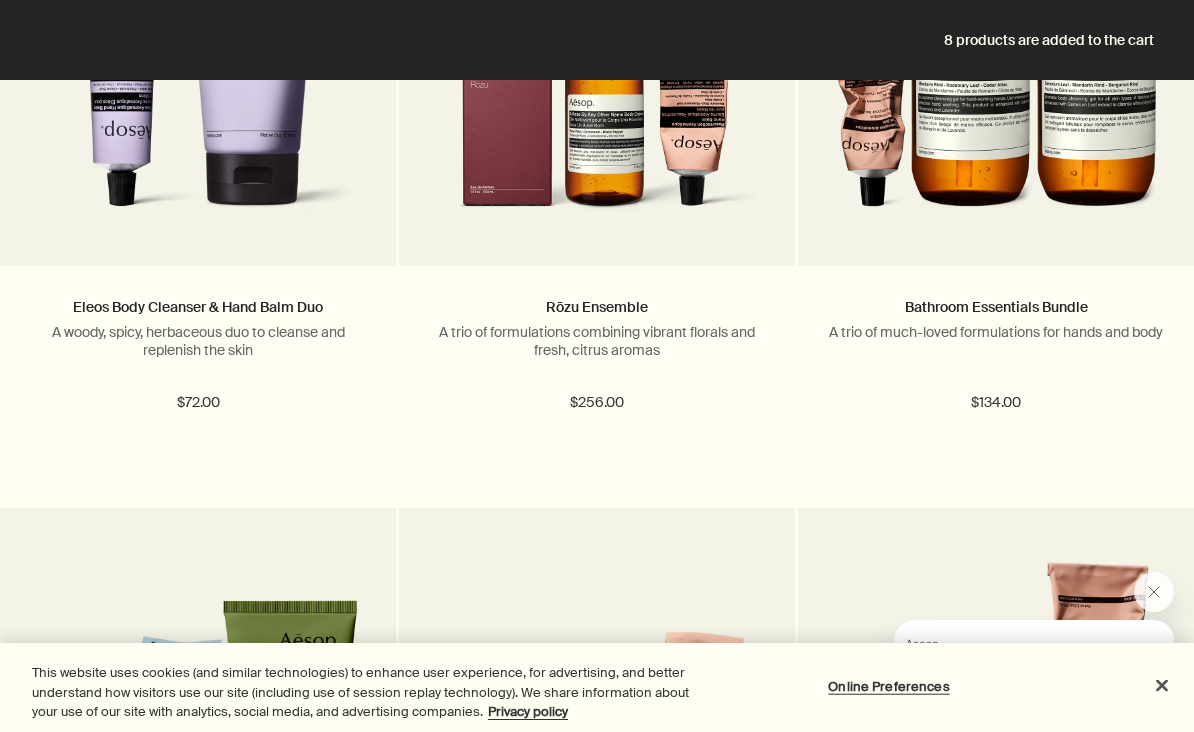 click on "8 products are added to the cart" at bounding box center [597, 40] 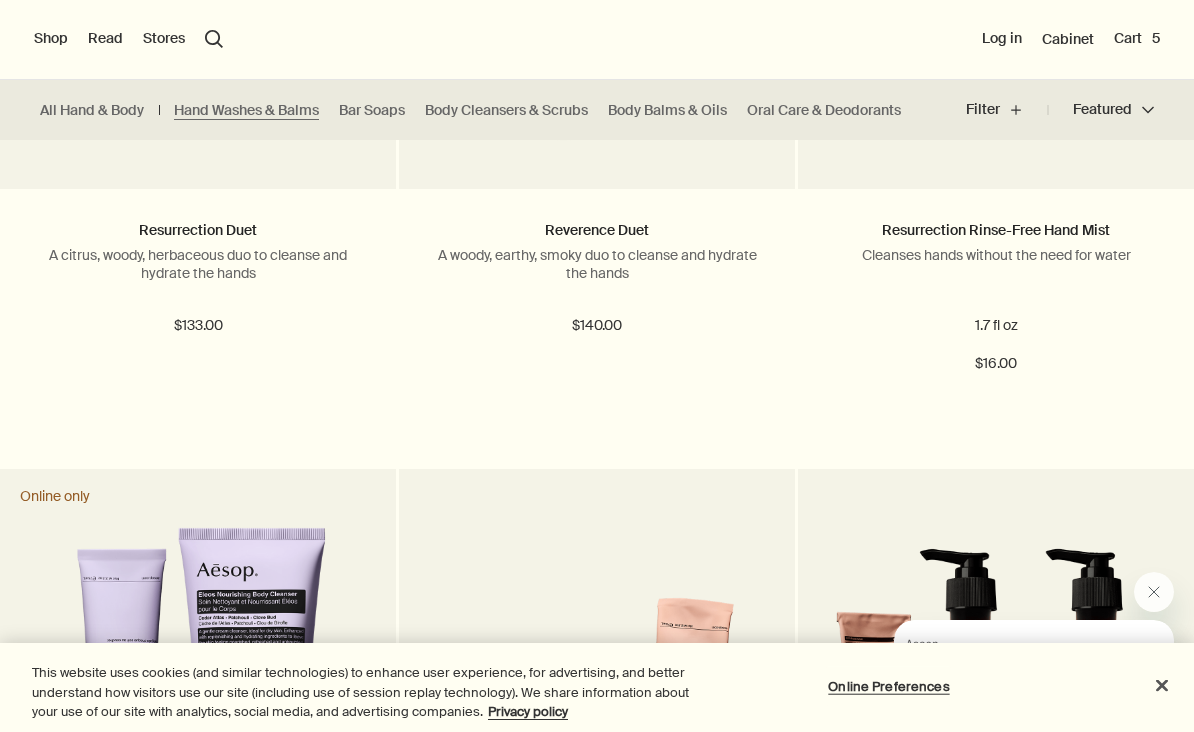 scroll, scrollTop: 2336, scrollLeft: 0, axis: vertical 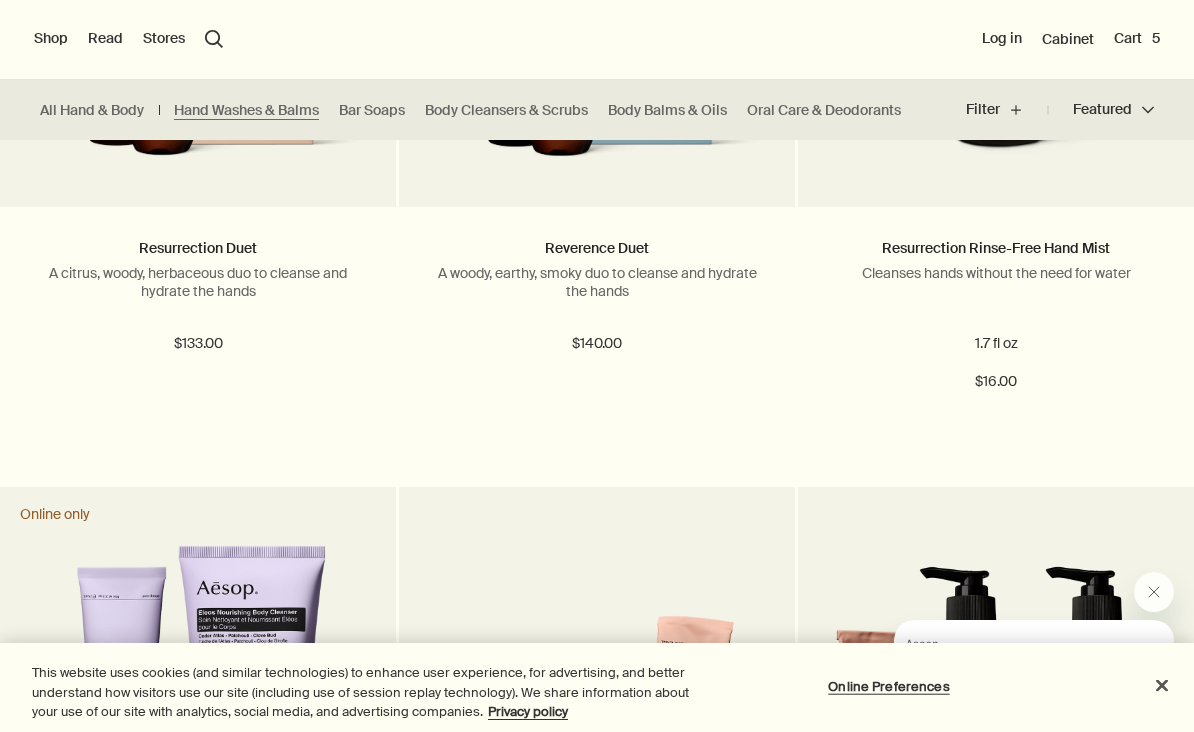 click on "Cart 5" at bounding box center (1137, 39) 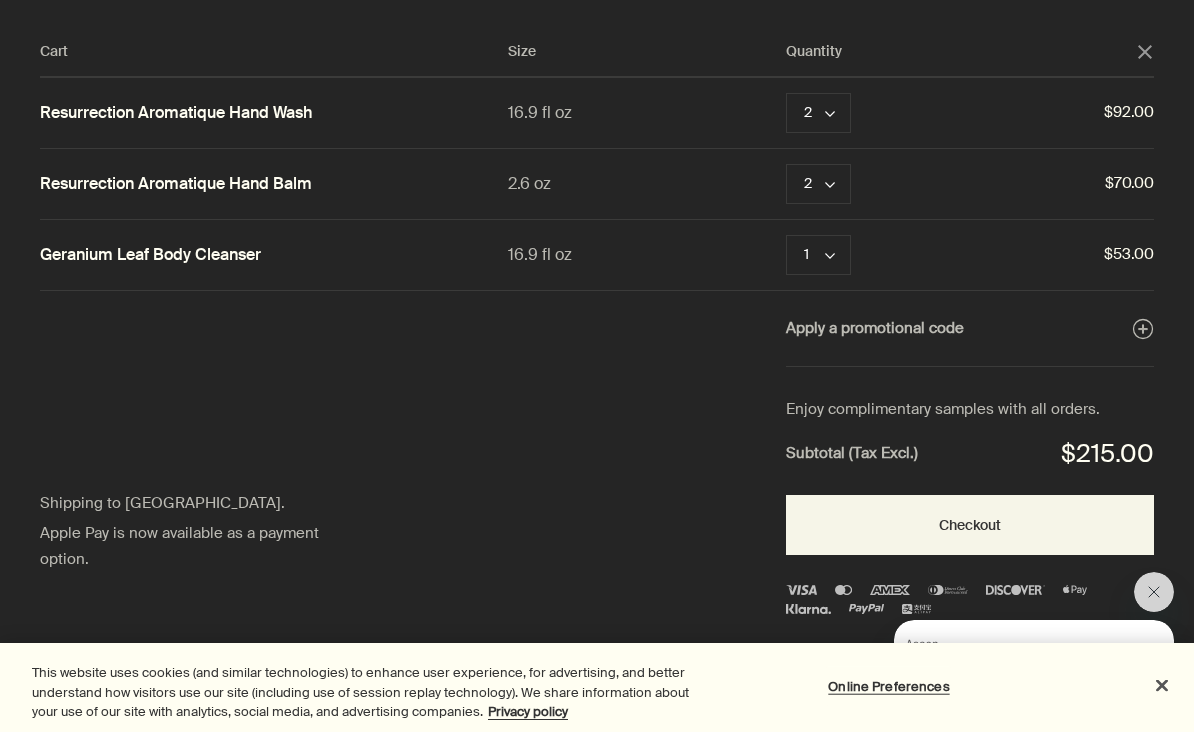 click on "Remove" at bounding box center (908, 113) 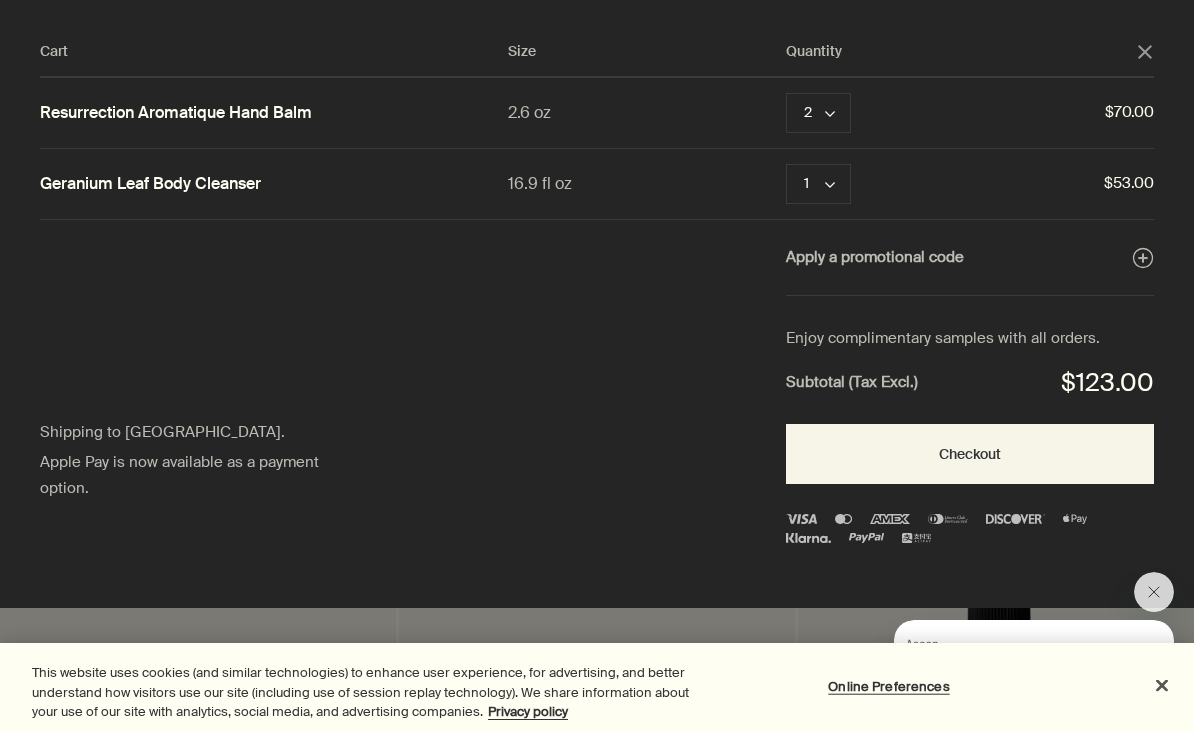 click on "2 chevron" at bounding box center [818, 113] 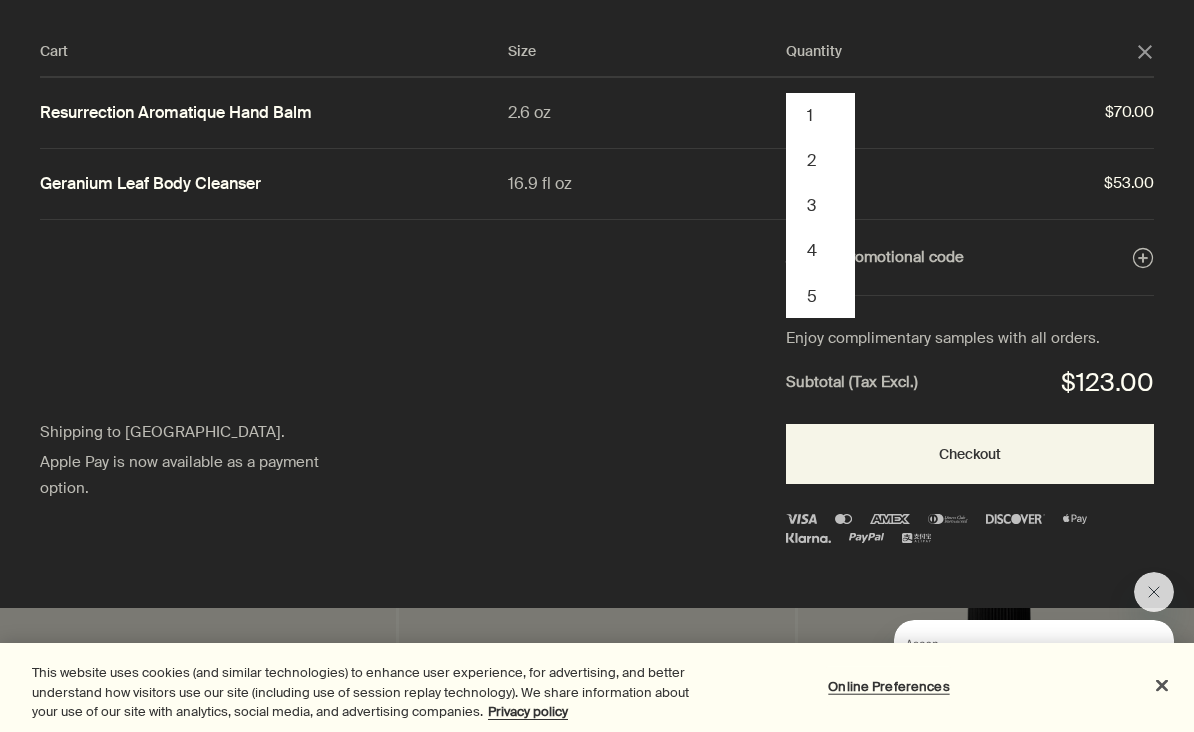 click on "1" at bounding box center [820, 115] 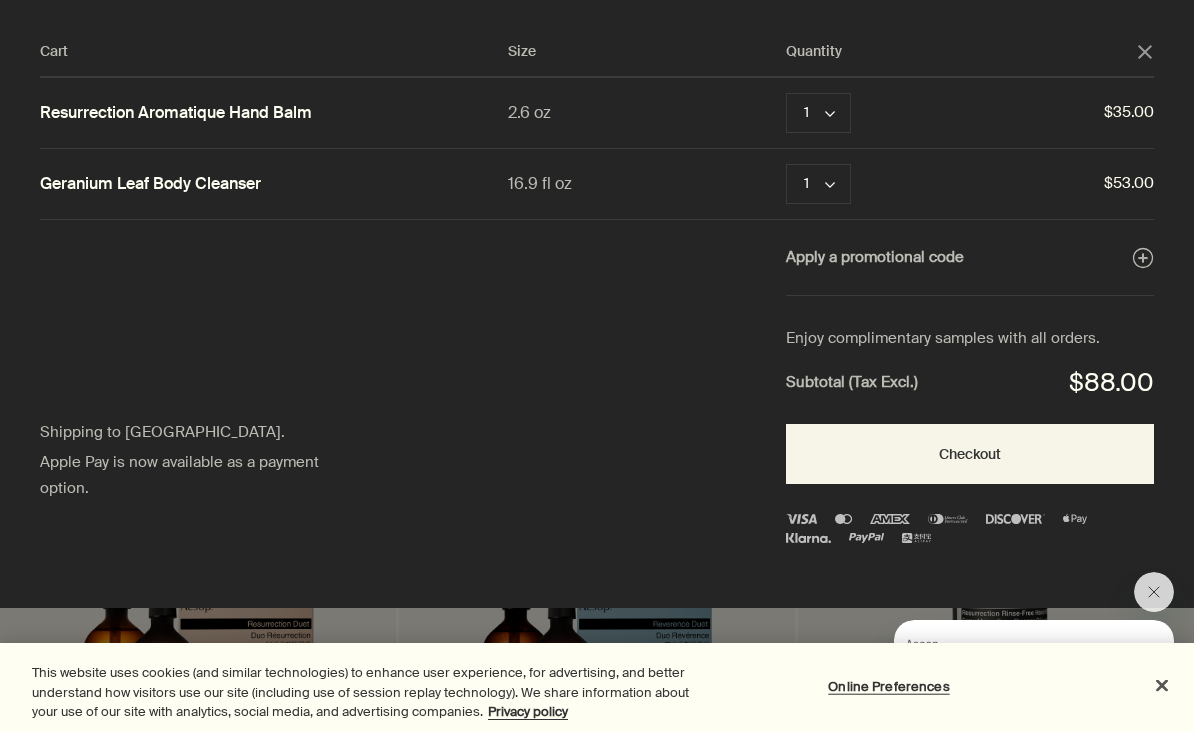 click on "Quantity" at bounding box center (961, 52) 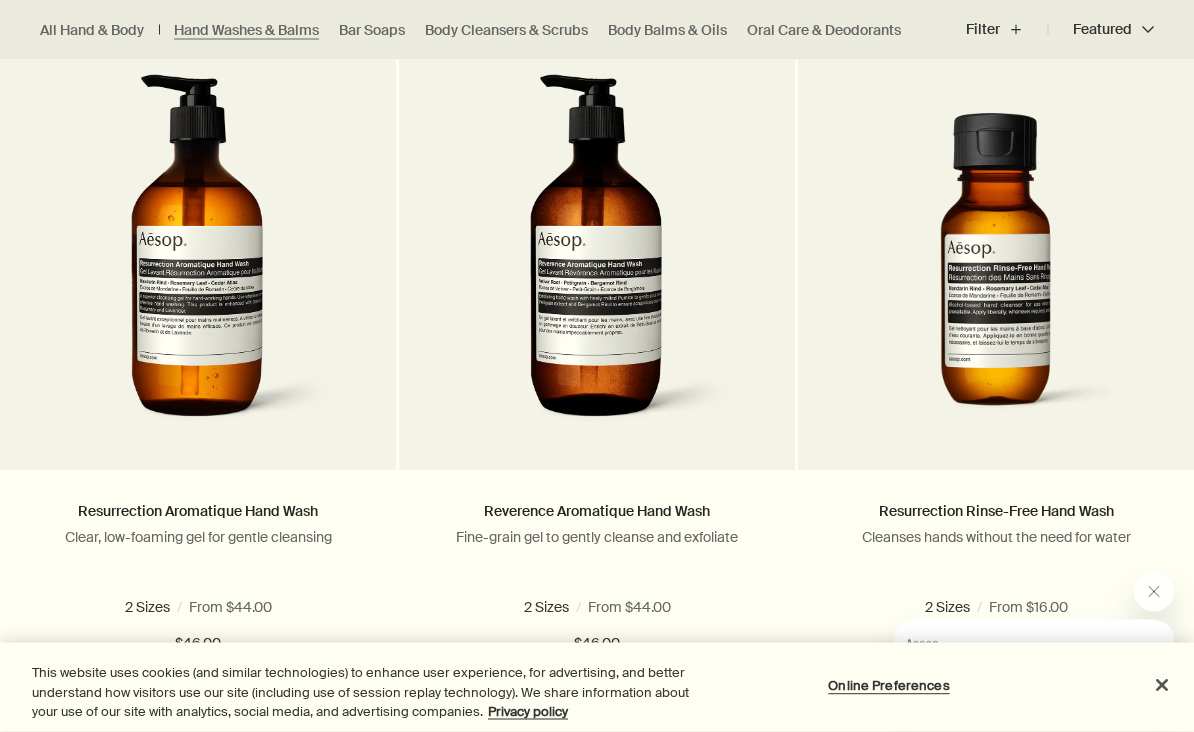 scroll, scrollTop: 1553, scrollLeft: 0, axis: vertical 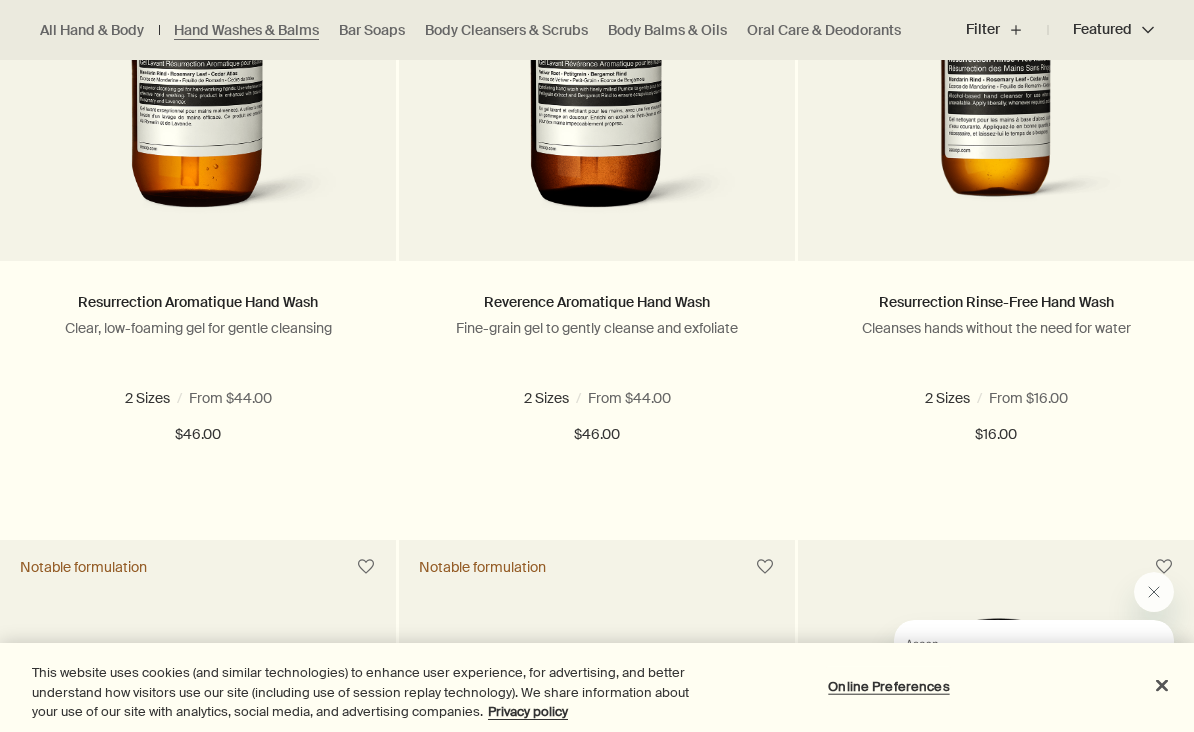 click on "Add Add to your cart" at bounding box center [198, 507] 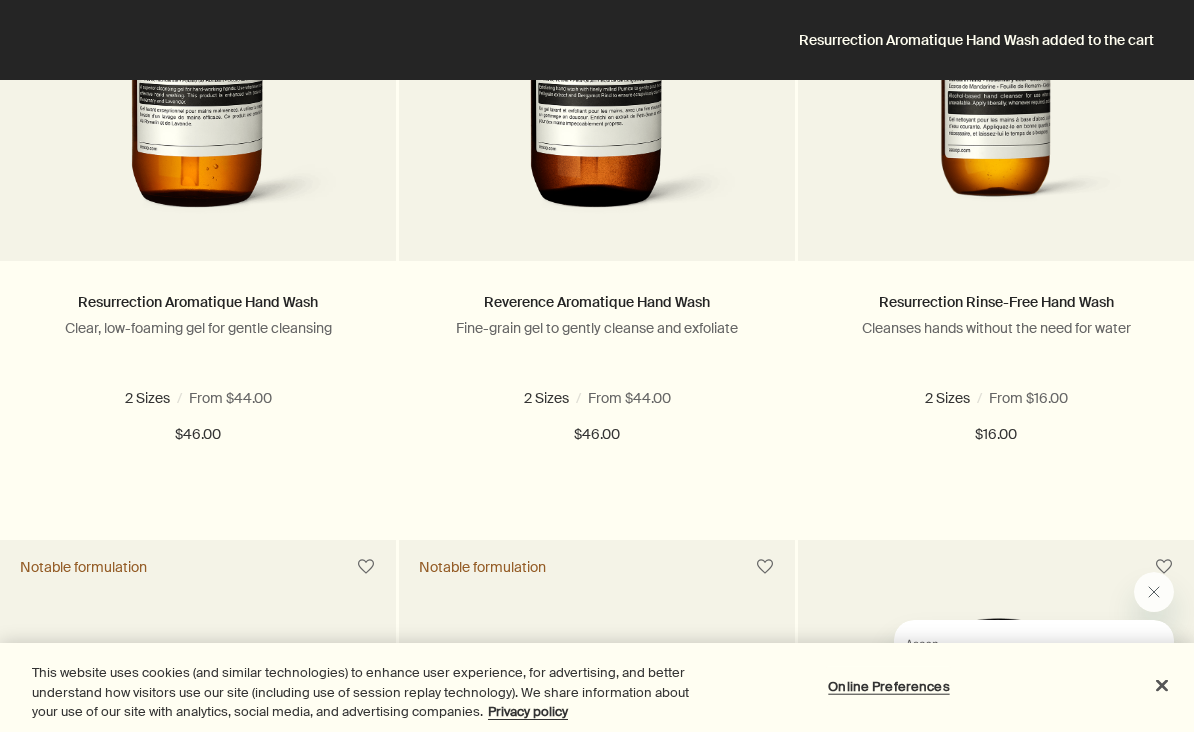 click on "16.9 fl oz refill" at bounding box center [255, 398] 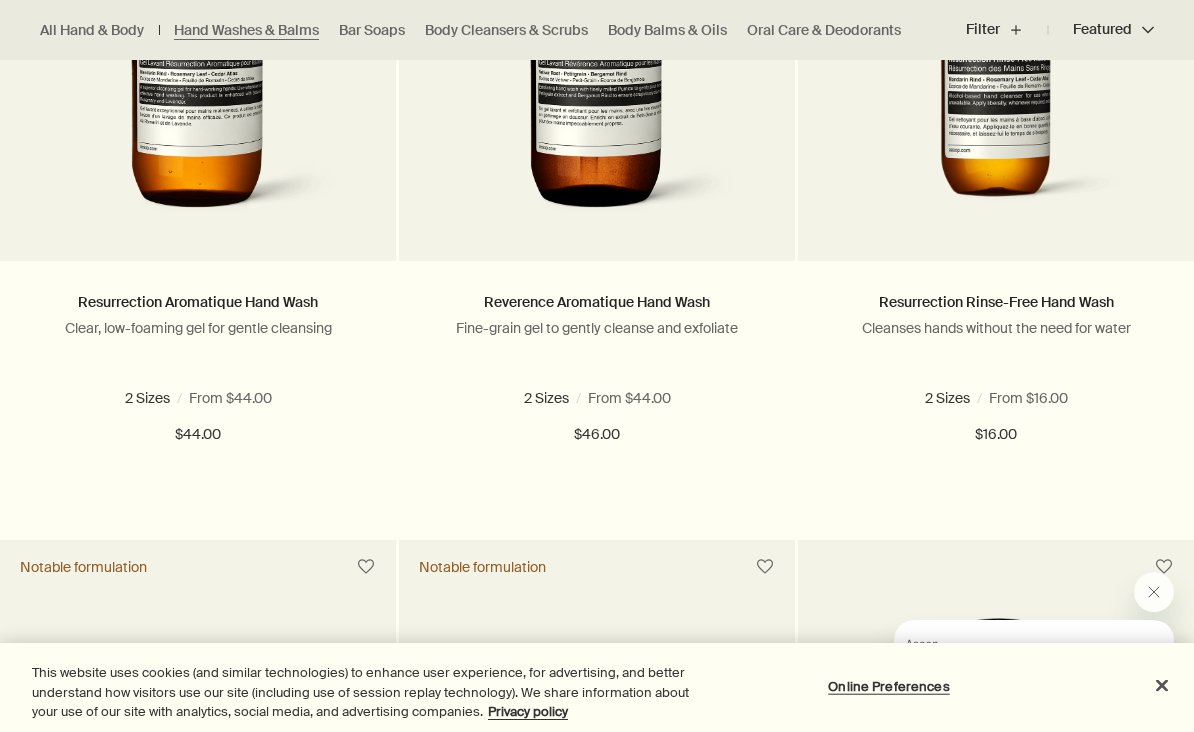 click on "16.9 fl oz" at bounding box center (139, 398) 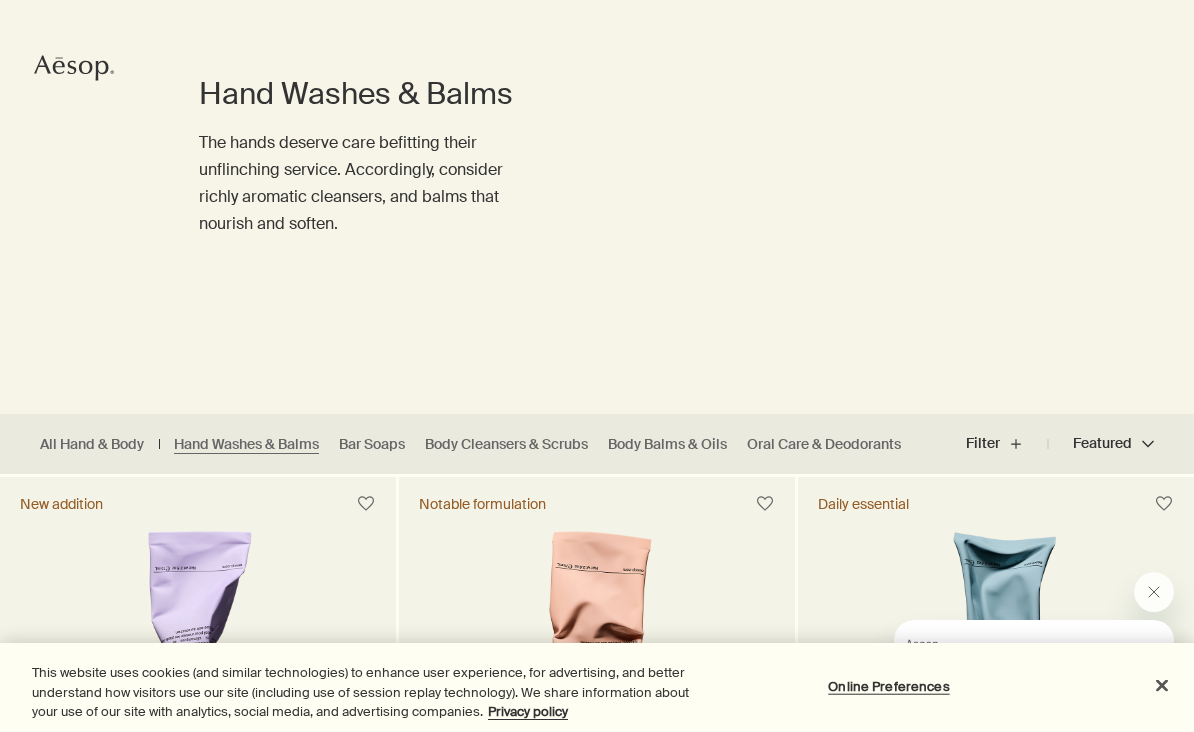 scroll, scrollTop: 220, scrollLeft: 0, axis: vertical 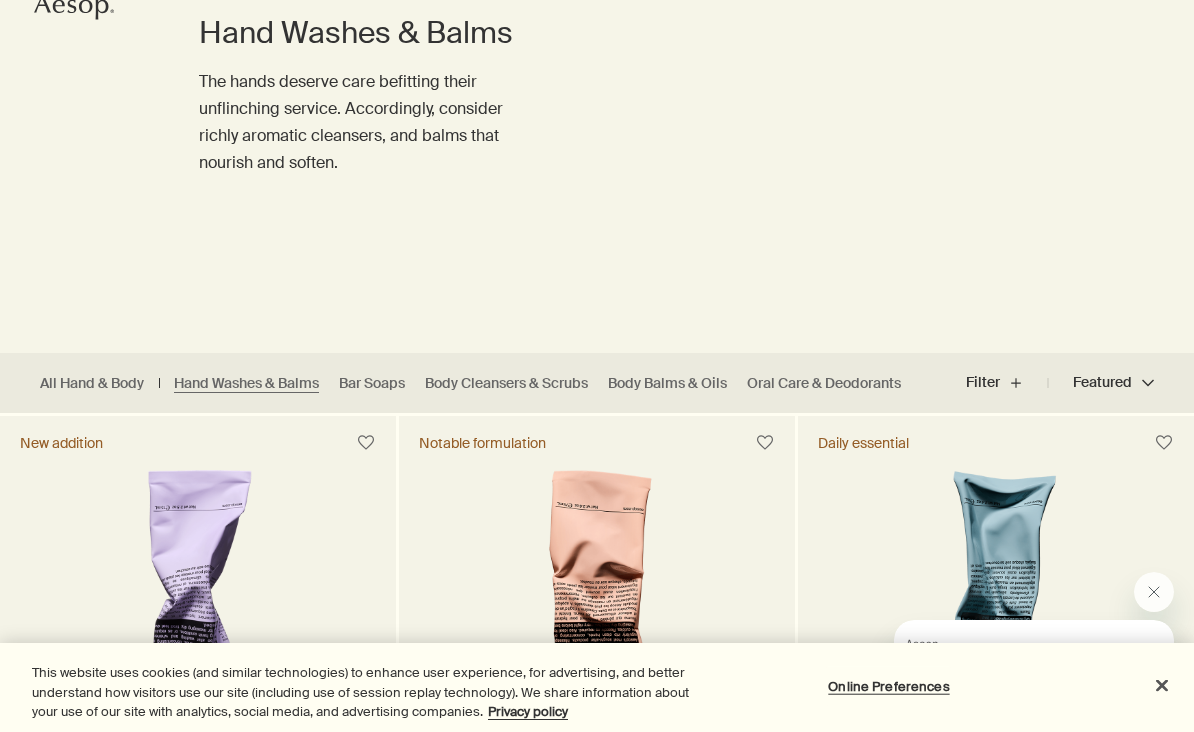 click on "Bar Soaps" at bounding box center [372, 383] 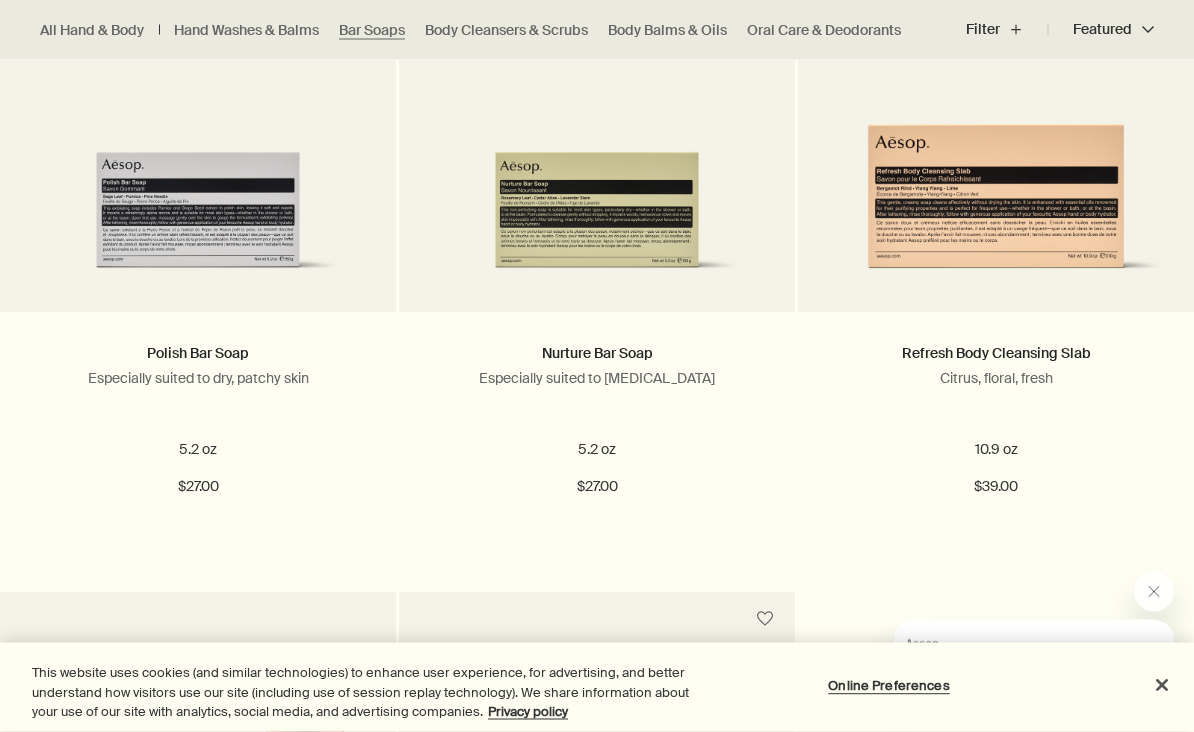 scroll, scrollTop: 796, scrollLeft: 0, axis: vertical 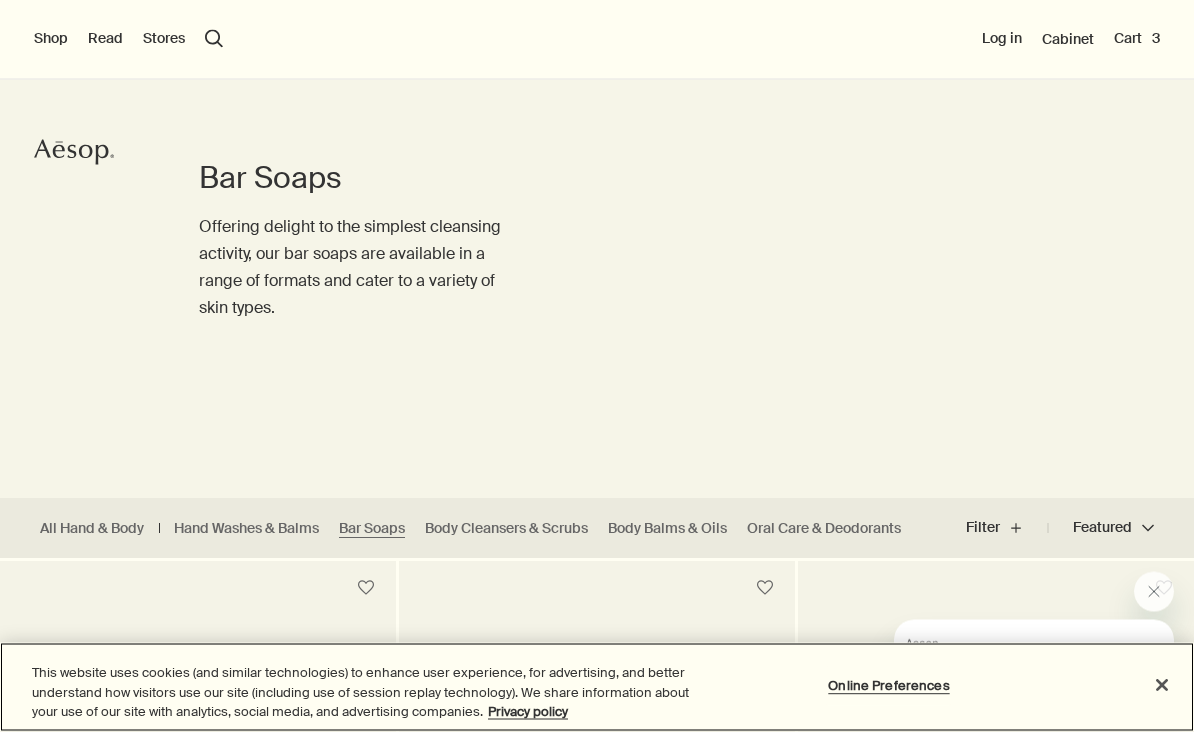 click at bounding box center (1162, 685) 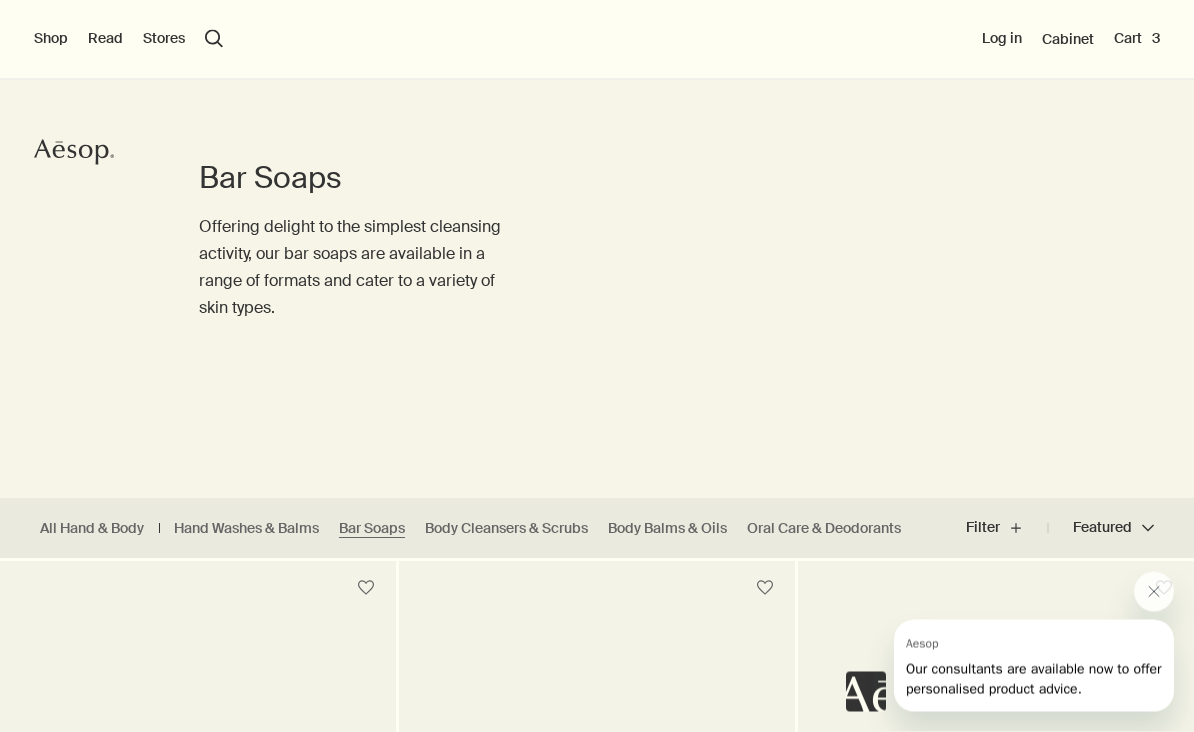 scroll, scrollTop: 75, scrollLeft: 0, axis: vertical 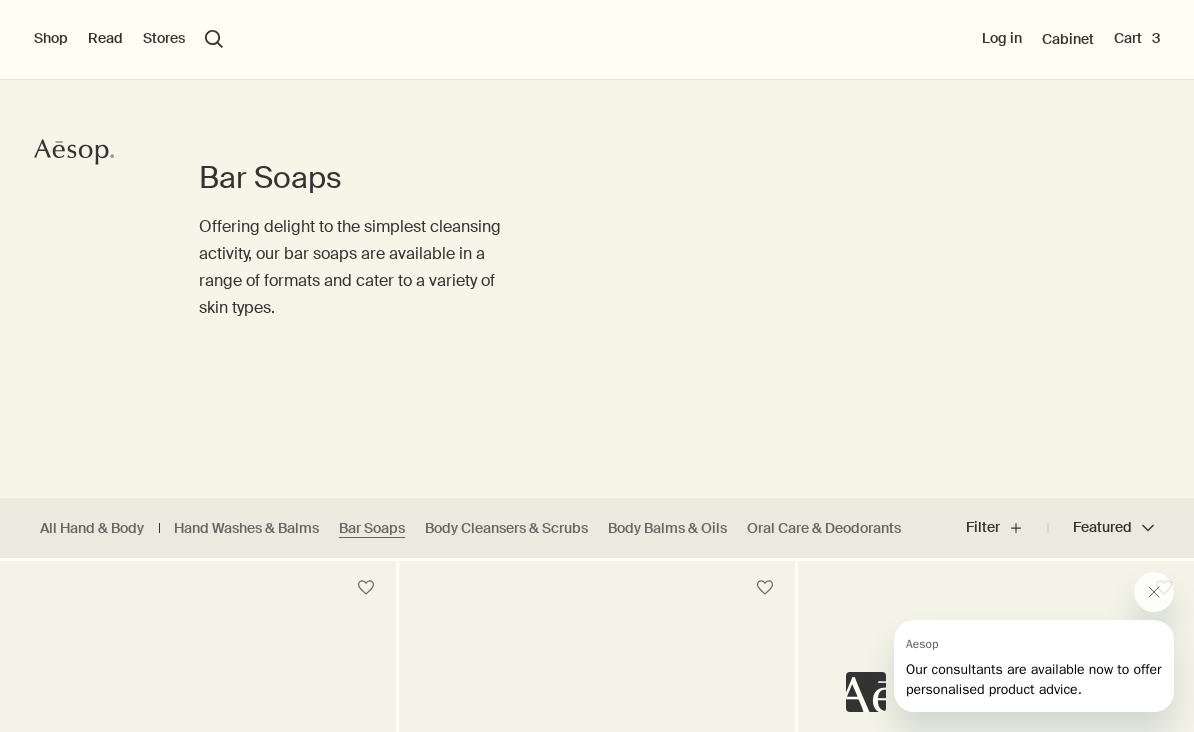 click 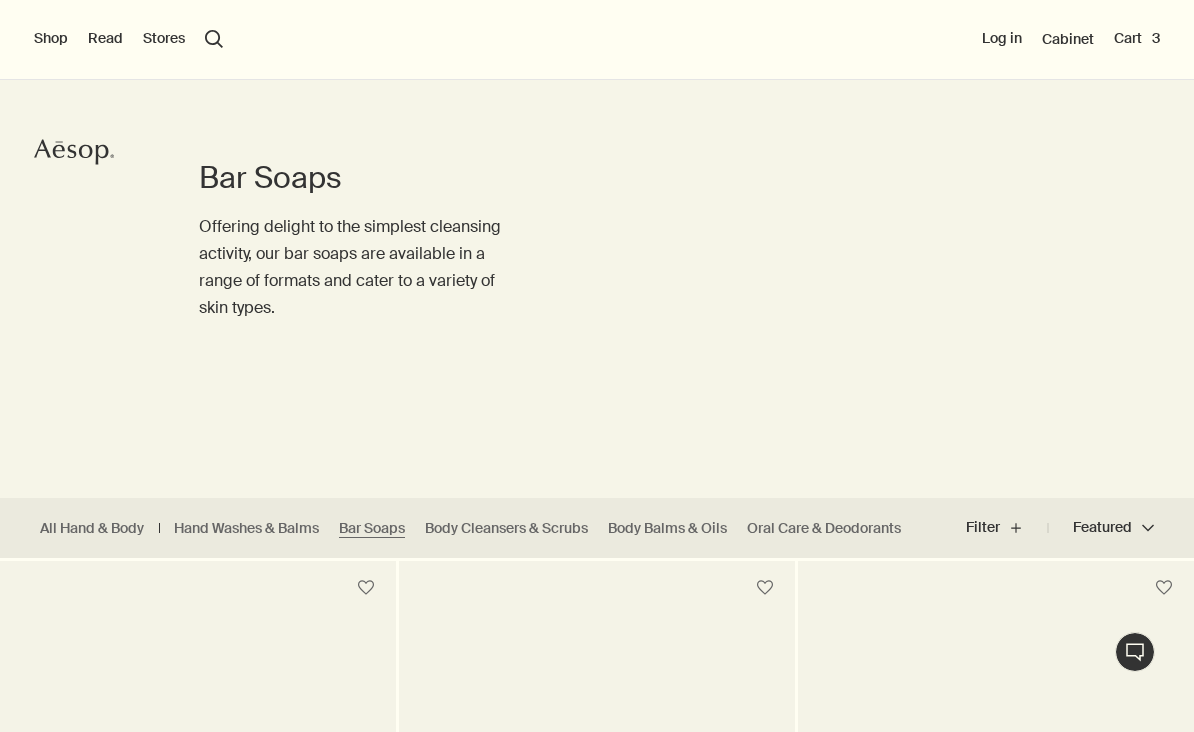 click on "Cart 3" at bounding box center (1137, 39) 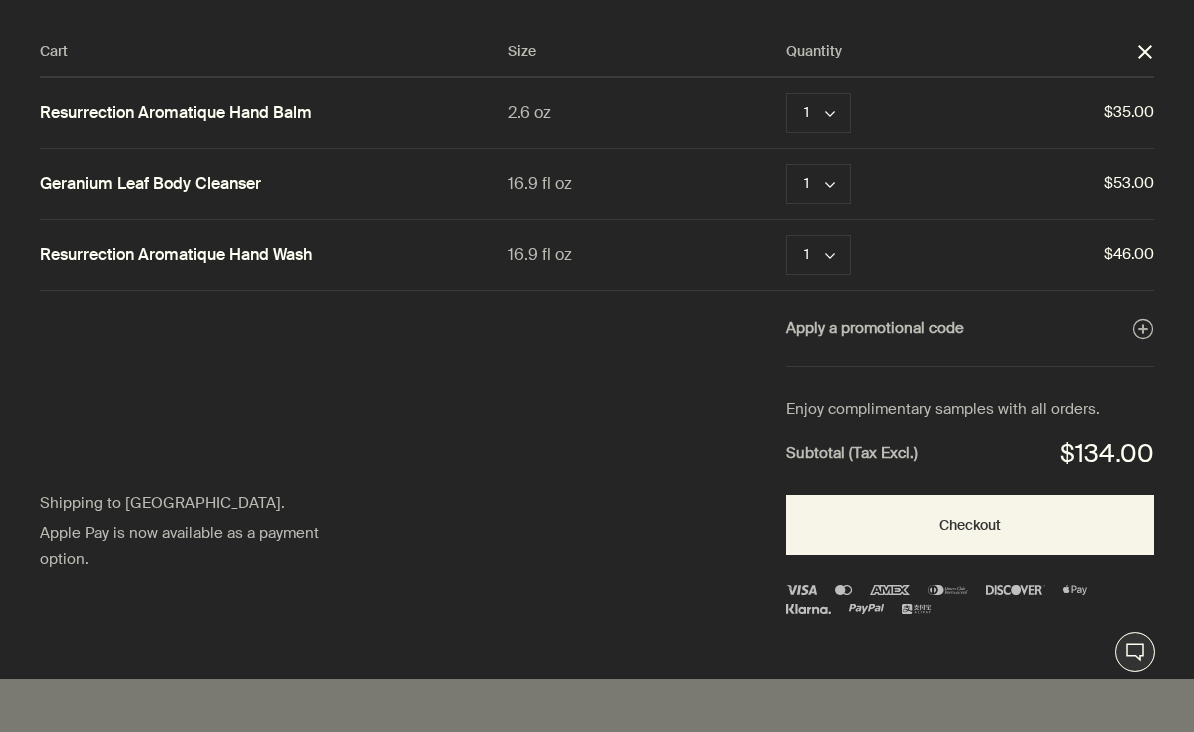 scroll, scrollTop: 0, scrollLeft: 0, axis: both 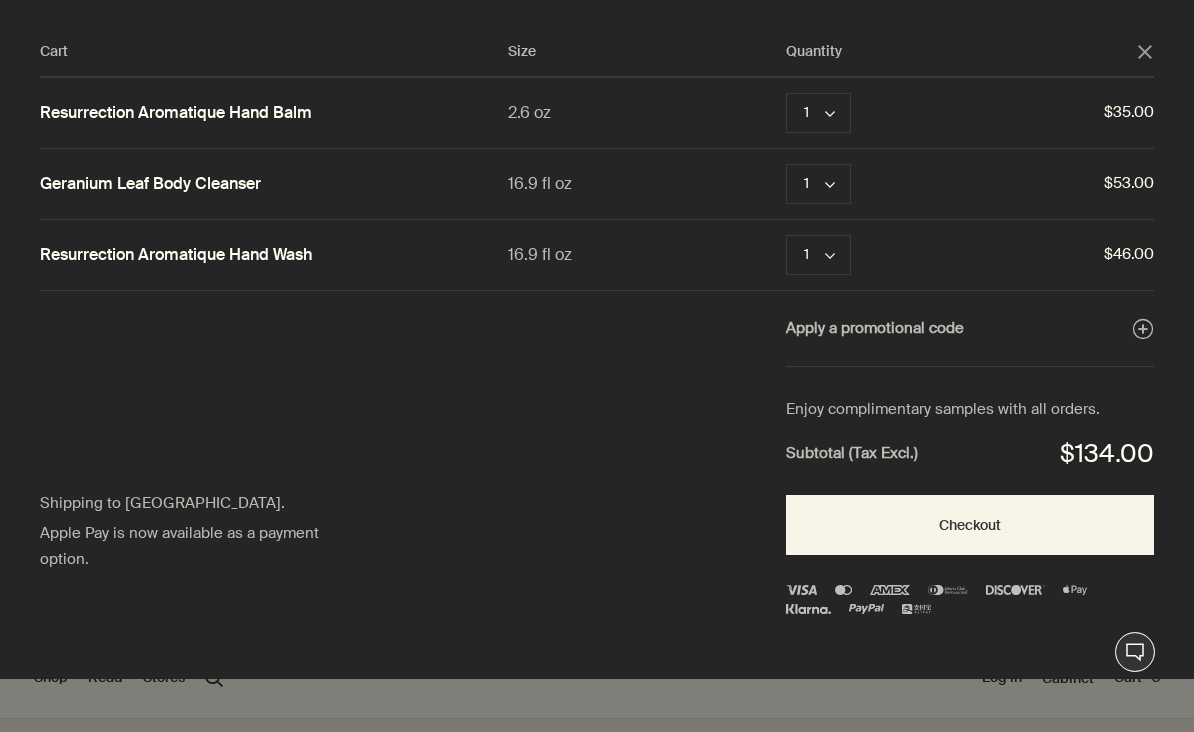 click on "Remove" at bounding box center (908, 184) 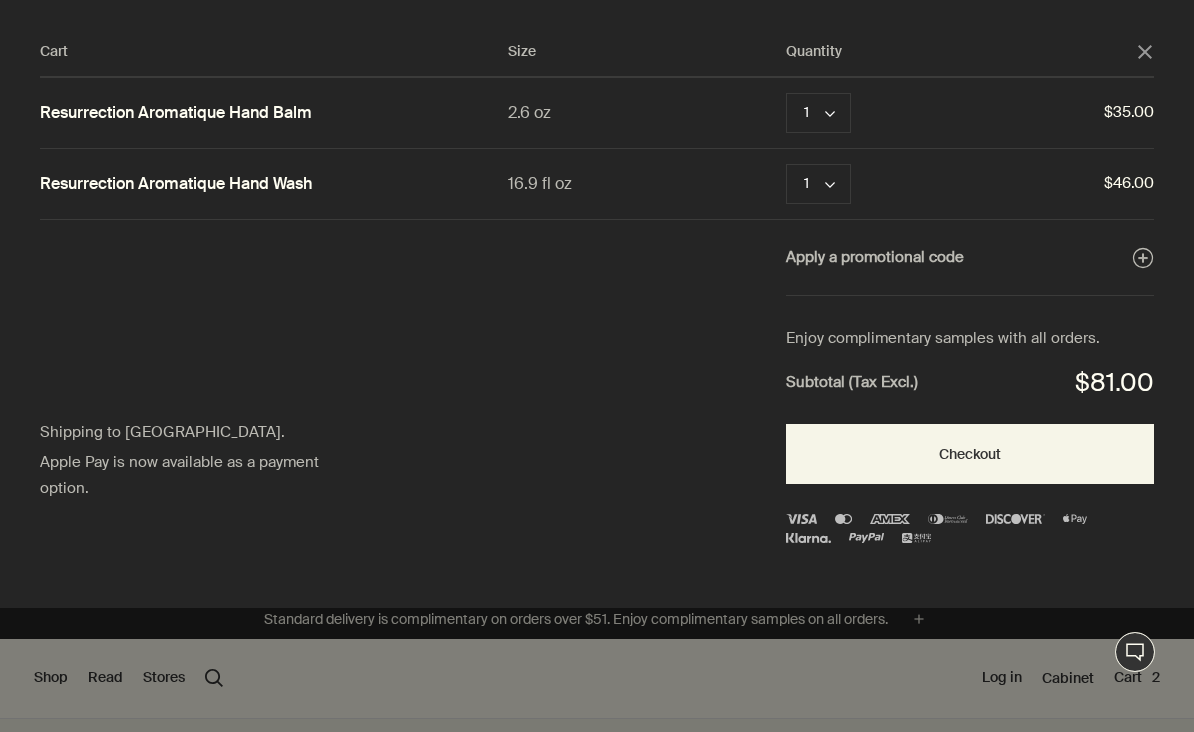 click on "chevron" 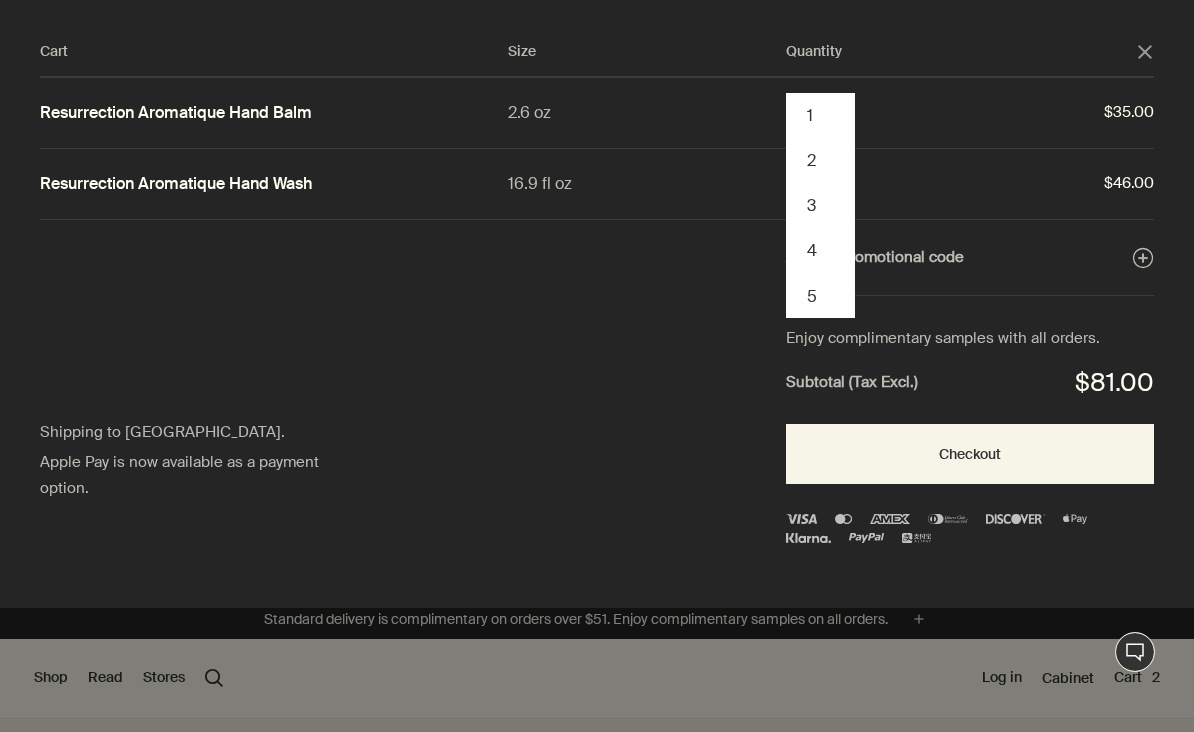 click on "Resurrection Aromatique Hand Balm  2.6 oz 1 chevron 1 2 3 4 5 6 7 8 9 10 Remove $35.00" at bounding box center [597, 113] 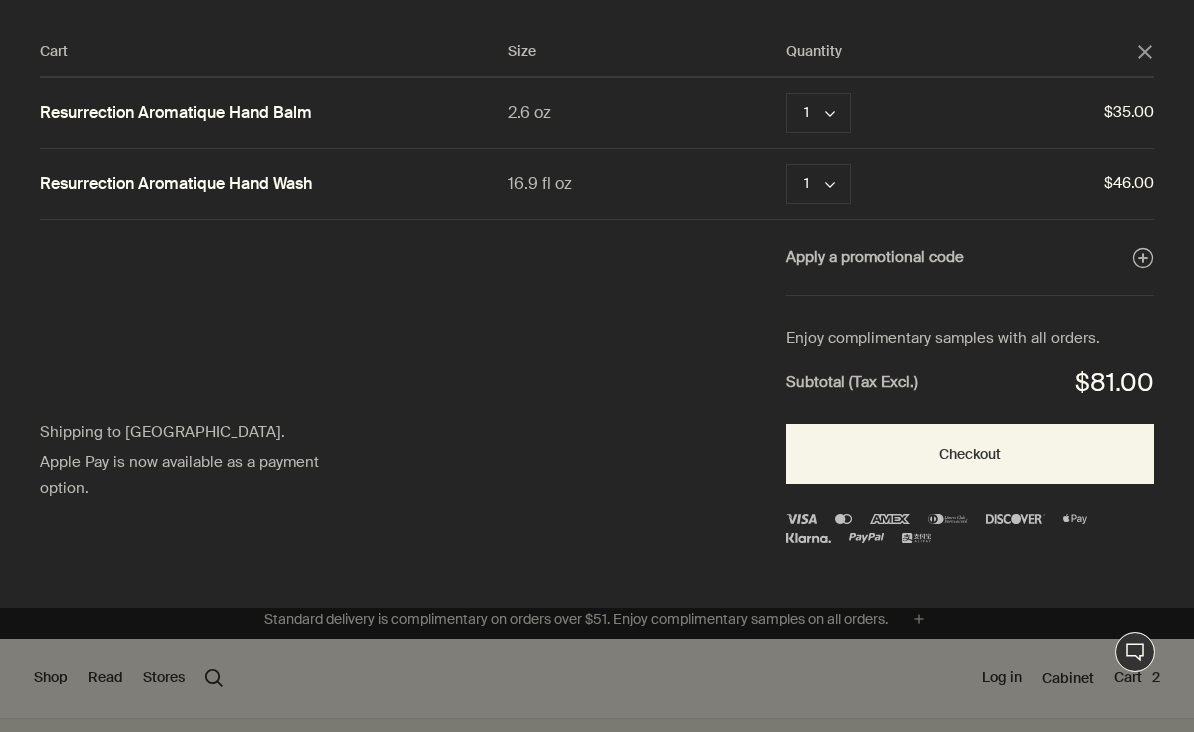 click on "chevron" 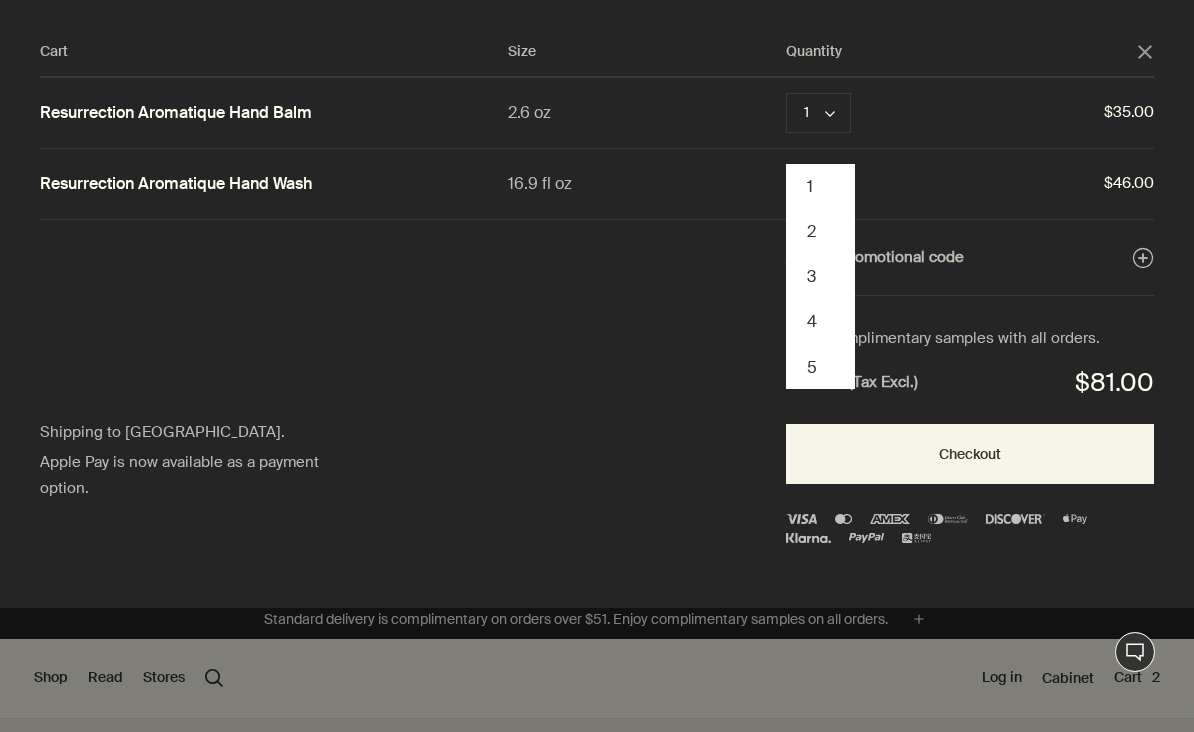 click on "Cart Size Quantity close Resurrection Aromatique Hand Balm  2.6 oz 1 chevron Remove $35.00 Resurrection Aromatique Hand Wash  16.9 fl oz 1 chevron 1 2 3 4 5 6 7 8 9 10 Remove $46.00 Apply a promotional code plusAndCloseWithCircle Shipping to the United States. Apple Pay is now available as a payment option. Enjoy complimentary samples with all orders. Subtotal (Tax Excl.) $81.00 Checkout" at bounding box center (617, 304) 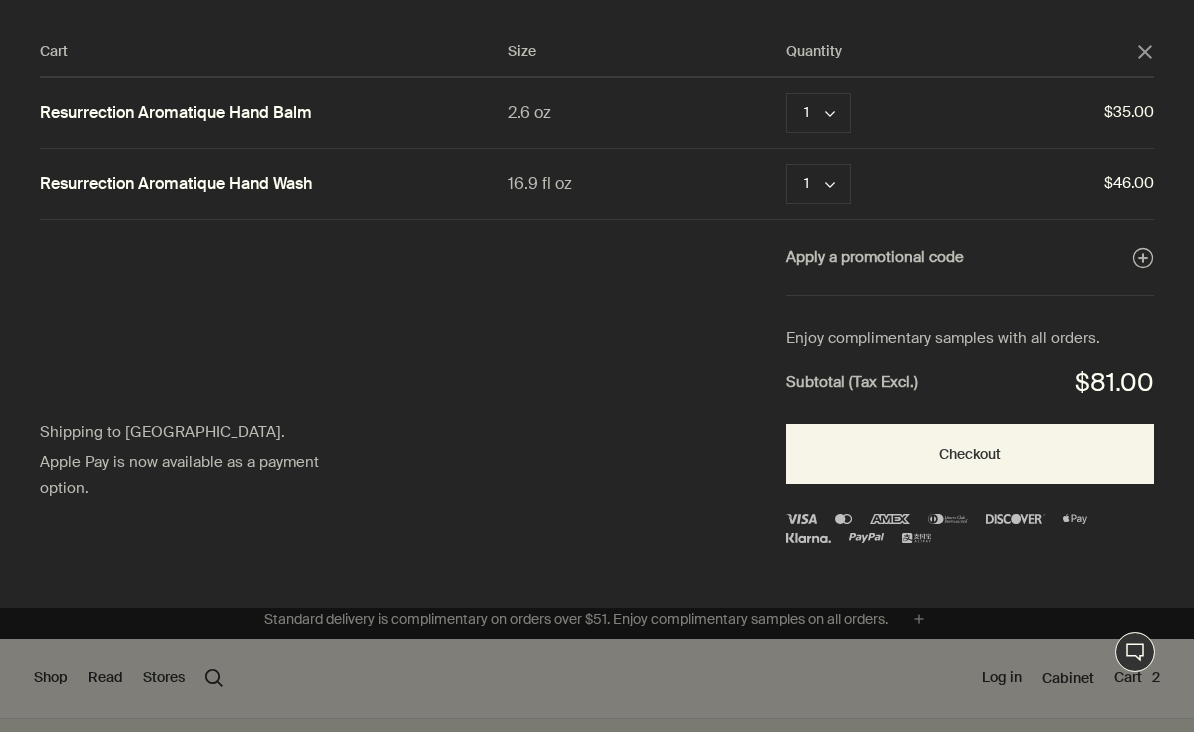 click on "chevron" 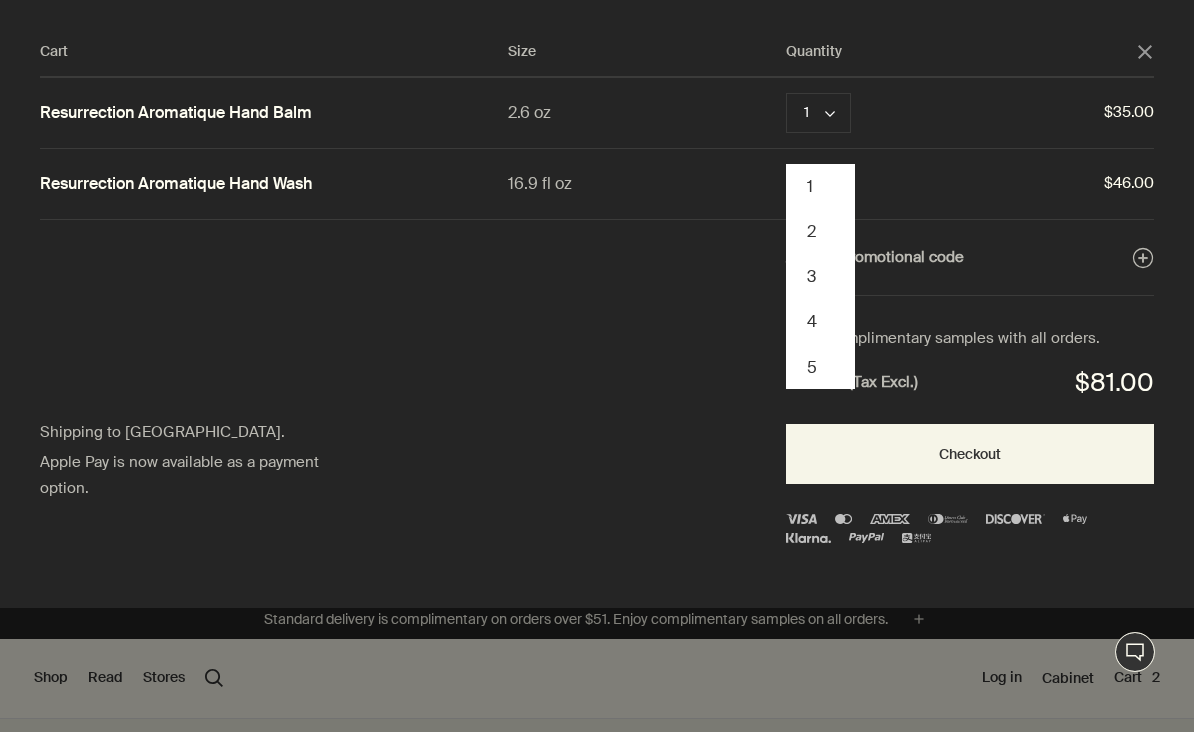 click on "2" at bounding box center (820, 231) 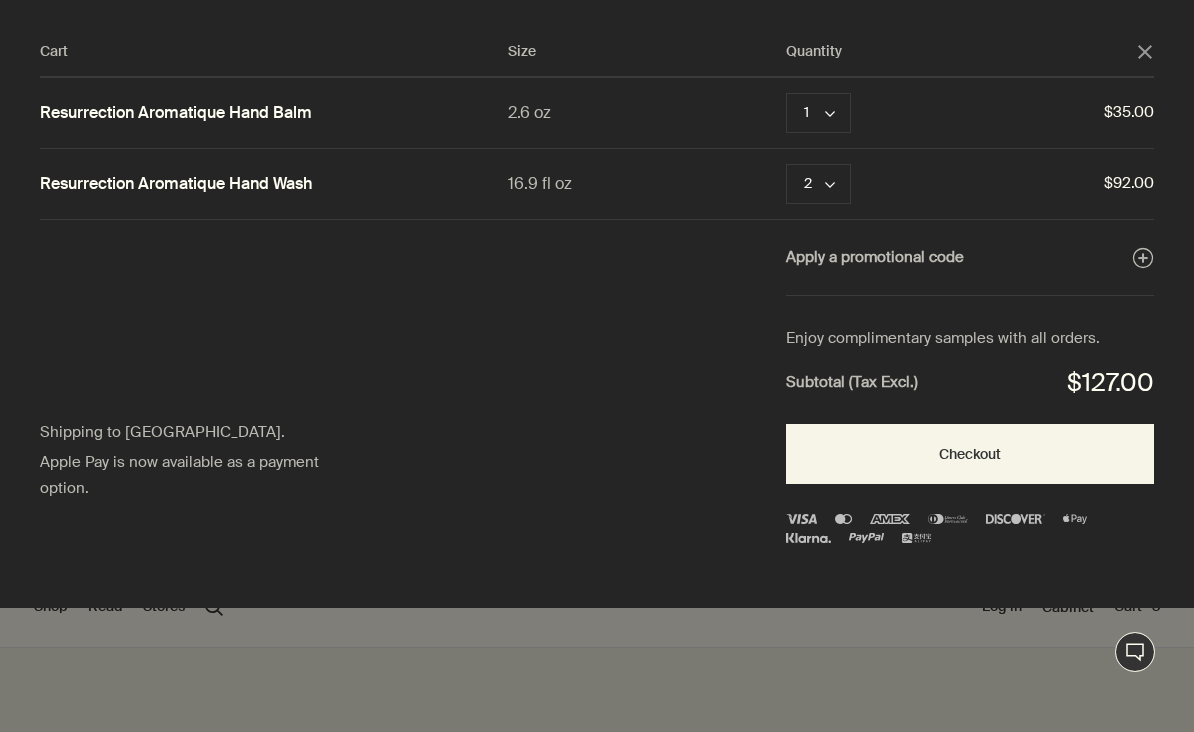 click on "close" 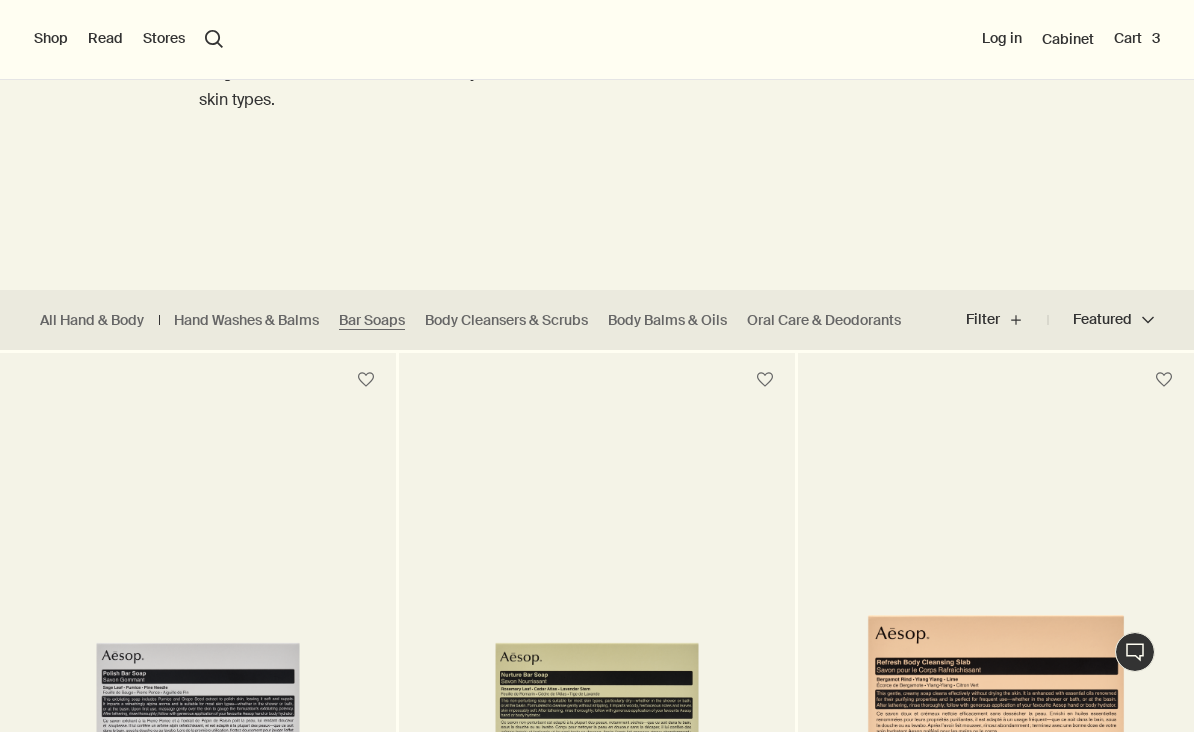scroll, scrollTop: 222, scrollLeft: 0, axis: vertical 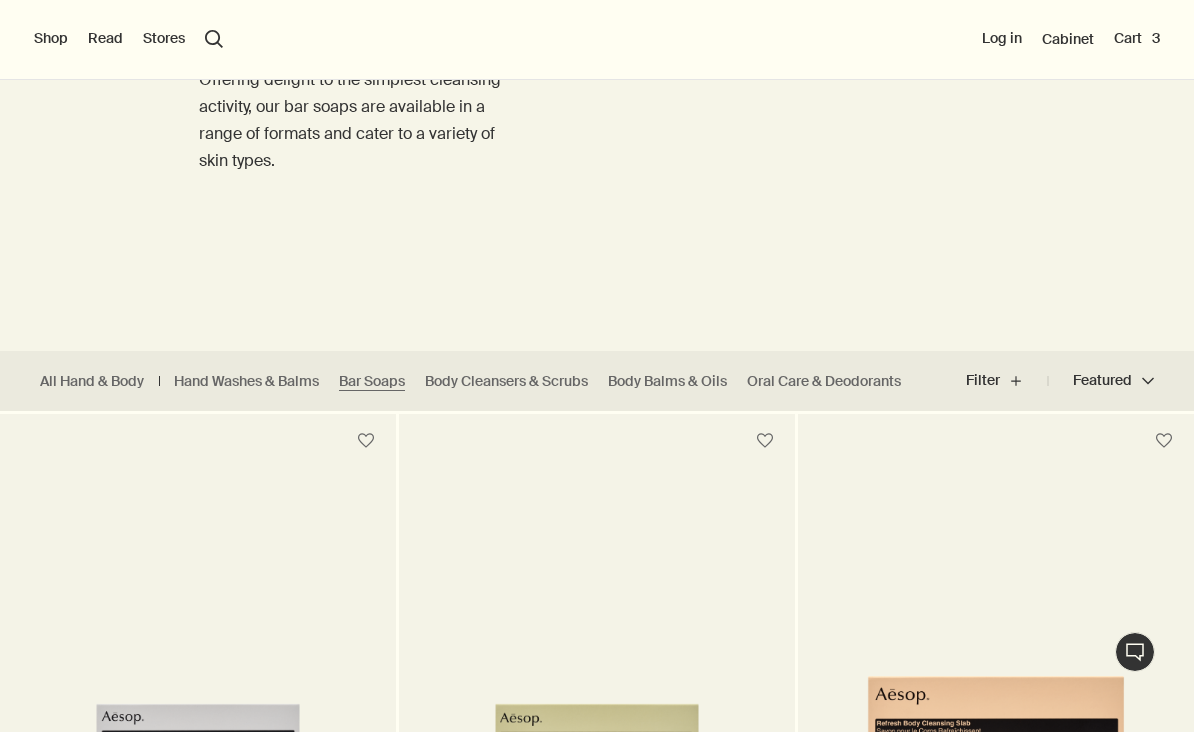 click on "Oral Care & Deodorants" at bounding box center [824, 381] 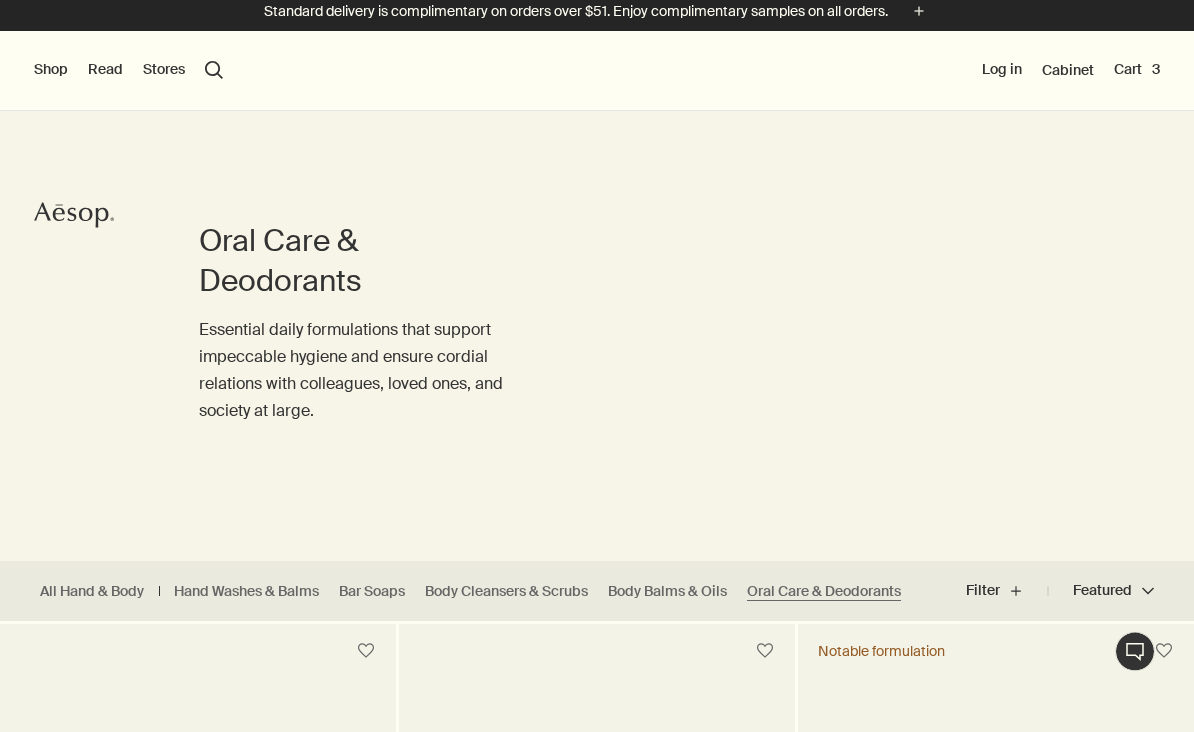 scroll, scrollTop: 0, scrollLeft: 0, axis: both 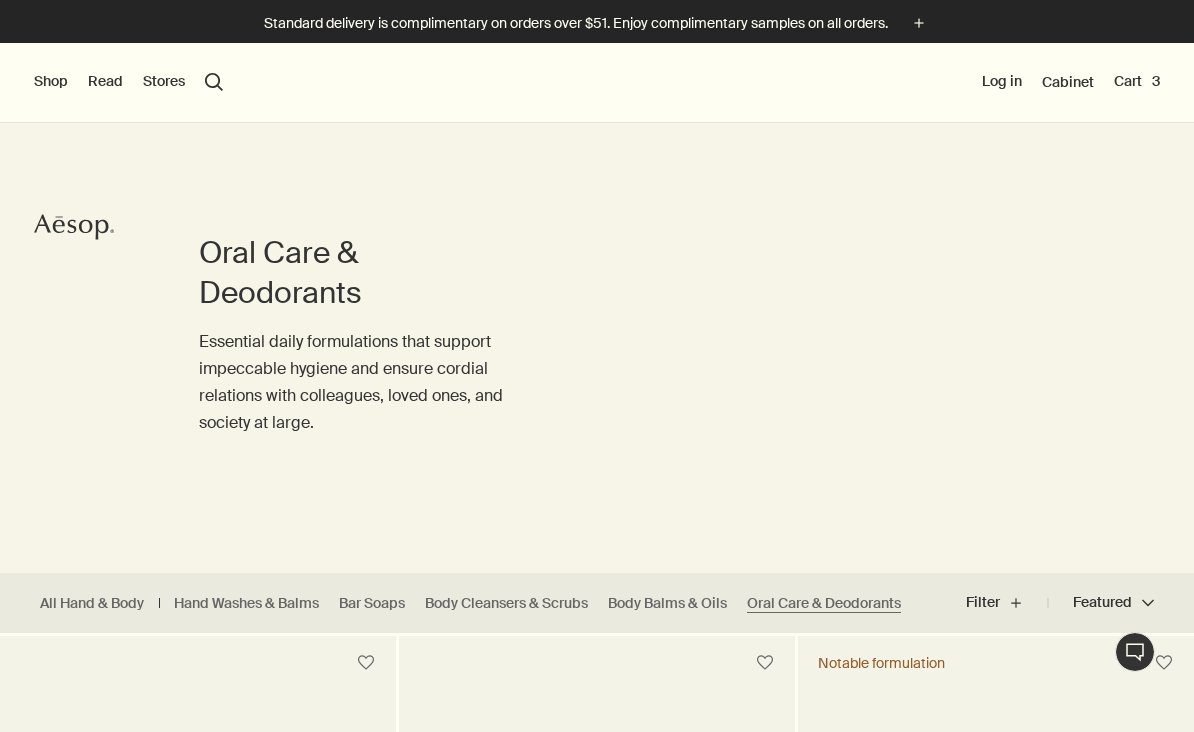 click on "Shop" at bounding box center [51, 82] 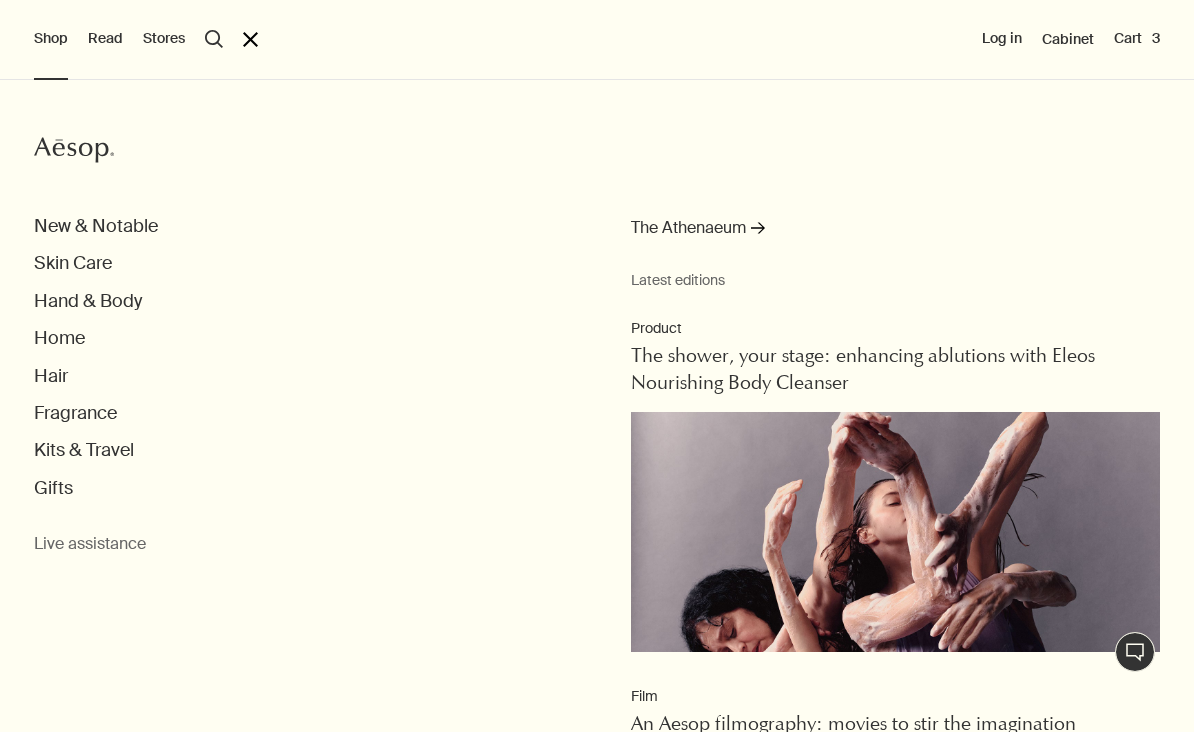 click on "New & Notable" at bounding box center (96, 226) 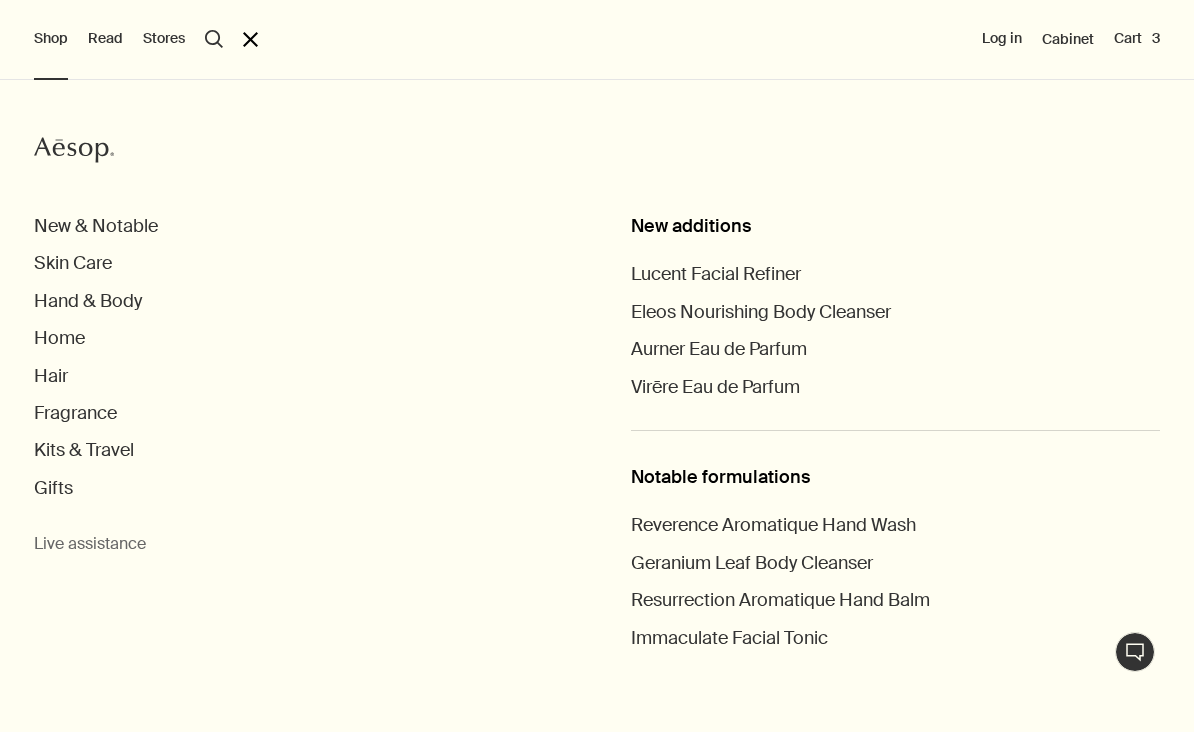 click on "New additions Lucent Facial Refiner Eleos Nourishing Body Cleanser Aurner Eau de Parfum Virēre Eau de Parfum Notable formulations Reverence Aromatique Hand Wash Geranium Leaf Body Cleanser Resurrection Aromatique Hand Balm Immaculate Facial Tonic" at bounding box center [895, 406] 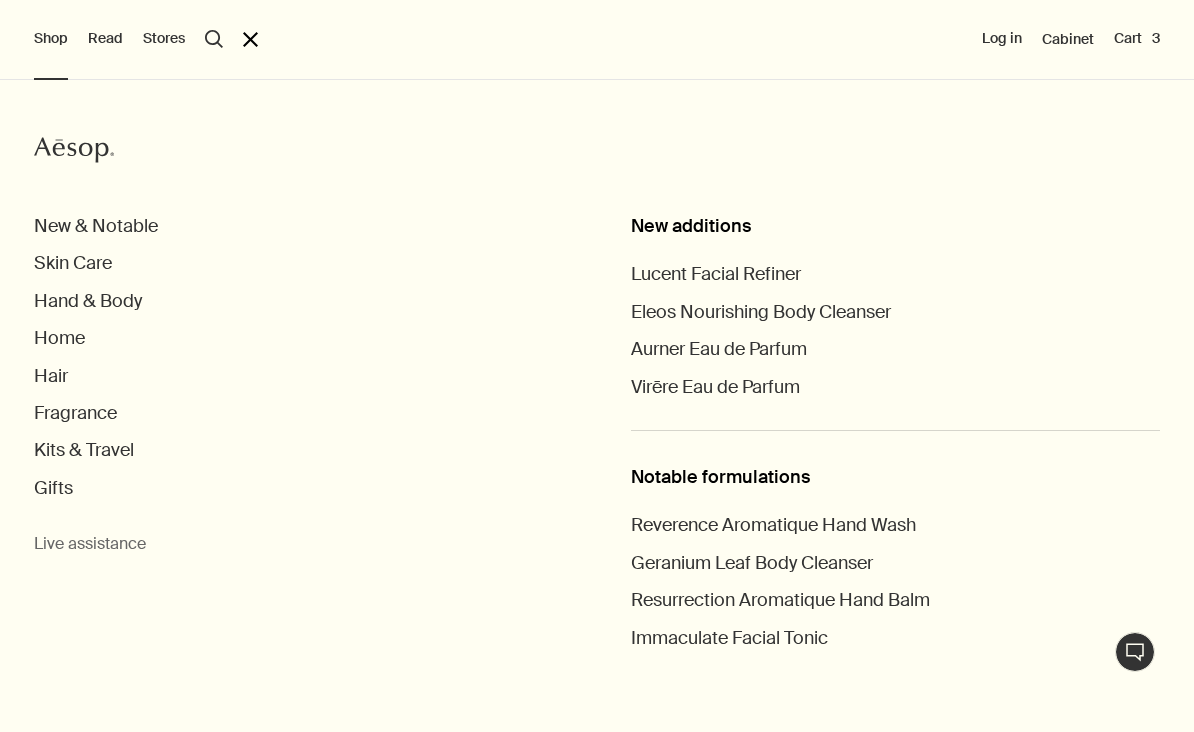 click on "New additions" at bounding box center (895, 226) 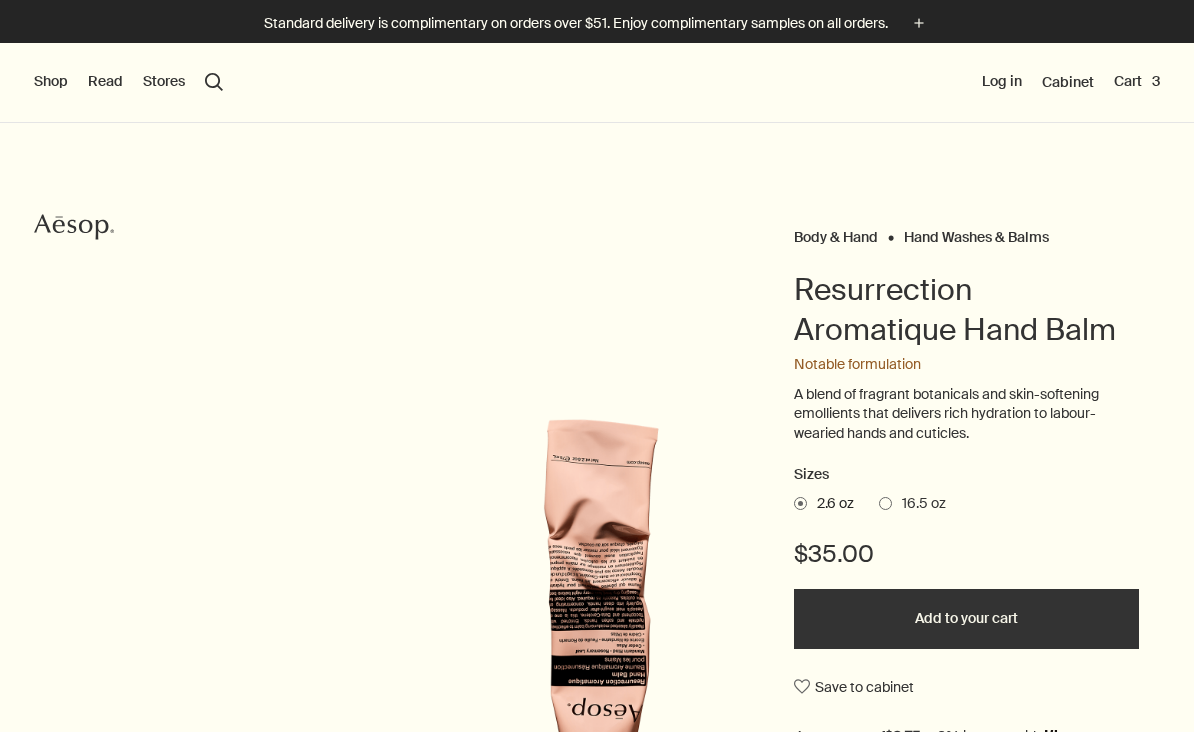 scroll, scrollTop: 0, scrollLeft: 0, axis: both 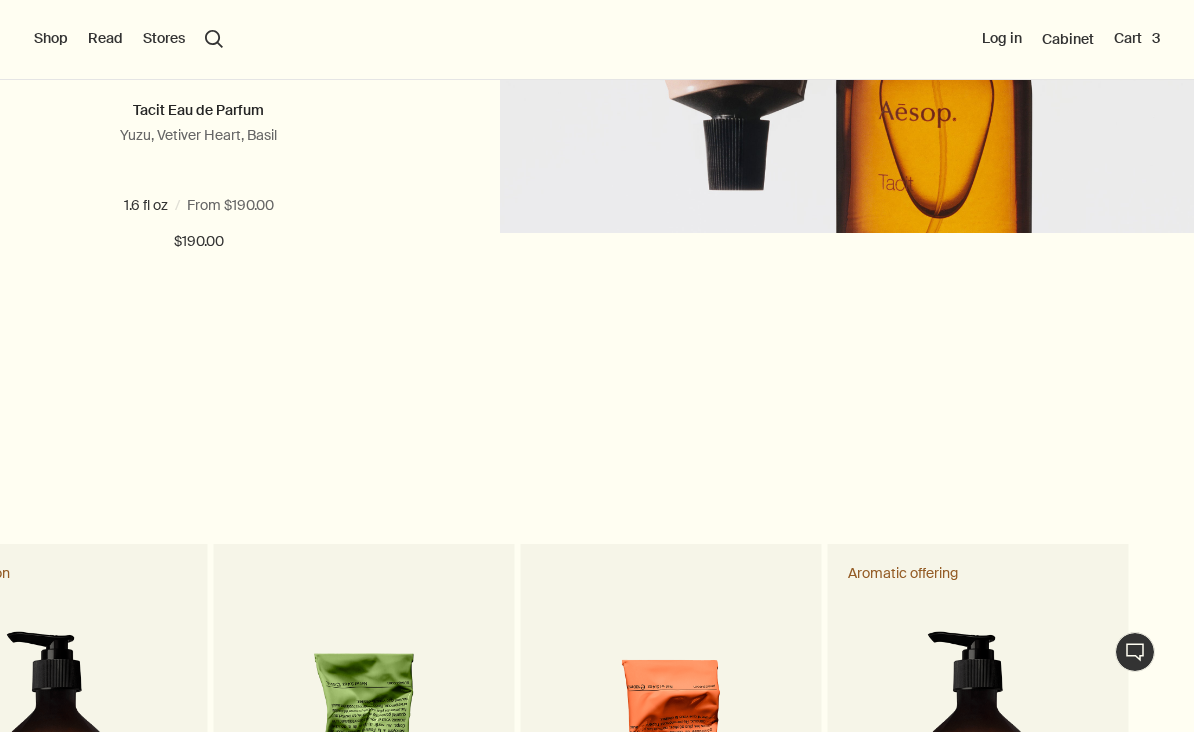 click on "Shop" at bounding box center [51, 39] 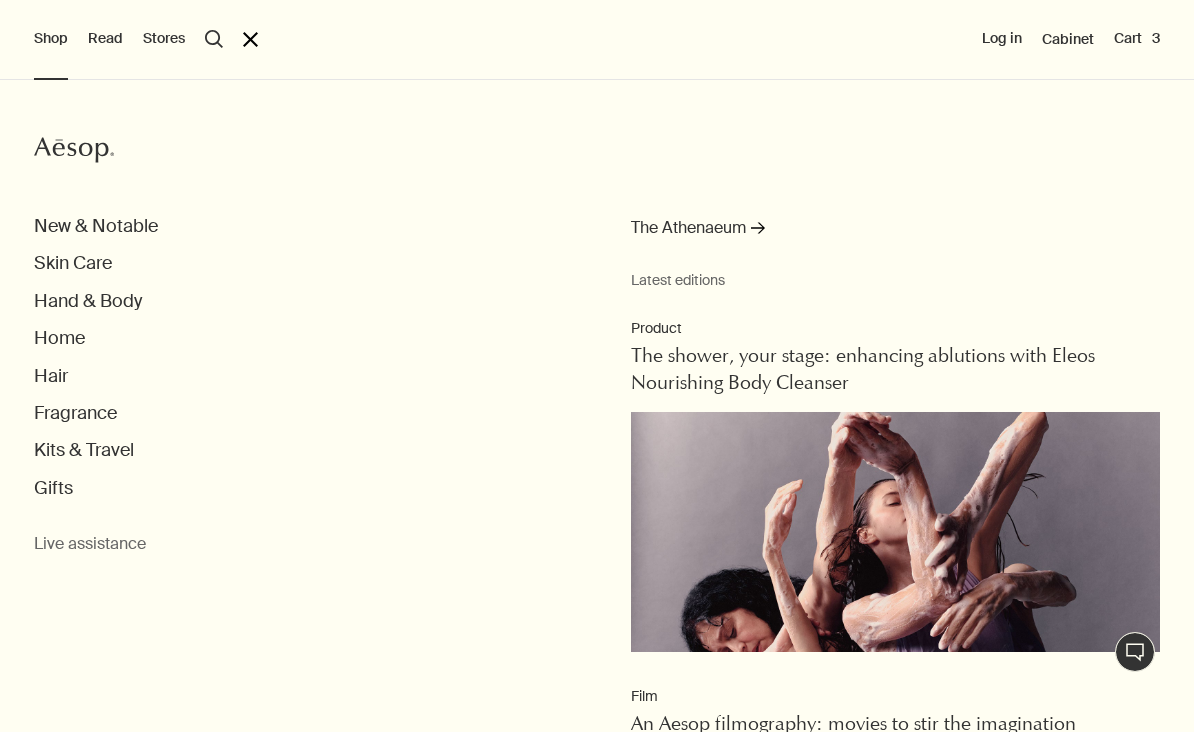 click on "New & Notable" at bounding box center [96, 226] 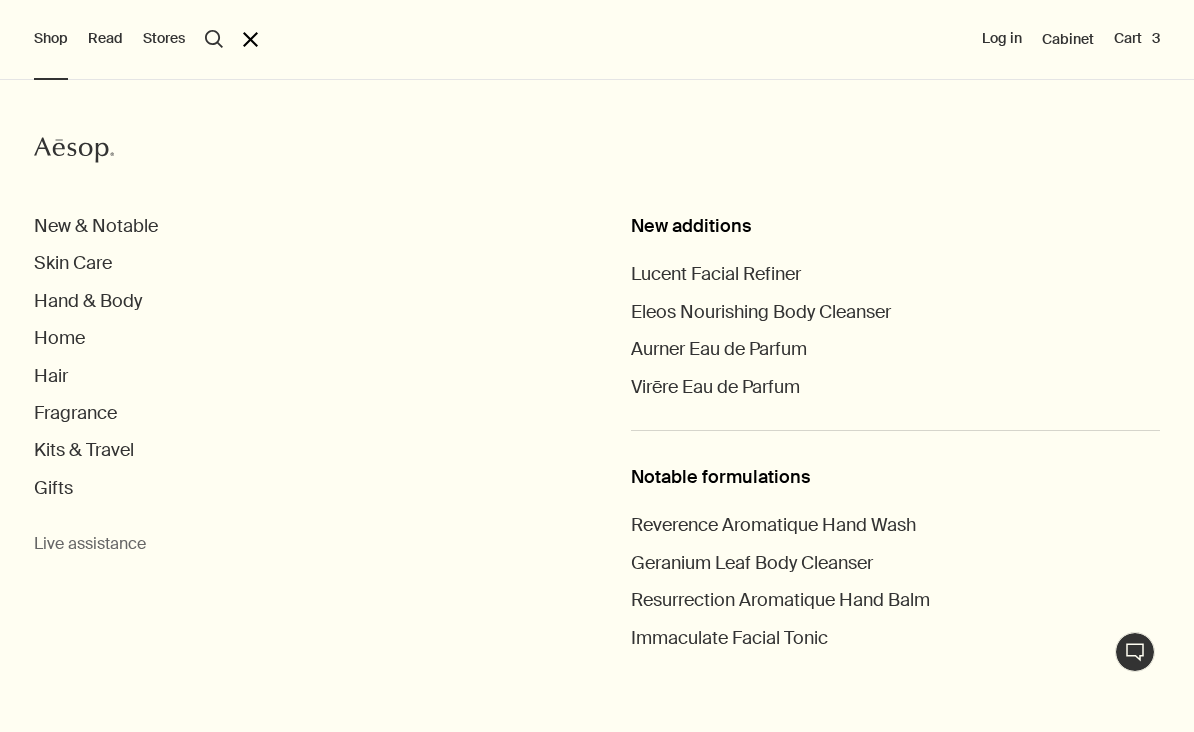 click on "Hair" at bounding box center [51, 376] 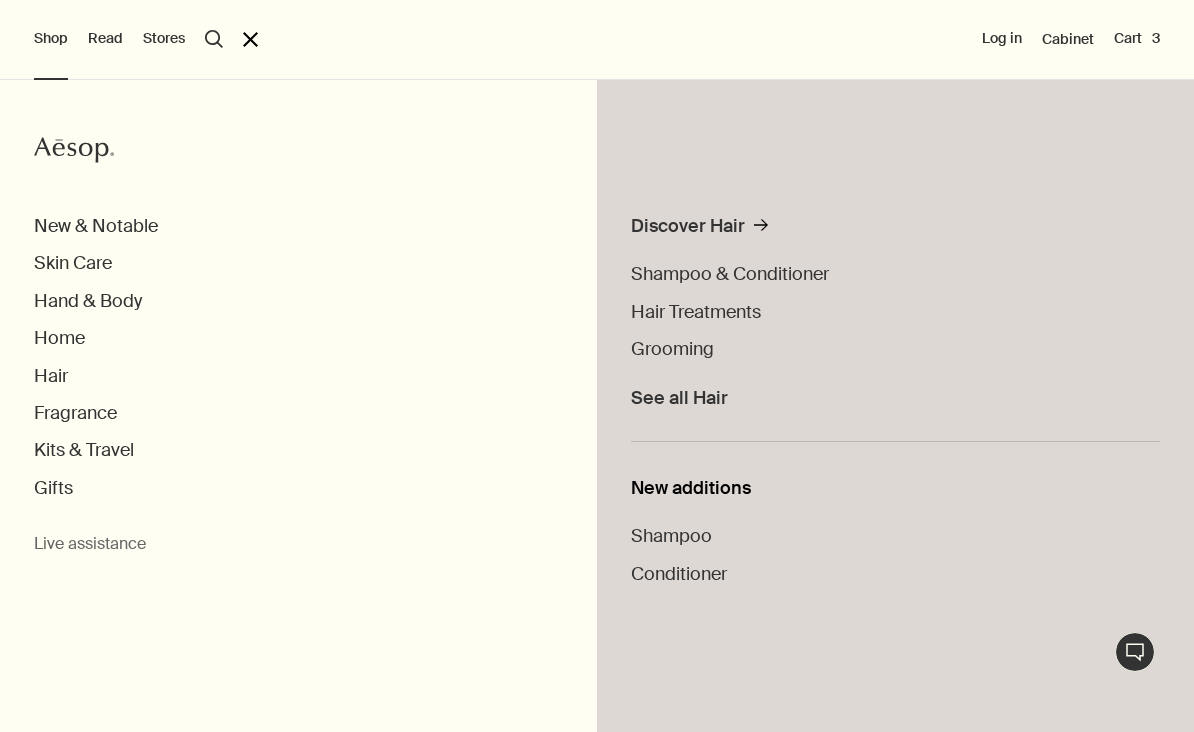 click on "Home" at bounding box center [59, 338] 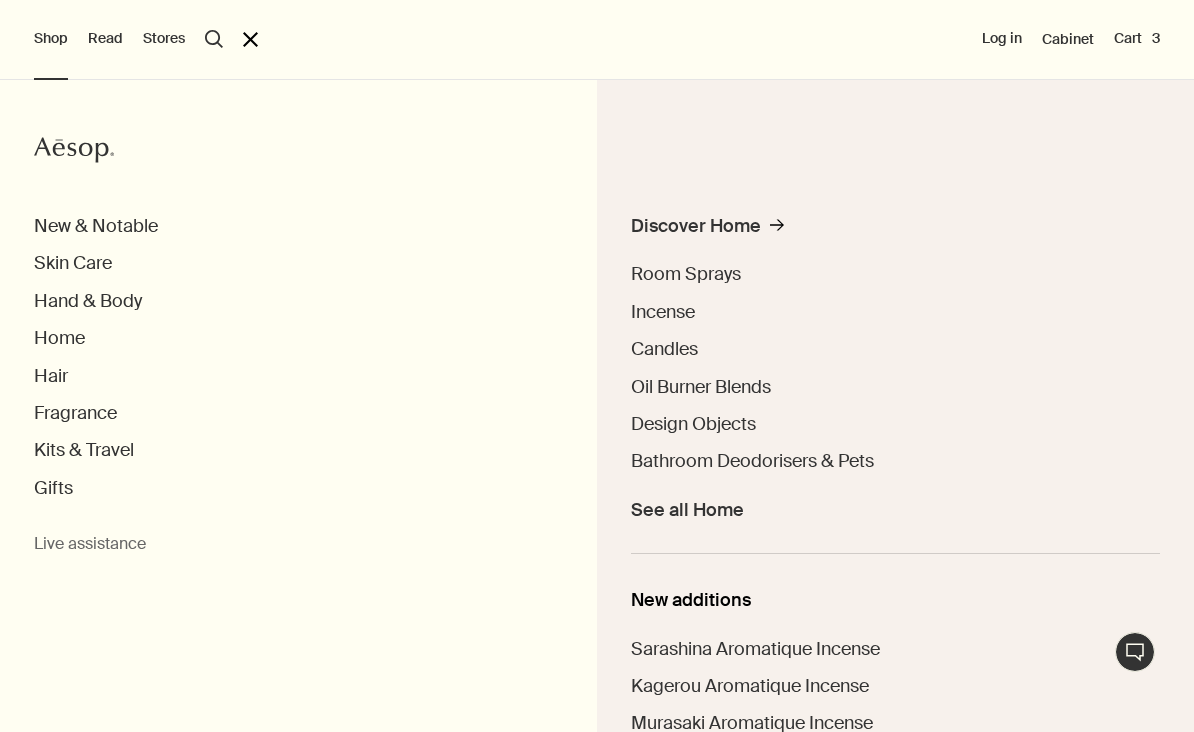 click on "Kits & Travel" at bounding box center (84, 450) 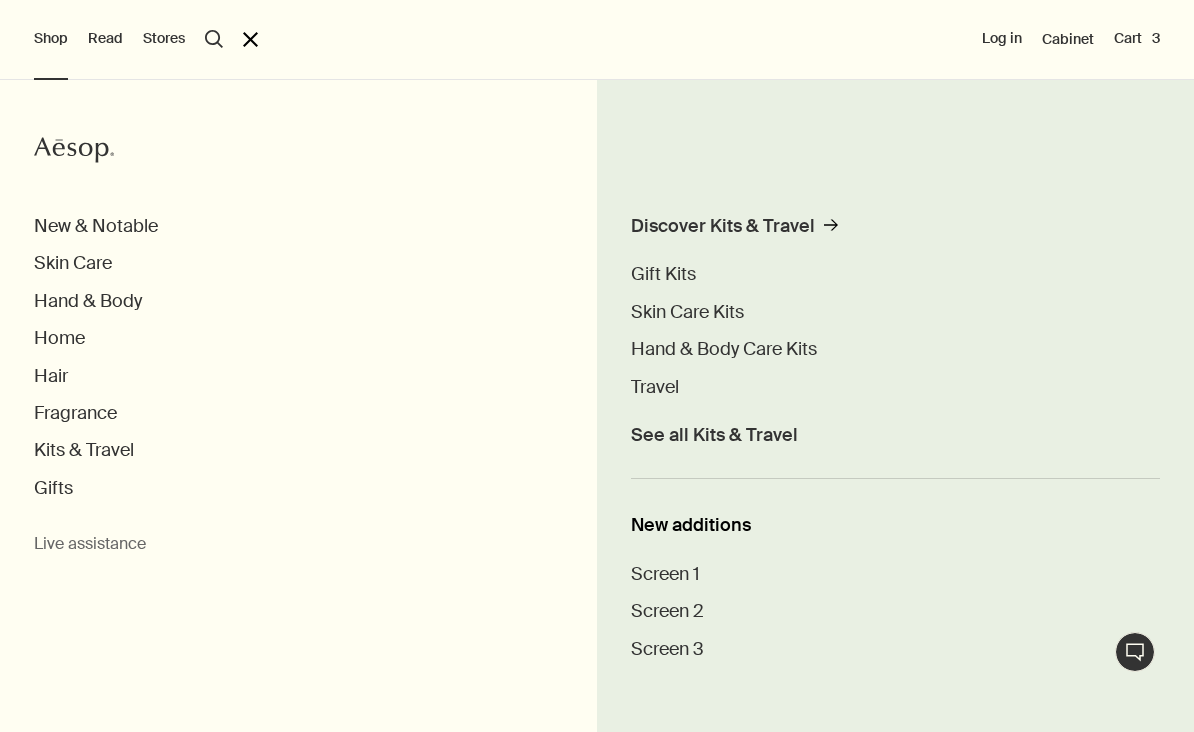 click on "Discover Kits & Travel" at bounding box center (723, 226) 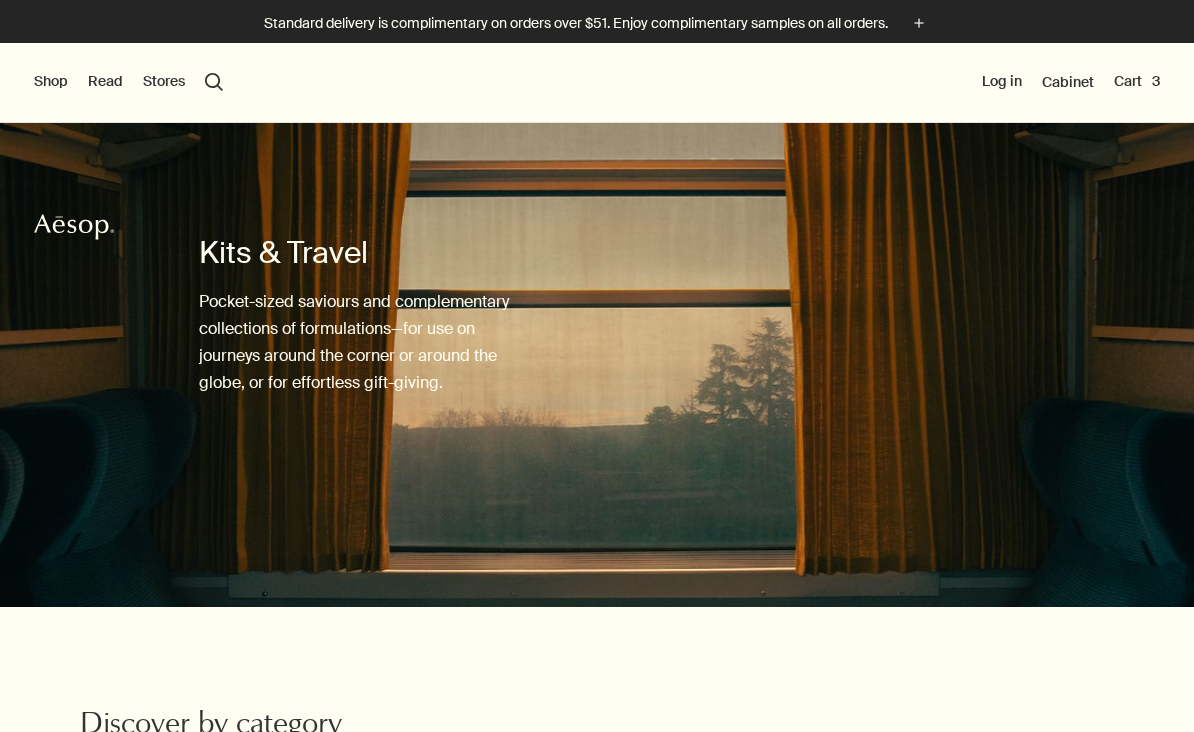scroll, scrollTop: 0, scrollLeft: 0, axis: both 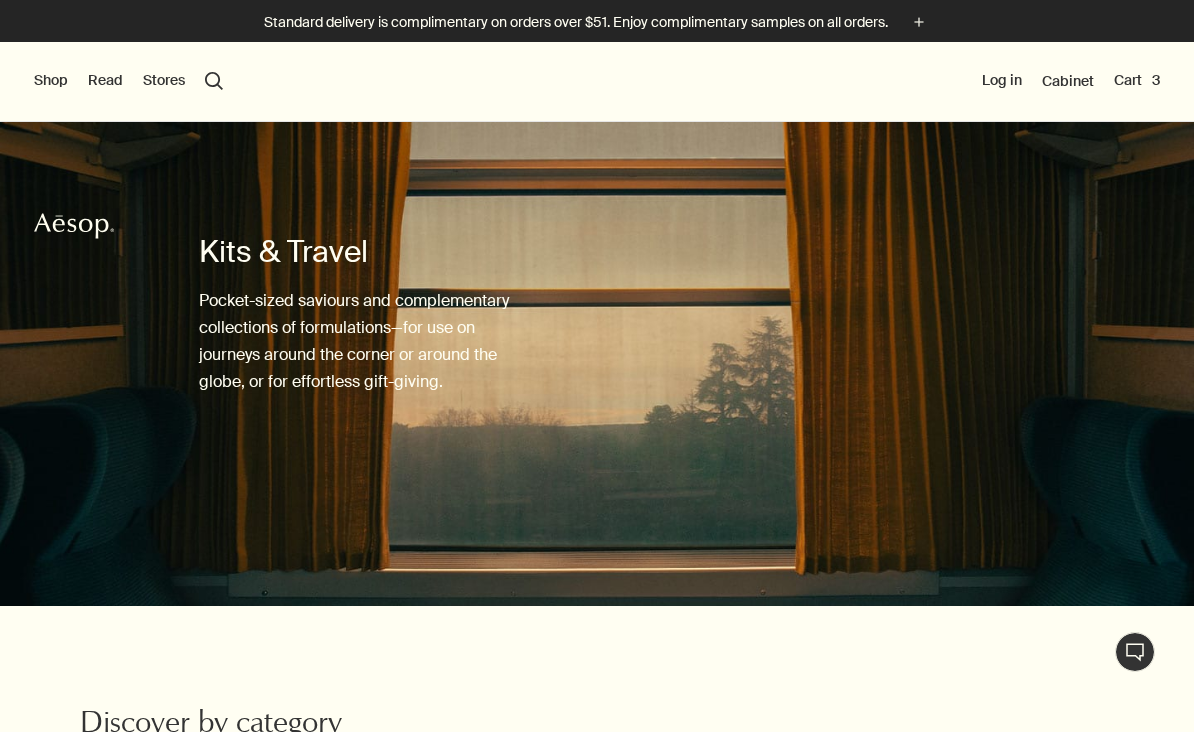 click on "Shop" at bounding box center [51, 81] 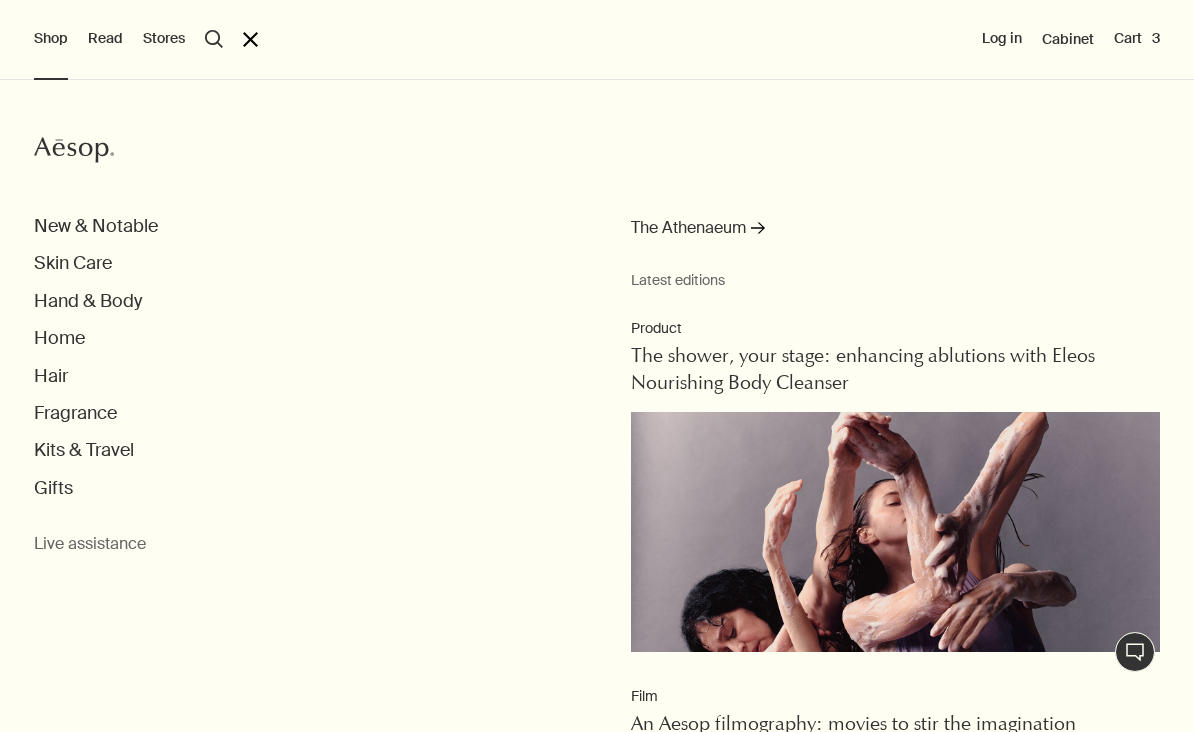 click on "Hand & Body" at bounding box center [88, 301] 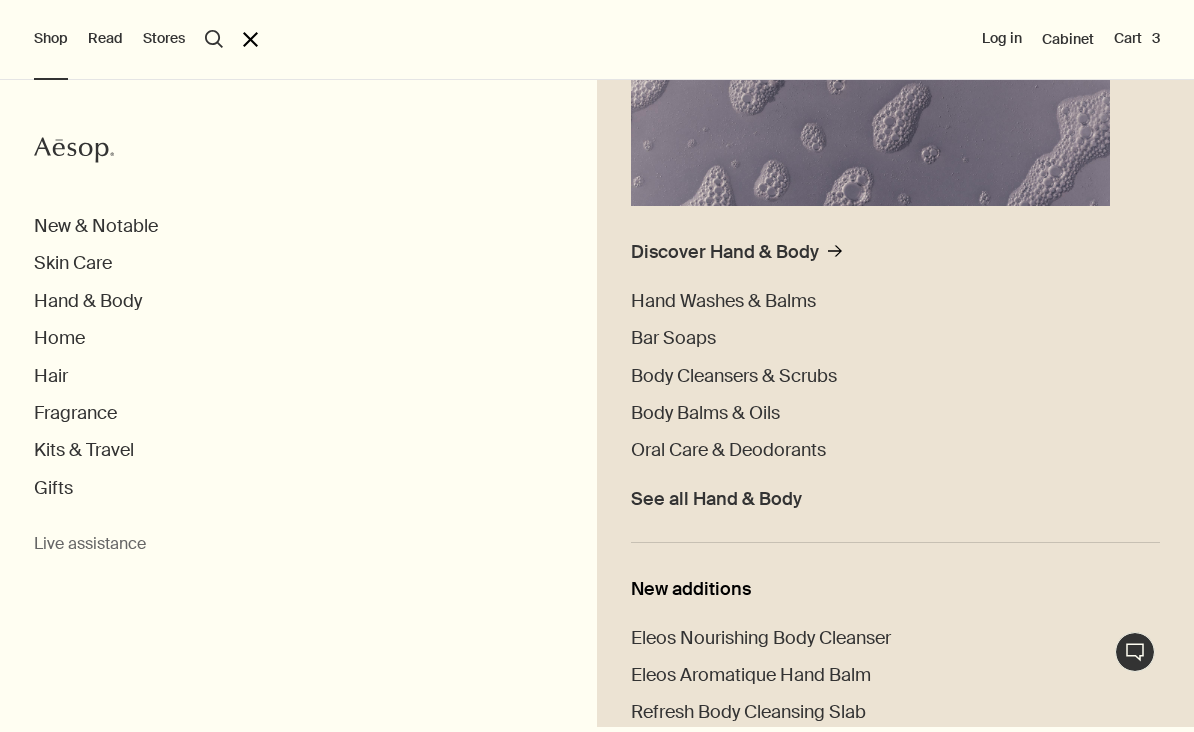 scroll, scrollTop: 390, scrollLeft: 0, axis: vertical 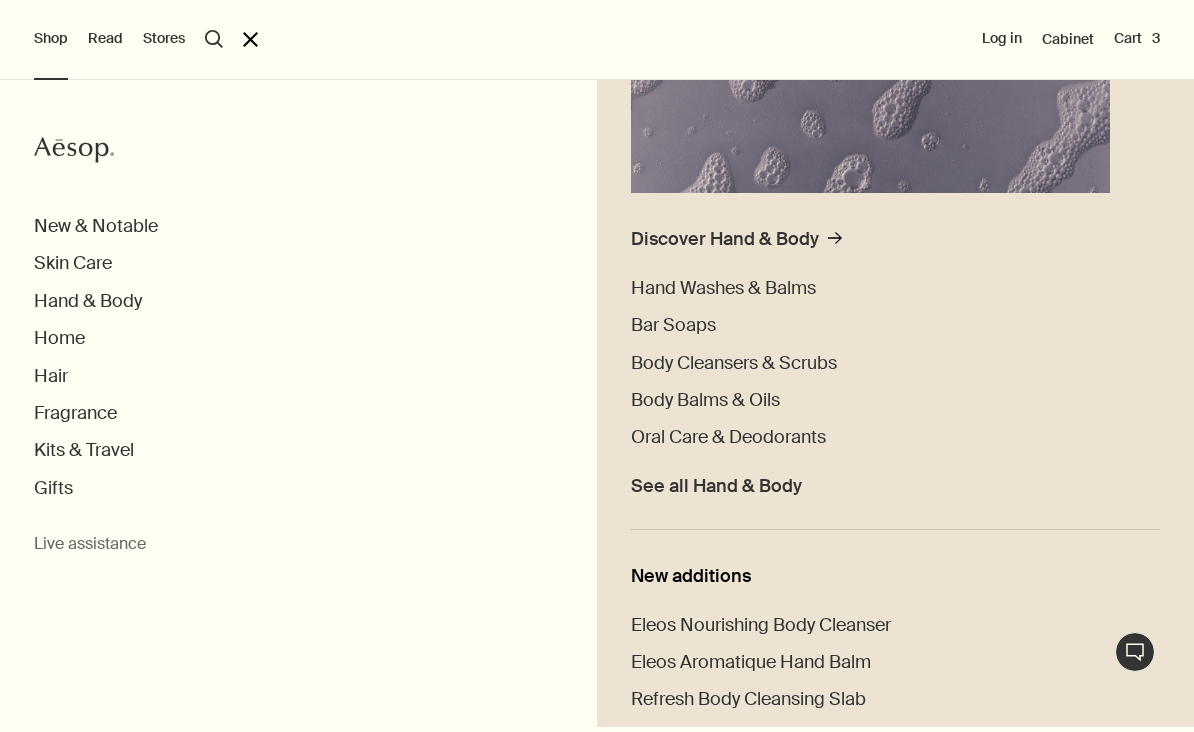 click on "See all Hand & Body" at bounding box center [716, 486] 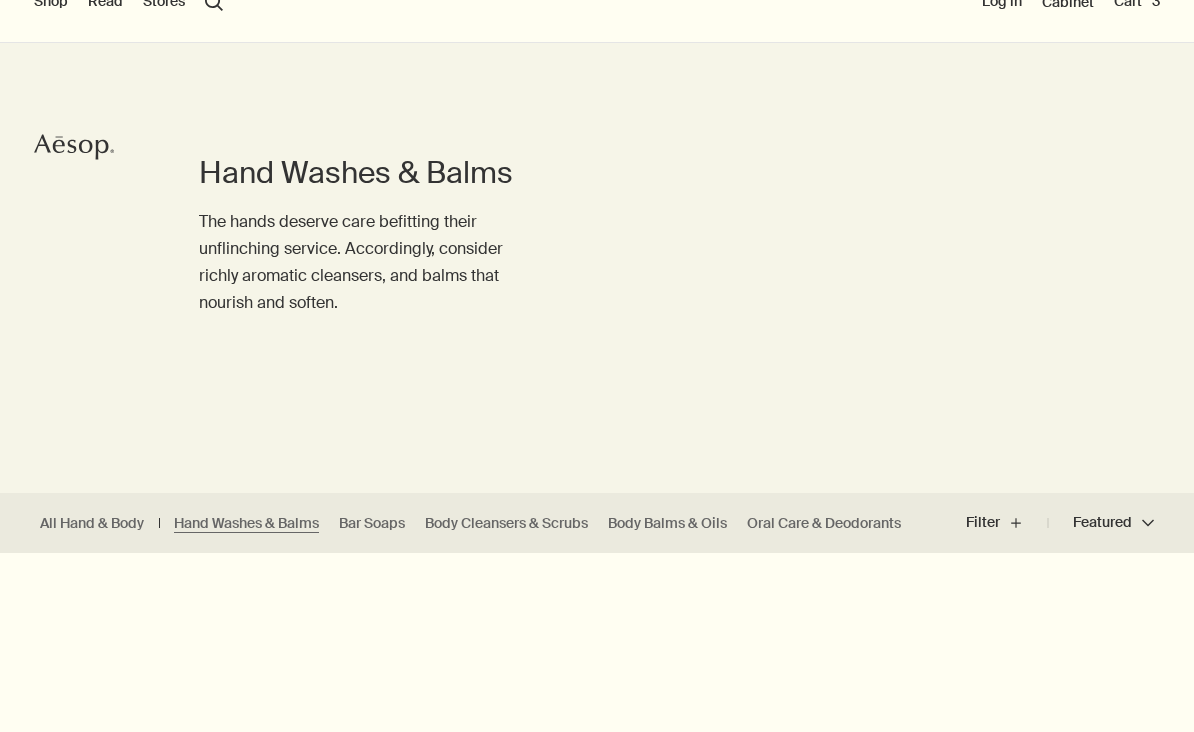 scroll, scrollTop: 0, scrollLeft: 0, axis: both 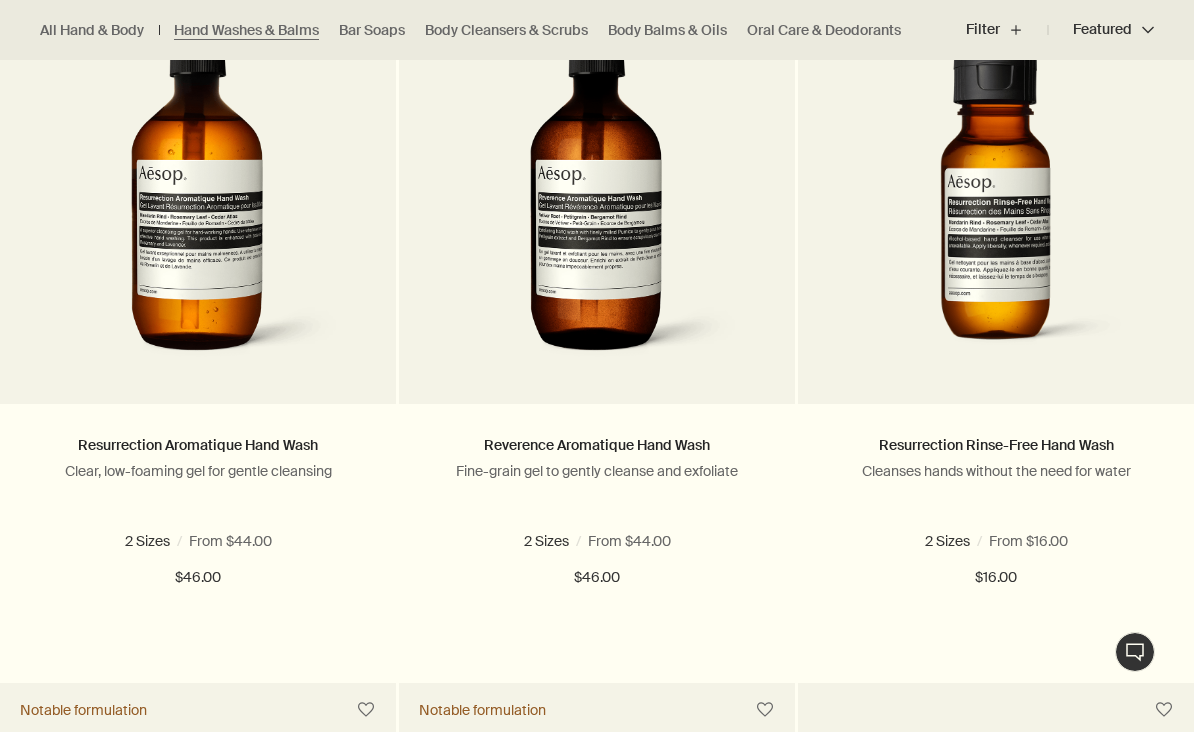 click on "Add Add to your cart" at bounding box center (198, 650) 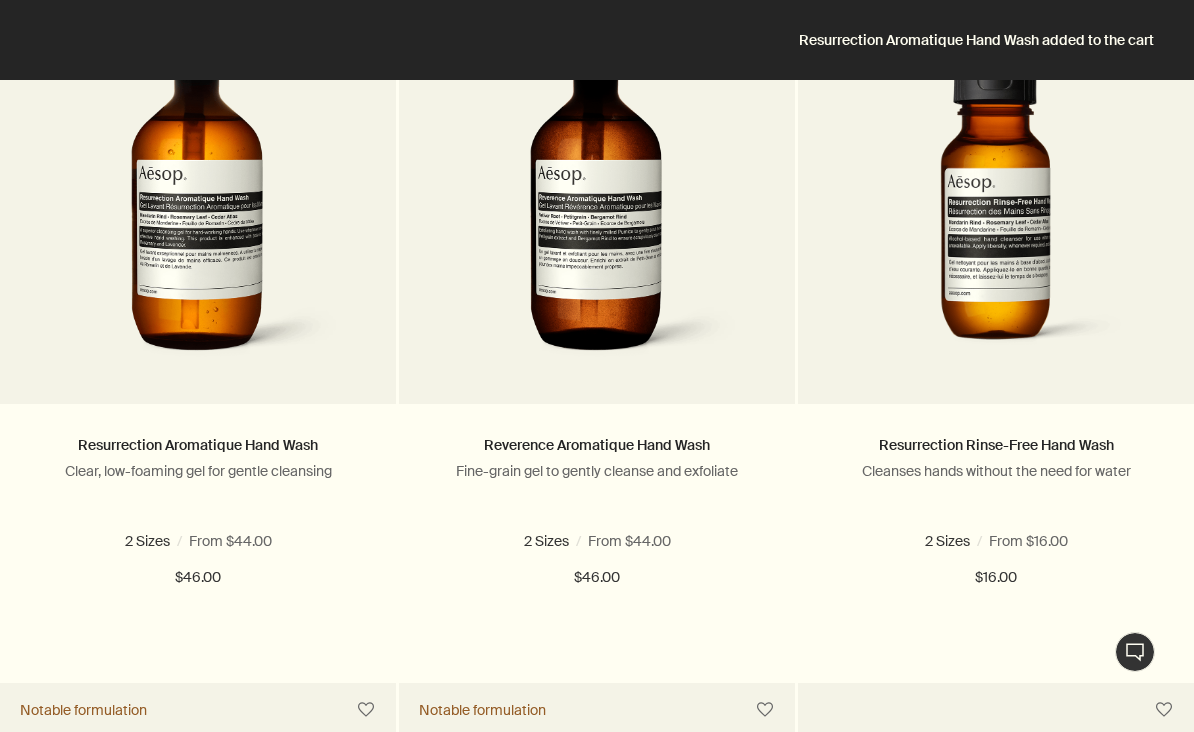 click on "Resurrection Aromatique Hand Wash added to the cart" at bounding box center [597, 40] 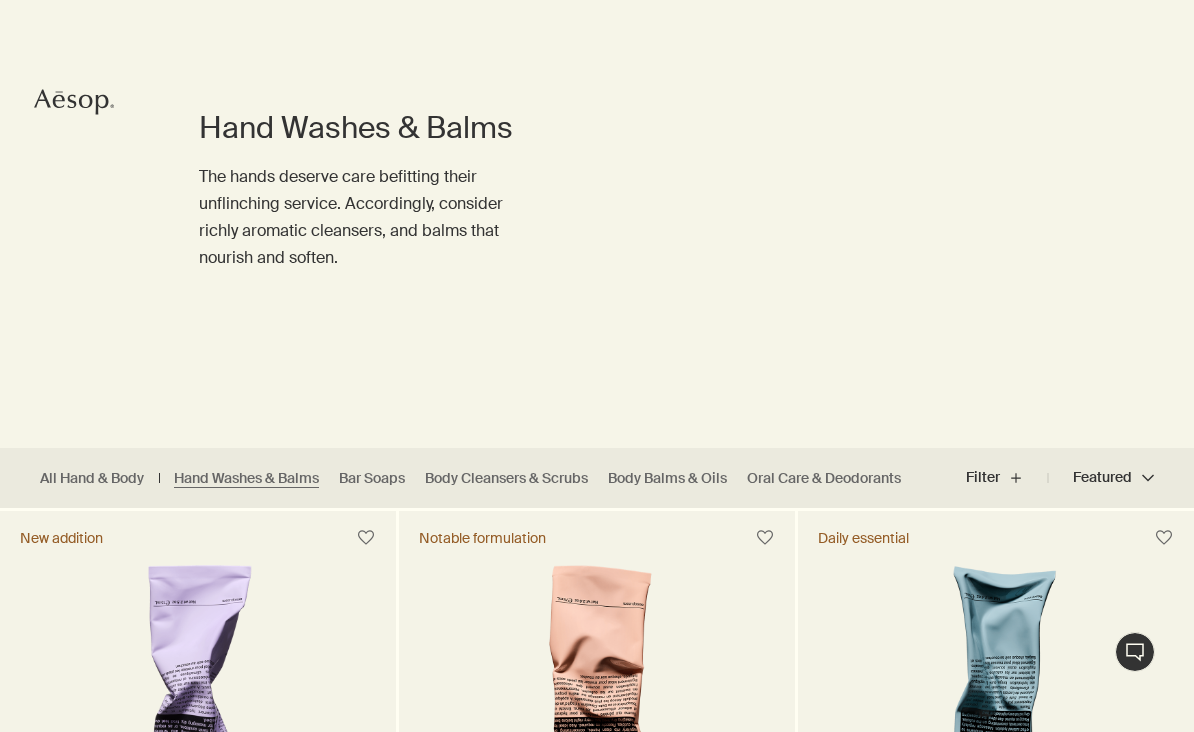 scroll, scrollTop: 0, scrollLeft: 0, axis: both 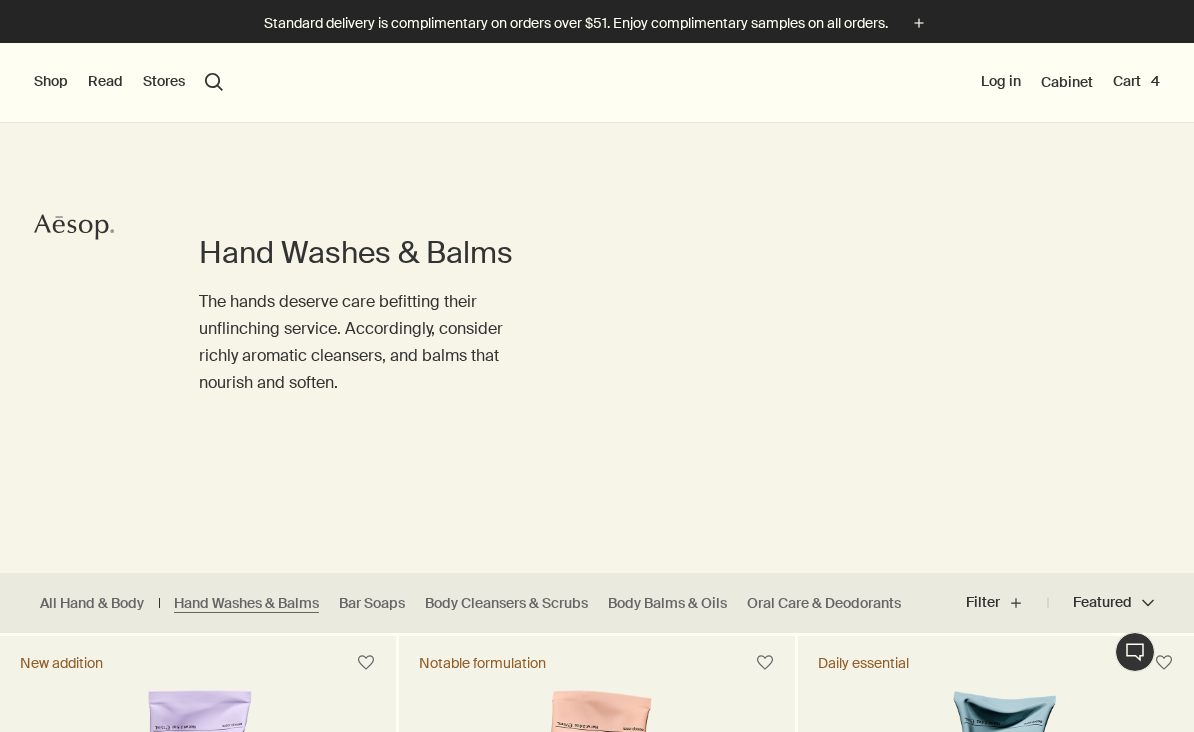 click on "Cart 4" at bounding box center (1136, 82) 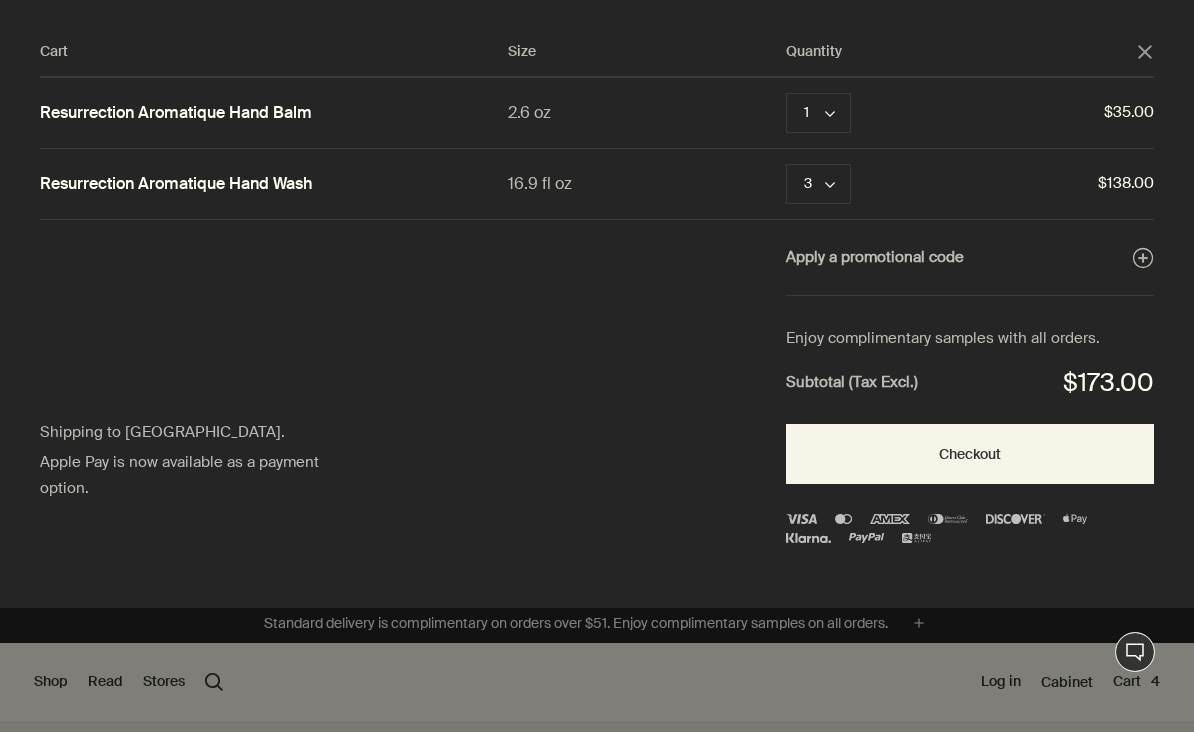 click on "3 chevron" at bounding box center [818, 184] 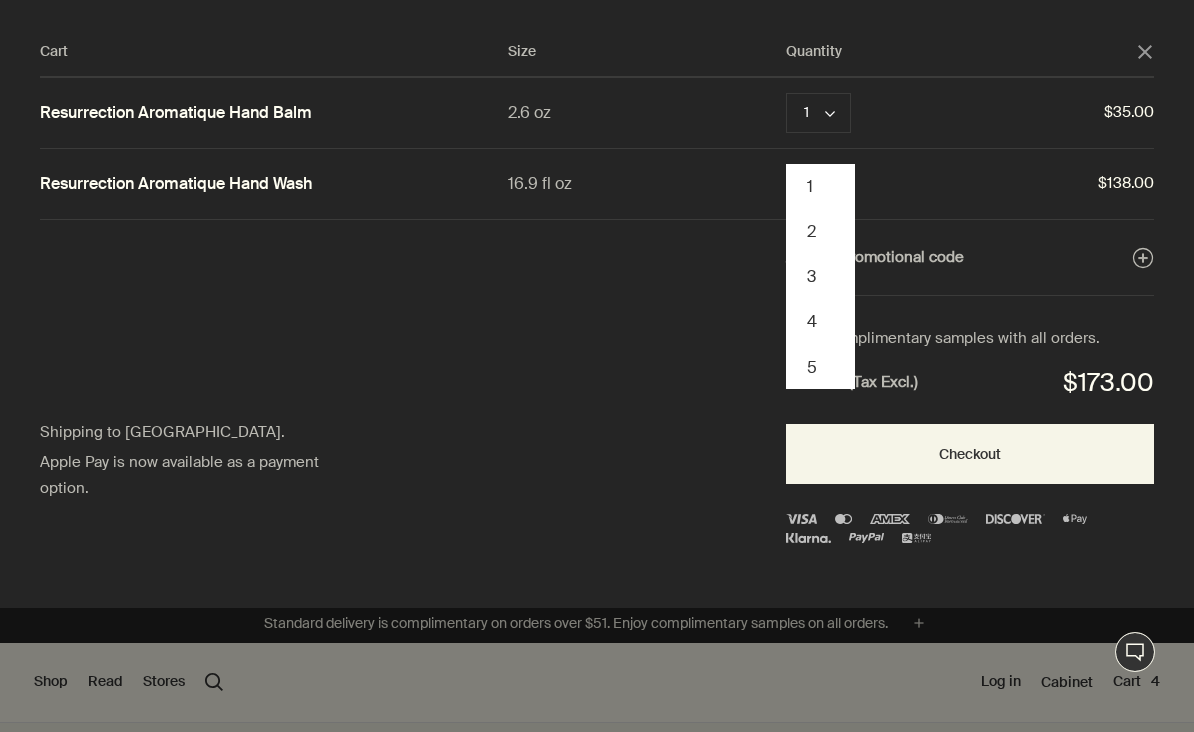click on "2" at bounding box center [820, 231] 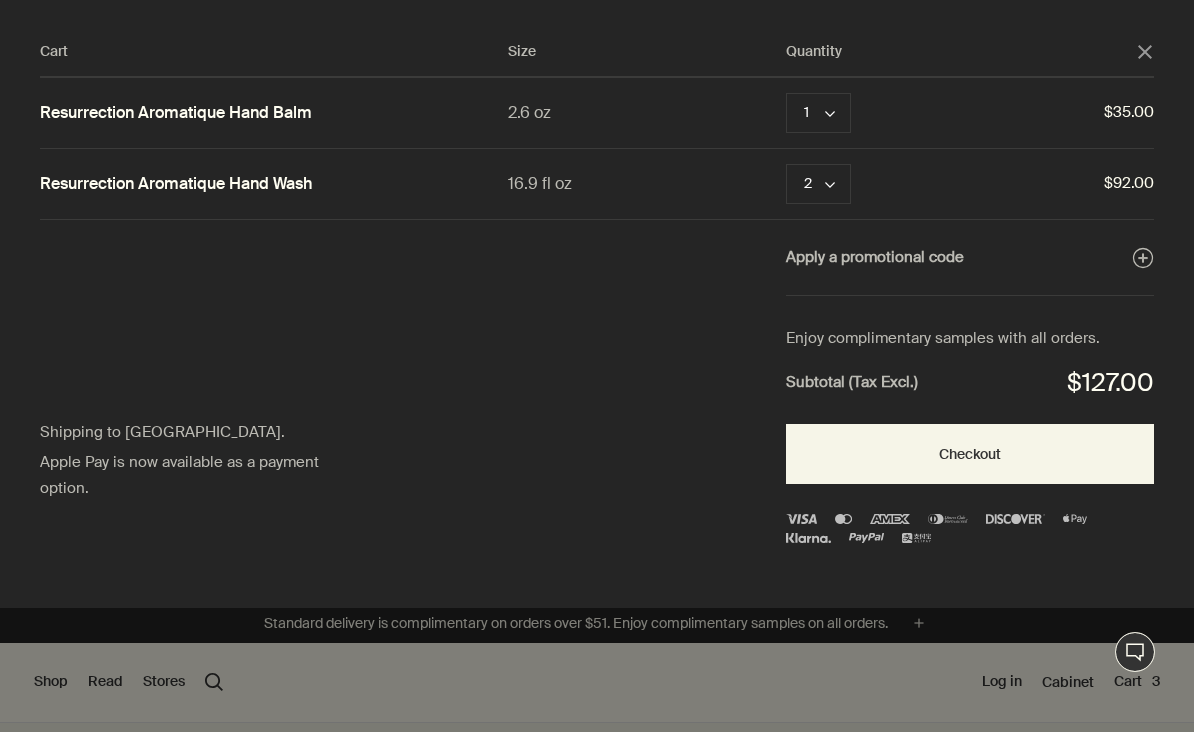 click on "close" 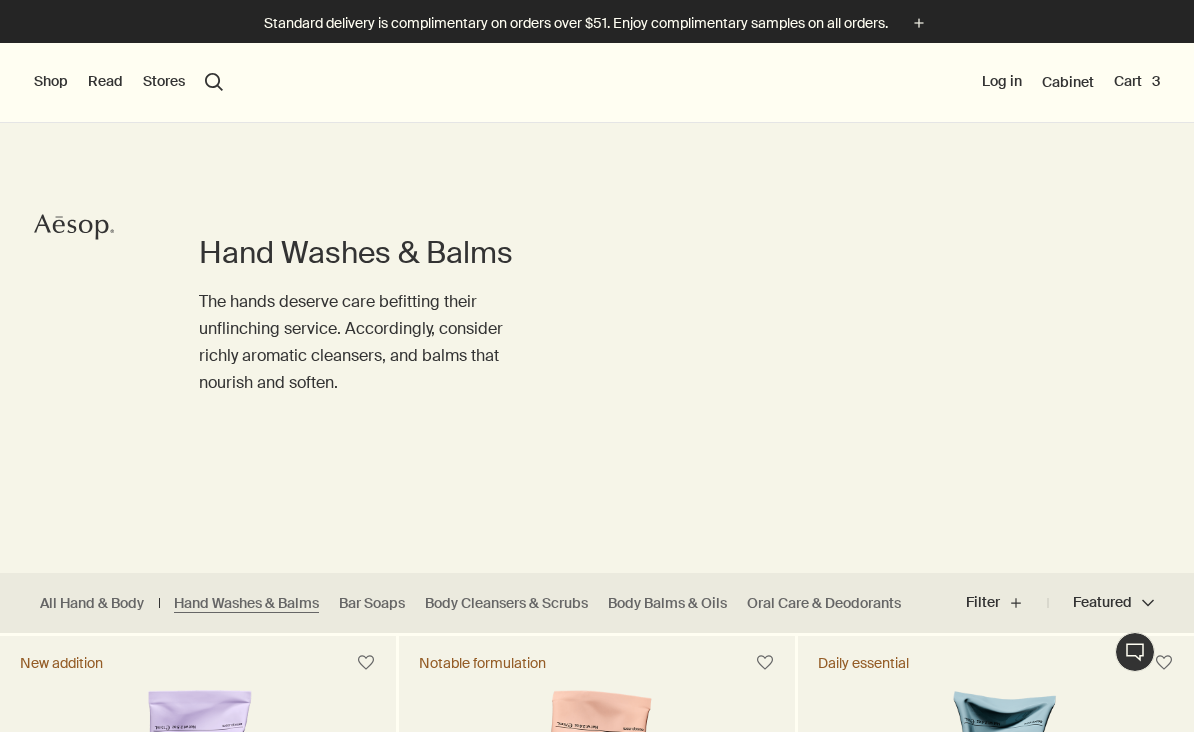 click on "Stores" at bounding box center (164, 82) 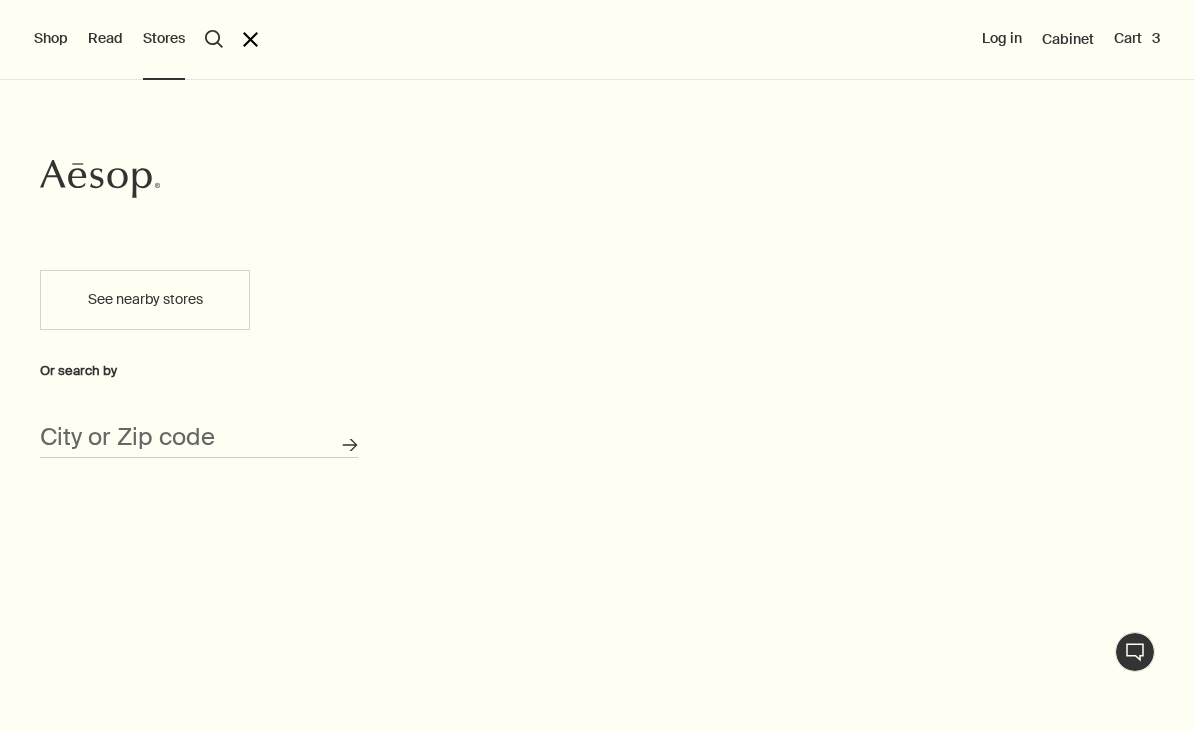 click on "search Search" at bounding box center (214, 39) 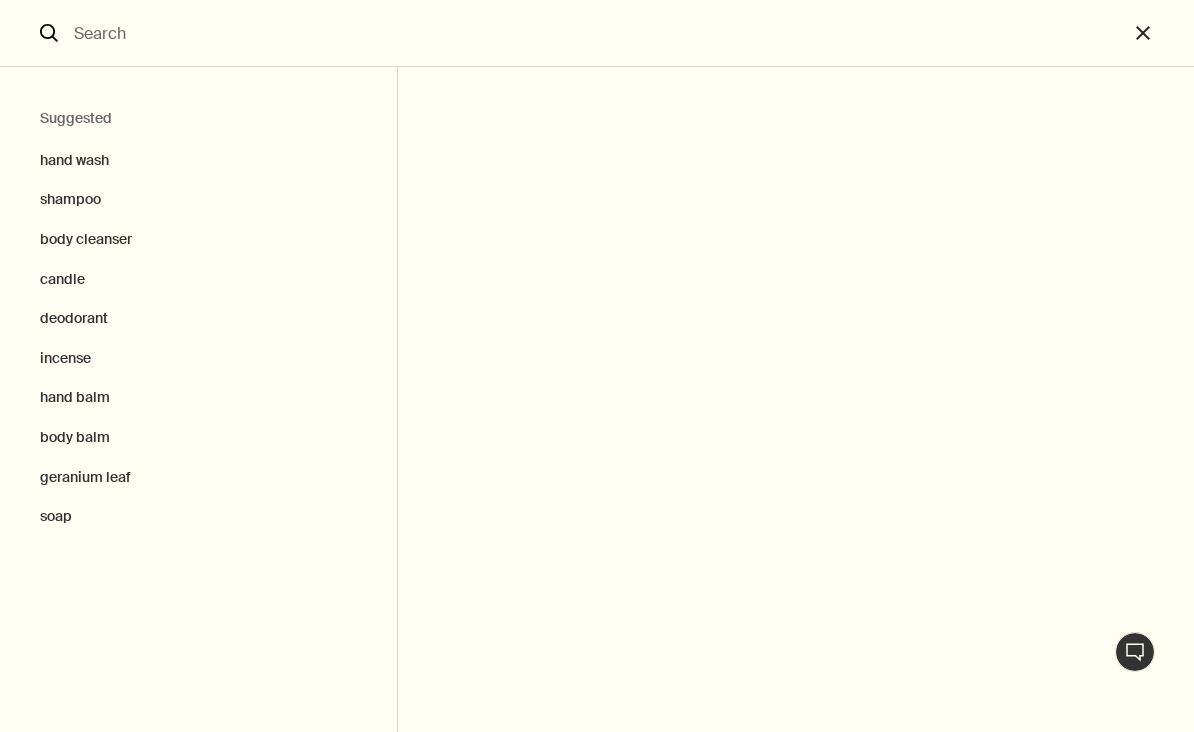 click on "close" at bounding box center (1161, 33) 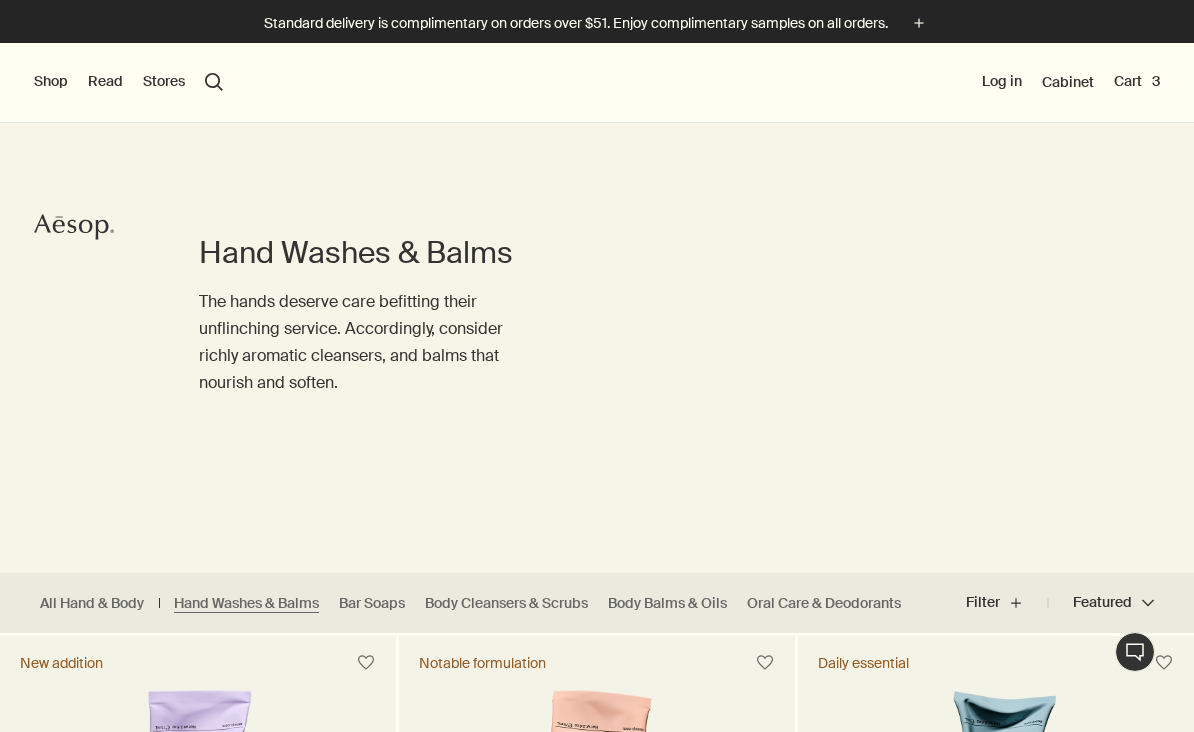 click on "Shop New & Notable Skin Care Hand & Body Home Hair Fragrance Kits & Travel Gifts Live assistance Read About Our story Careers Foundation Contact us   rightUpArrow Philosophy Design Products Stores search Search Log in Cabinet Cart 3" at bounding box center [597, 83] 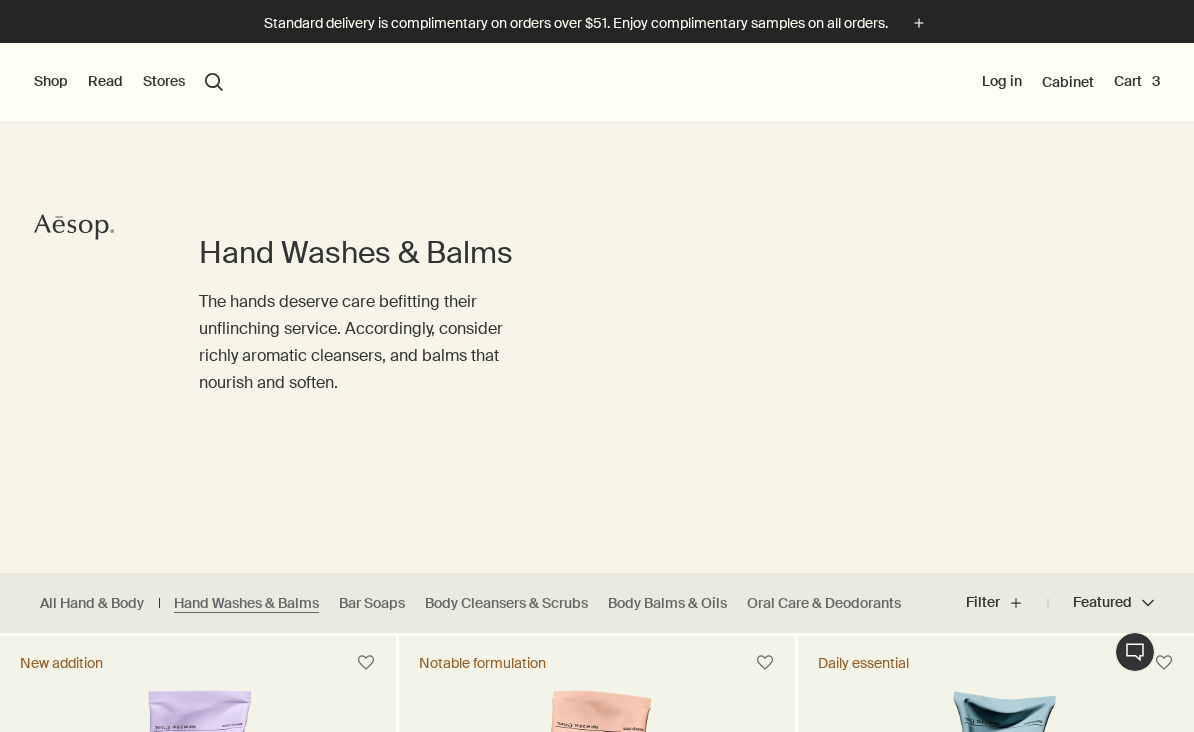 click on "Shop" at bounding box center (51, 82) 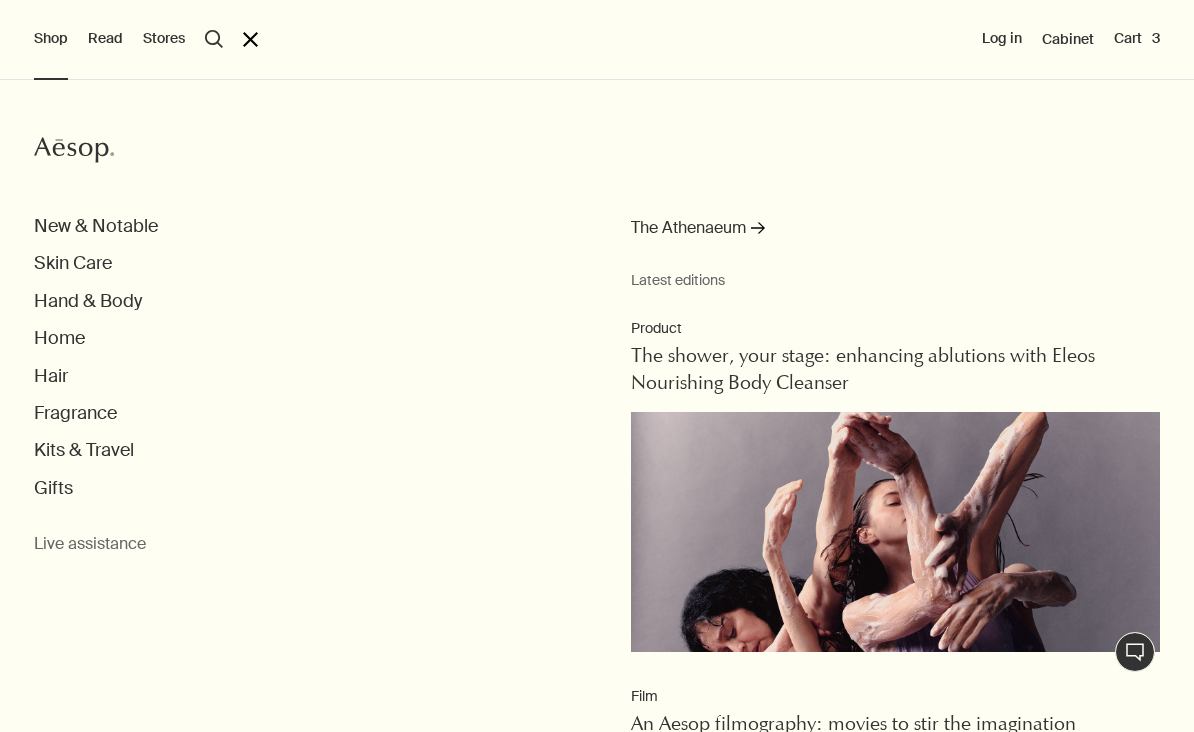 click on "Hair" at bounding box center (51, 376) 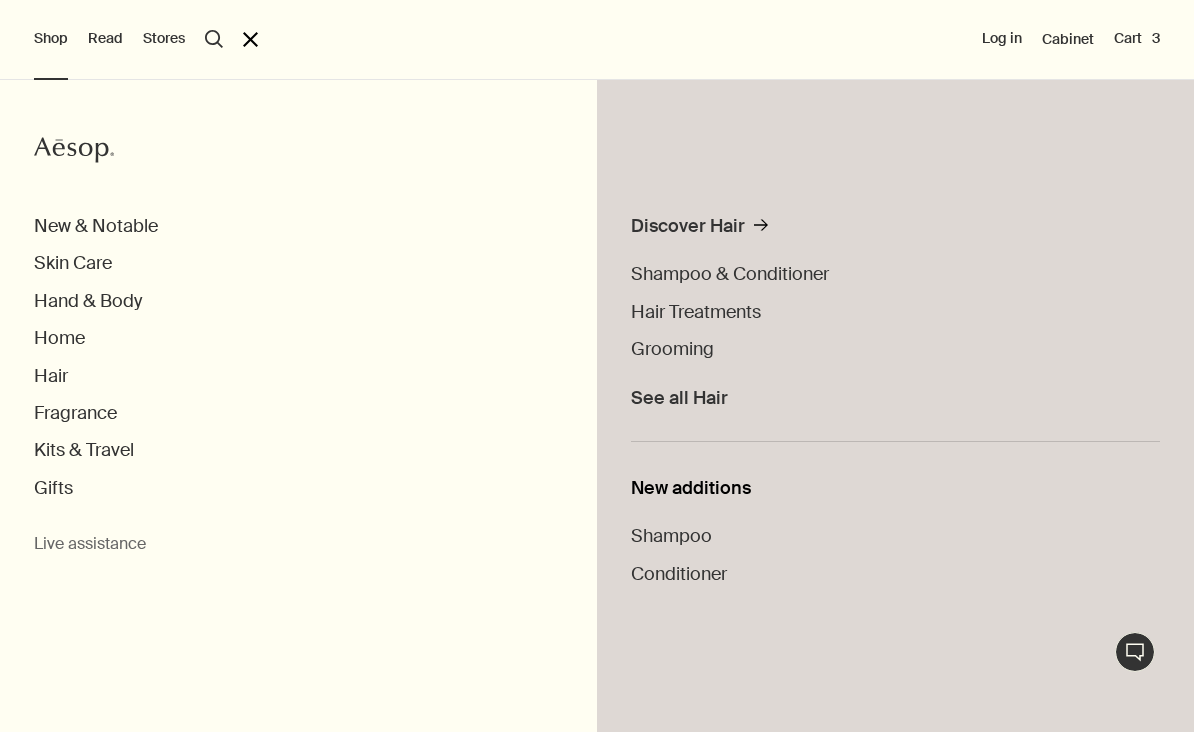 click on "Hair Treatments" at bounding box center (696, 312) 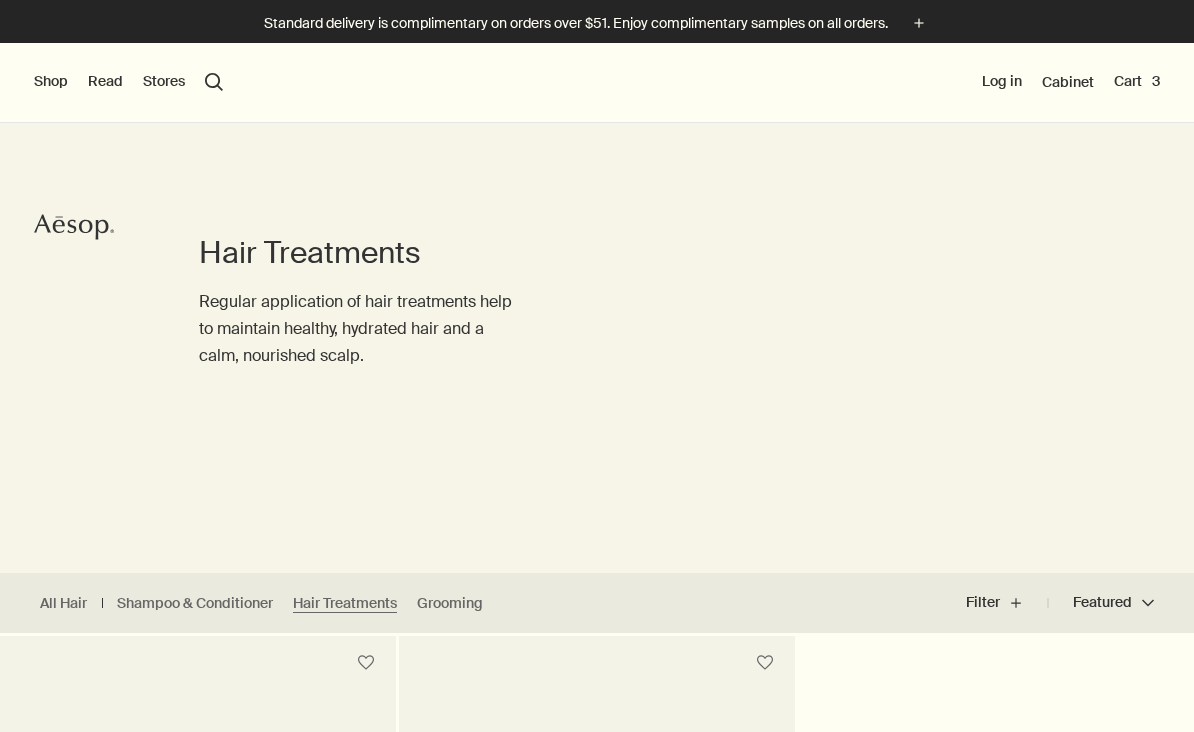 scroll, scrollTop: 297, scrollLeft: 0, axis: vertical 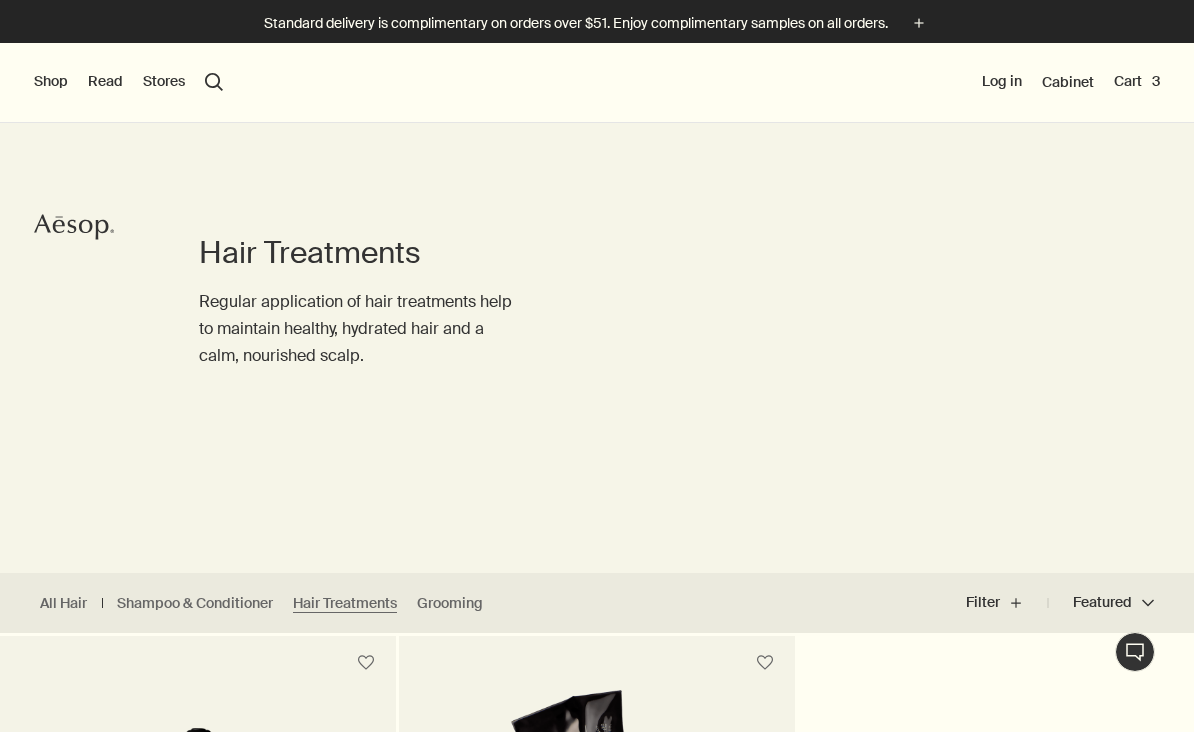 click on "Shop" at bounding box center (51, 82) 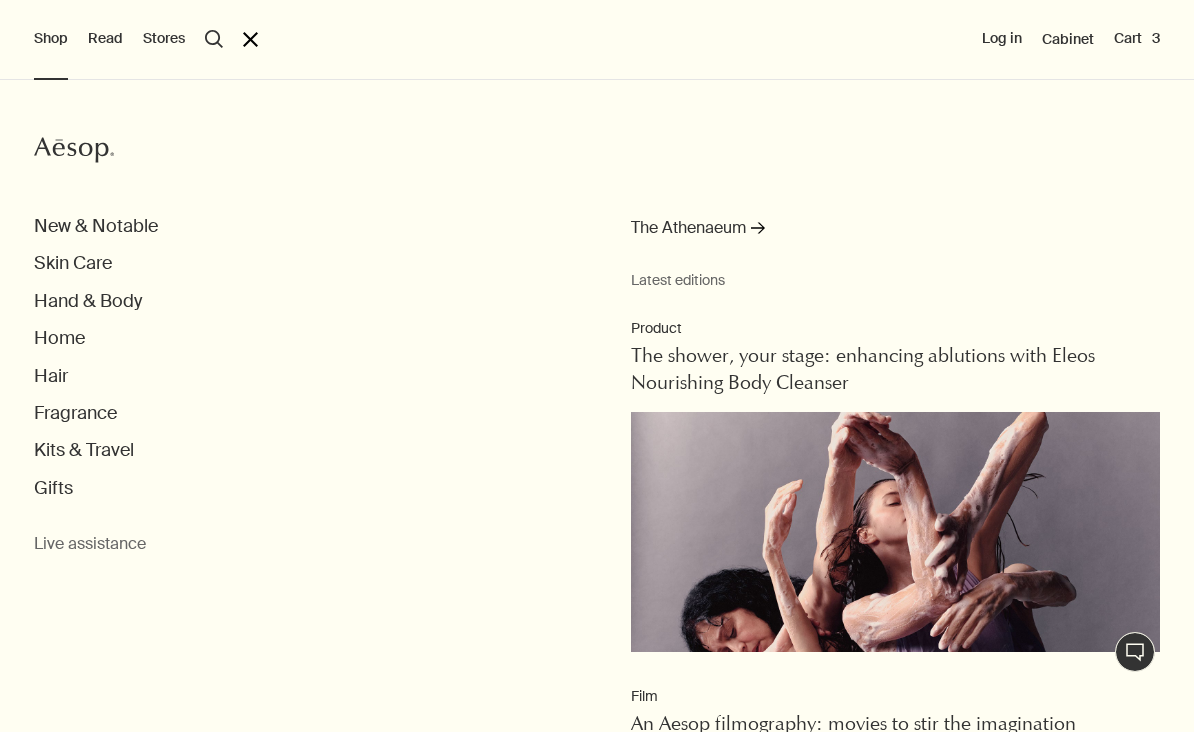 click on "Kits & Travel" at bounding box center [84, 450] 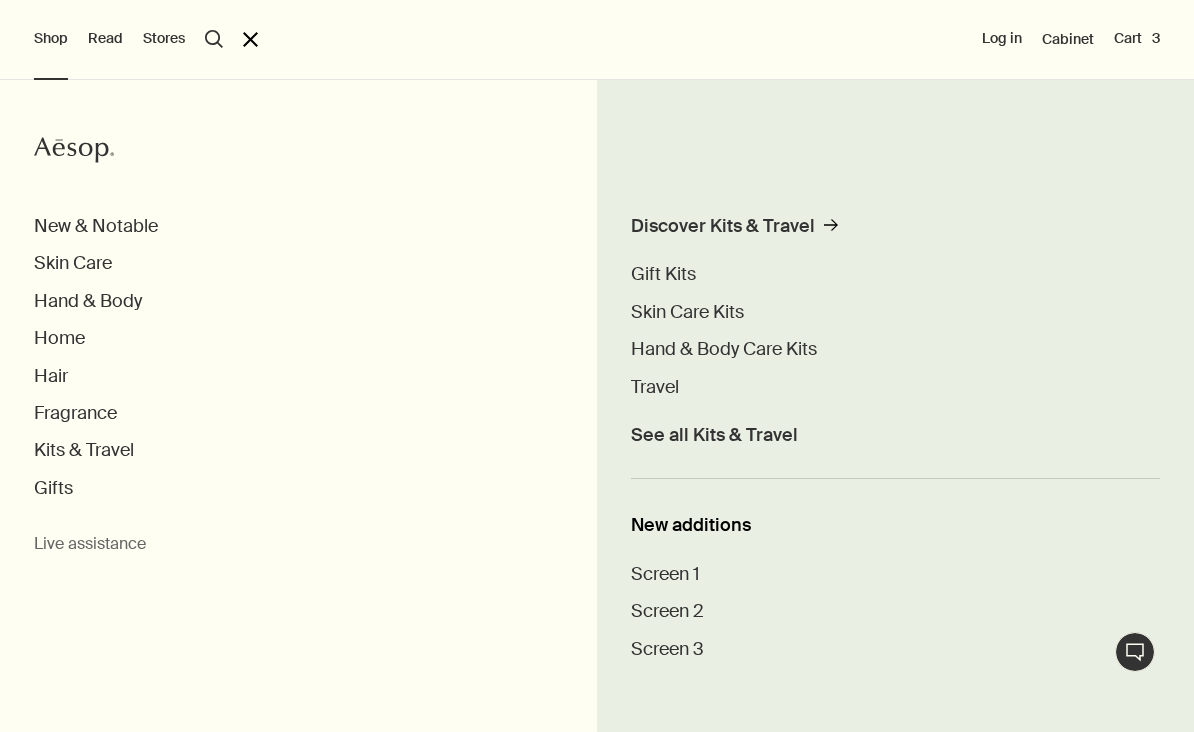click on "Gift Kits" at bounding box center (663, 274) 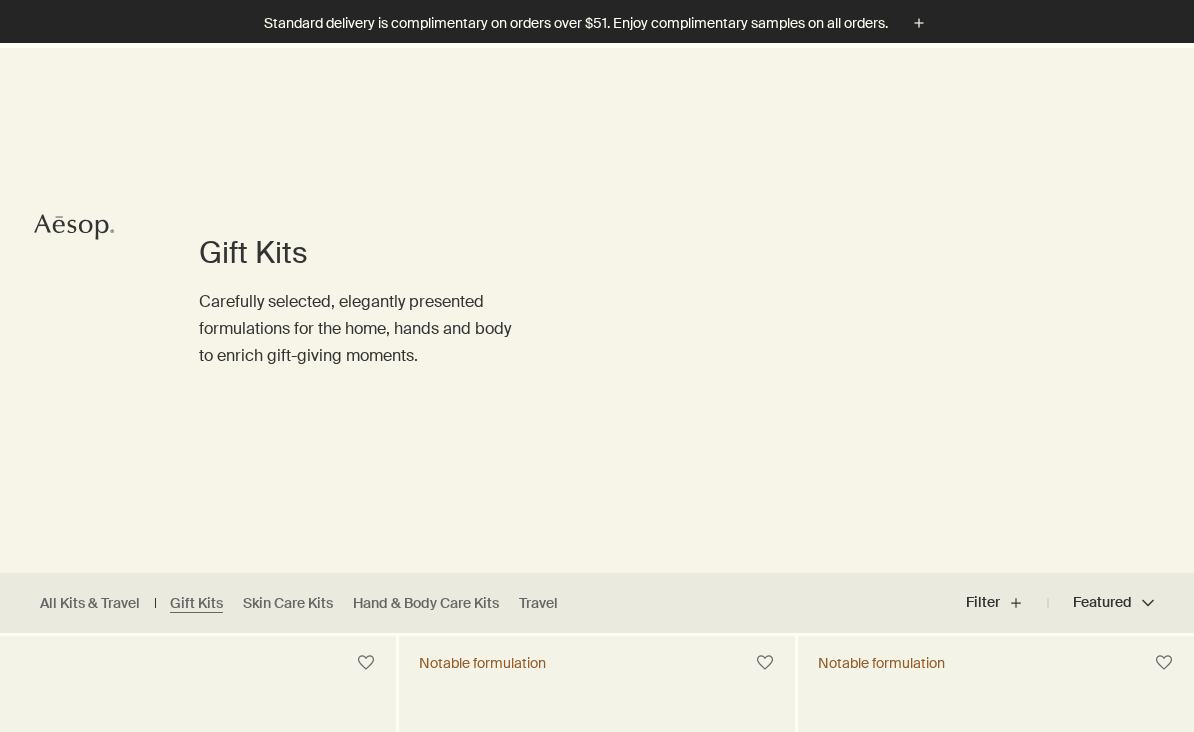 scroll, scrollTop: 542, scrollLeft: 0, axis: vertical 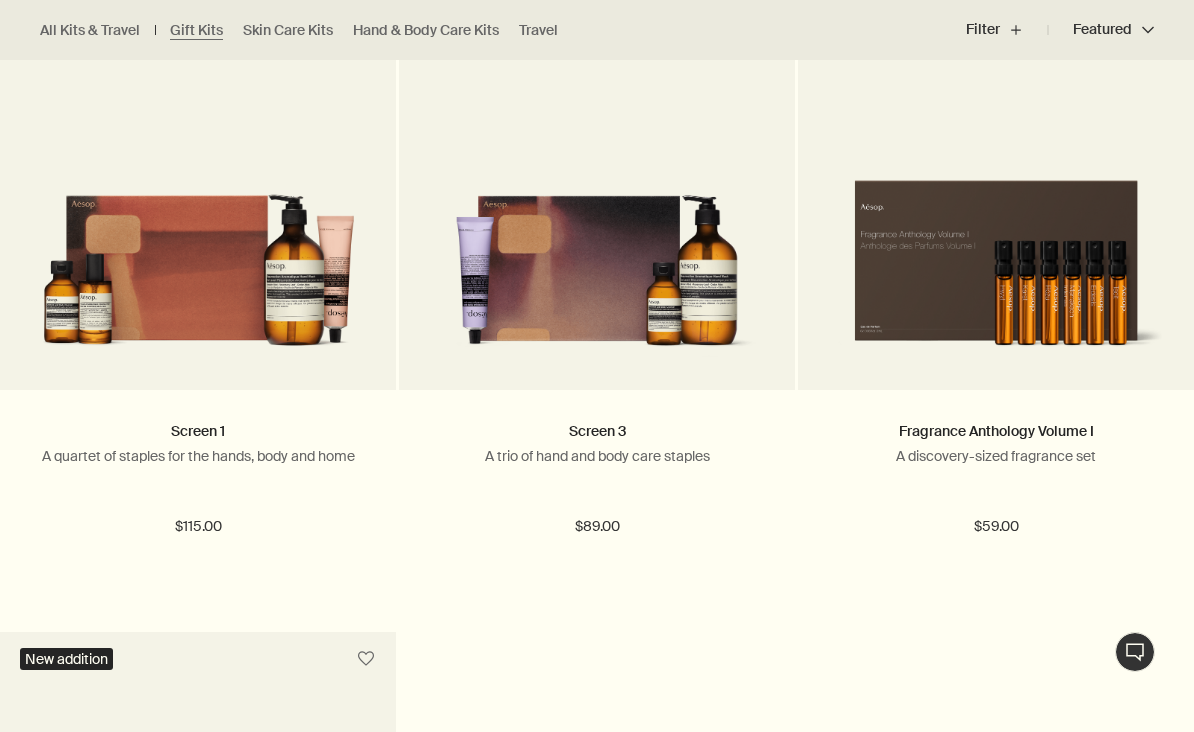 click at bounding box center [198, 258] 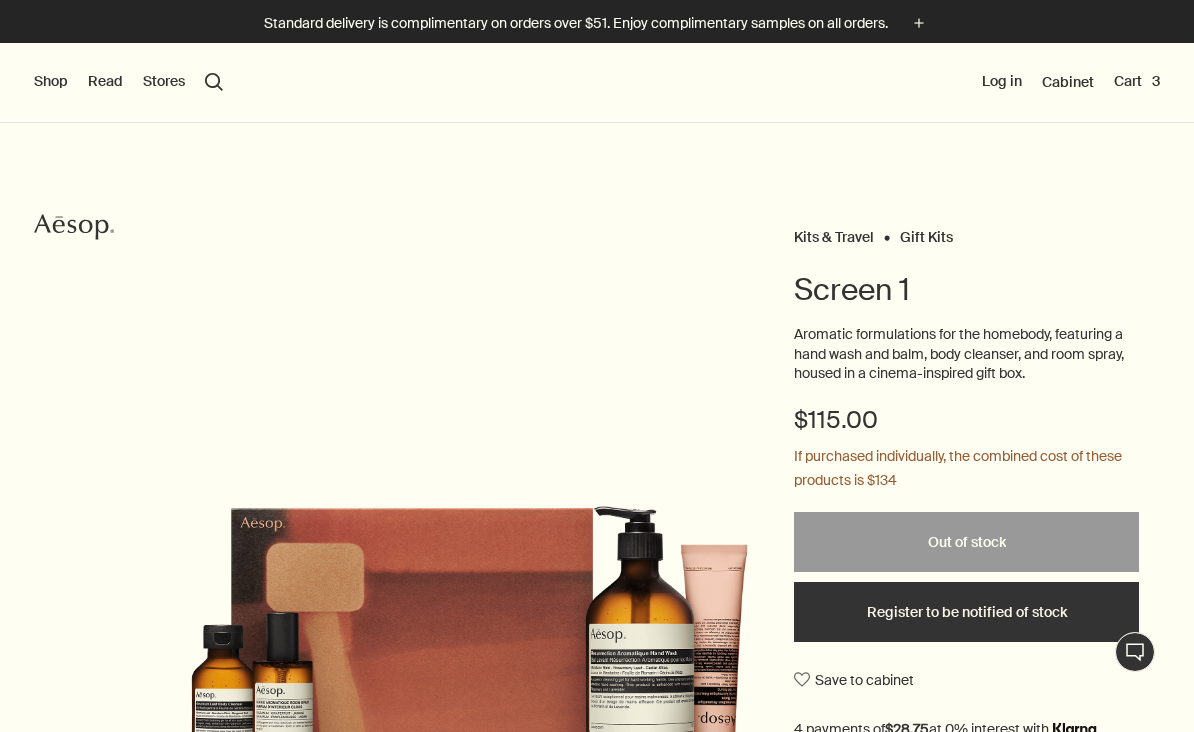 scroll, scrollTop: 0, scrollLeft: 0, axis: both 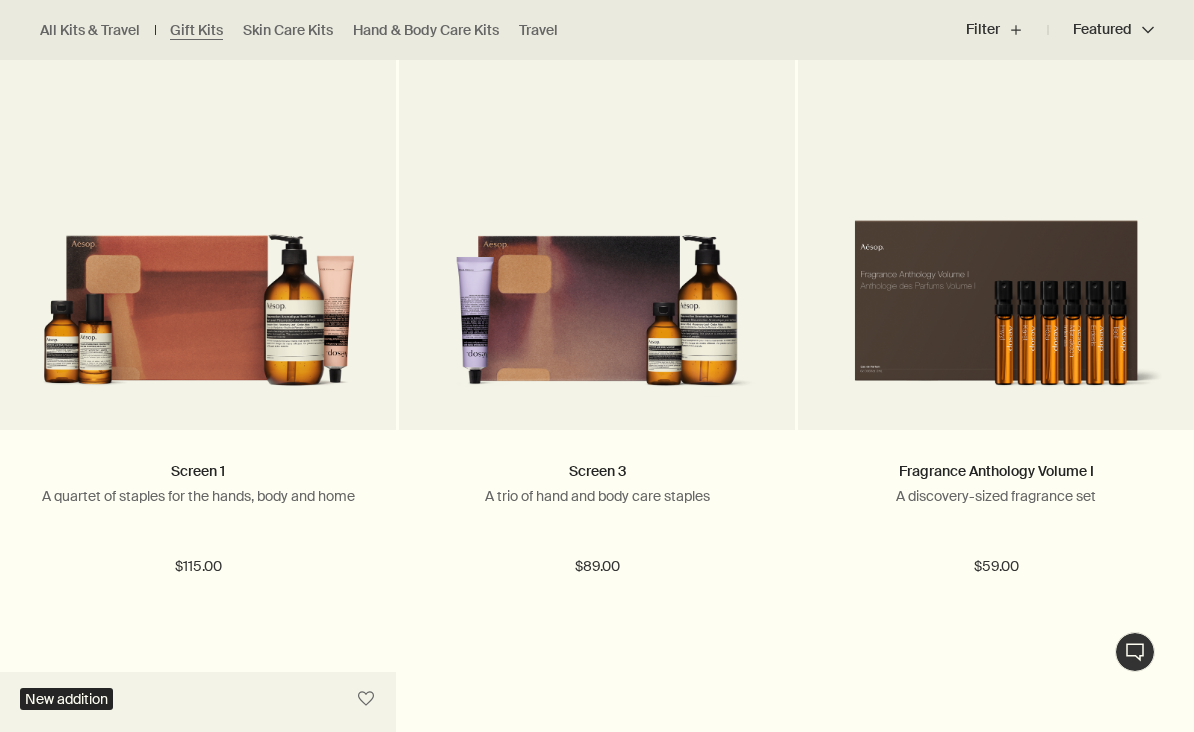 click at bounding box center (597, 298) 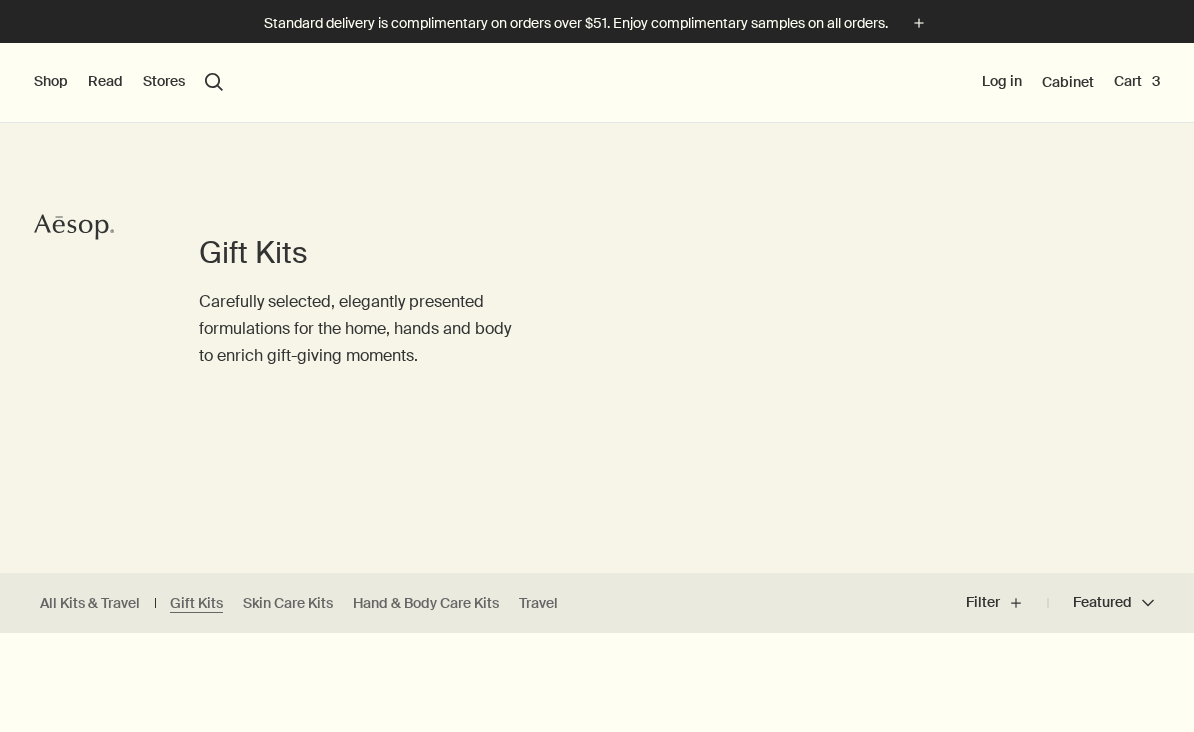scroll, scrollTop: 598, scrollLeft: 0, axis: vertical 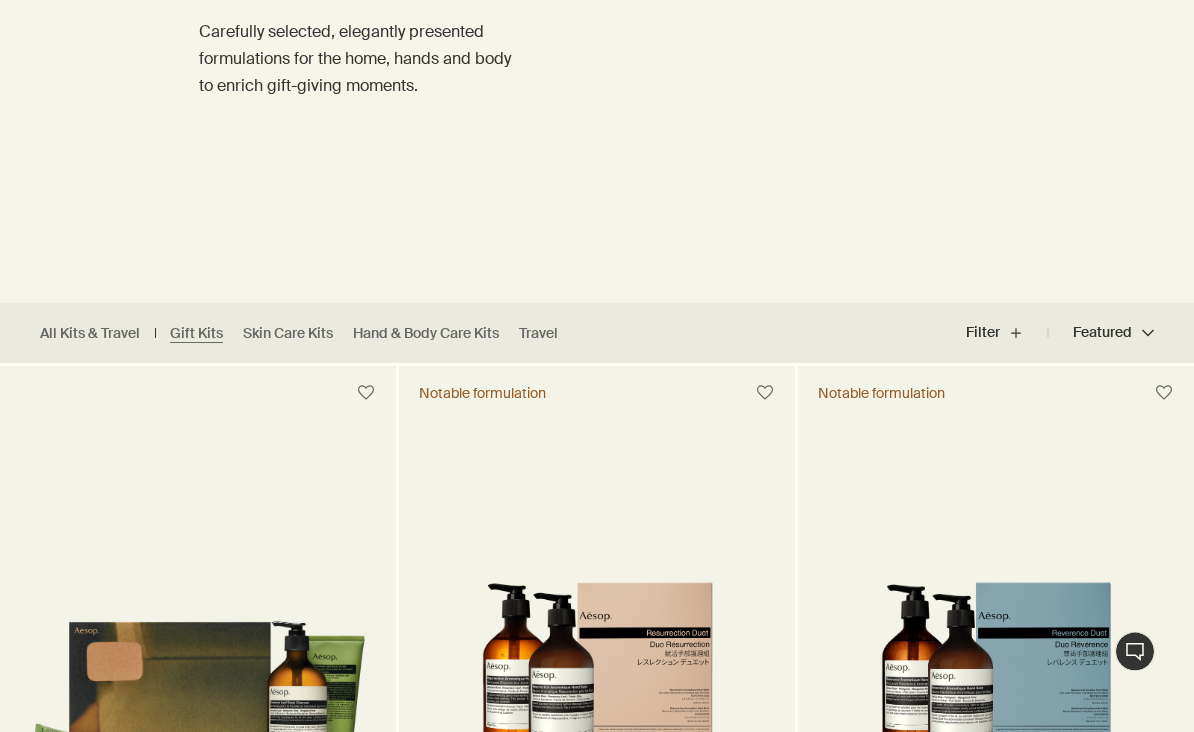 click on "Skin Care Kits" at bounding box center [288, 334] 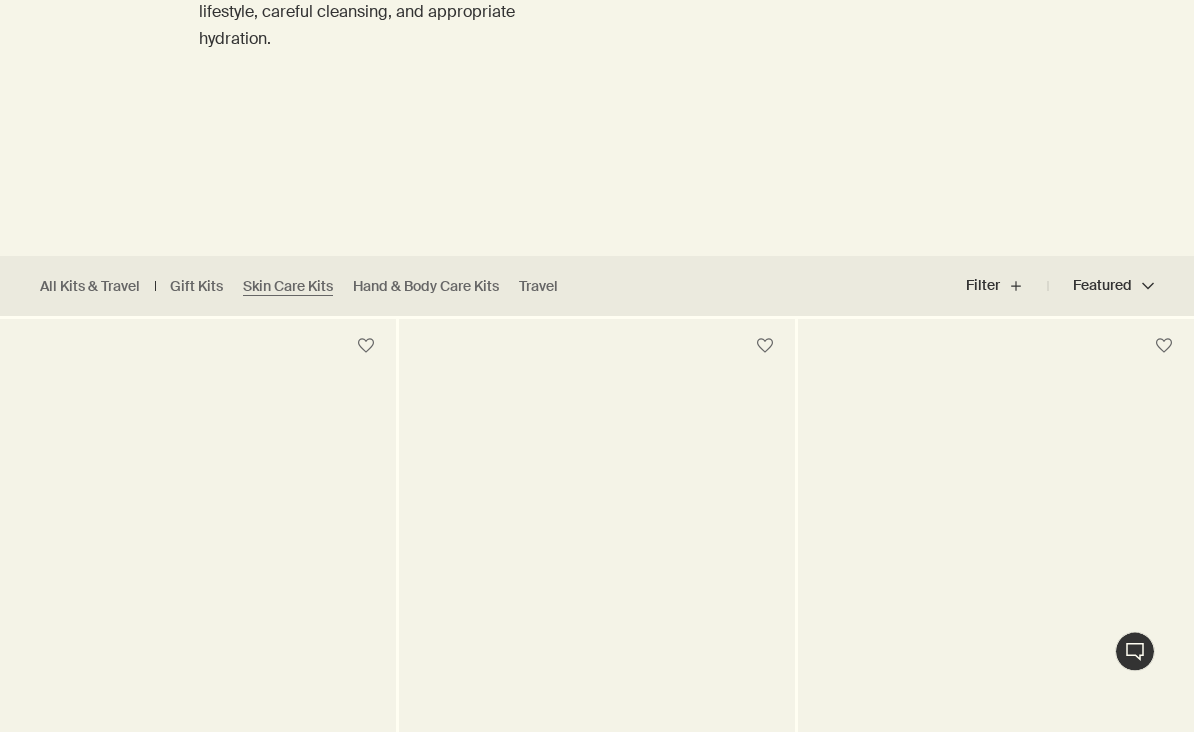 scroll, scrollTop: 318, scrollLeft: 0, axis: vertical 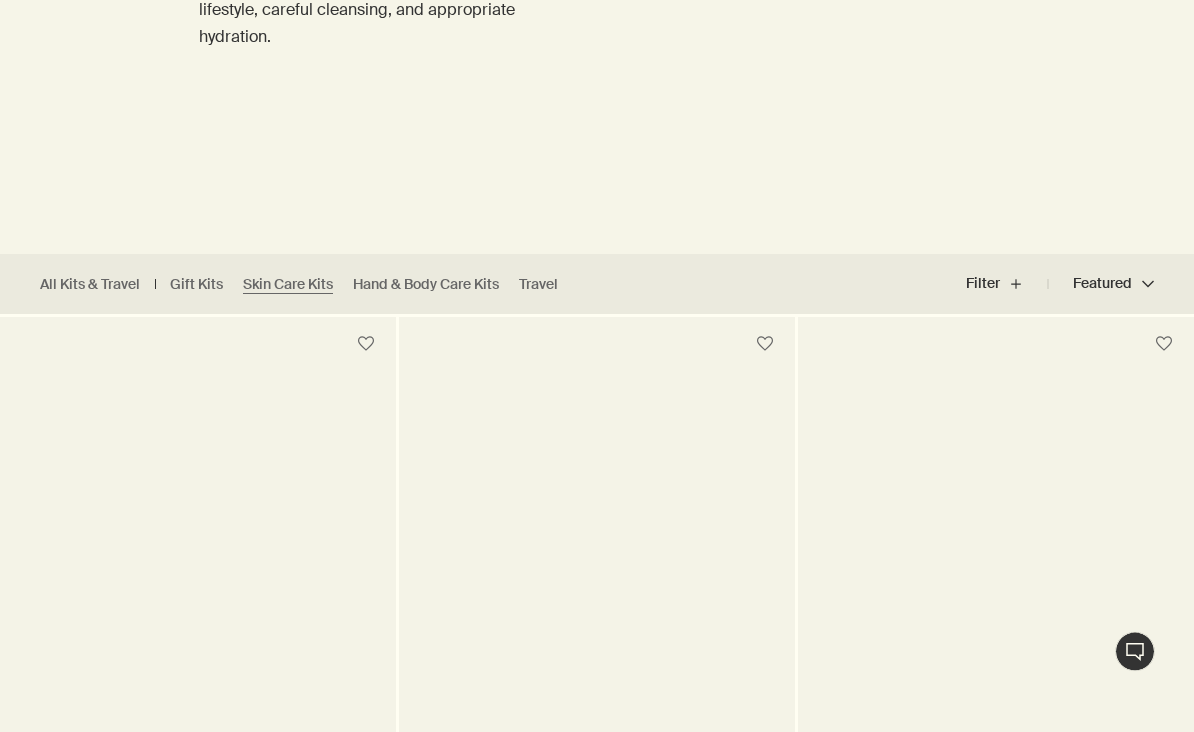 click on "Hand & Body Care Kits" at bounding box center (426, 285) 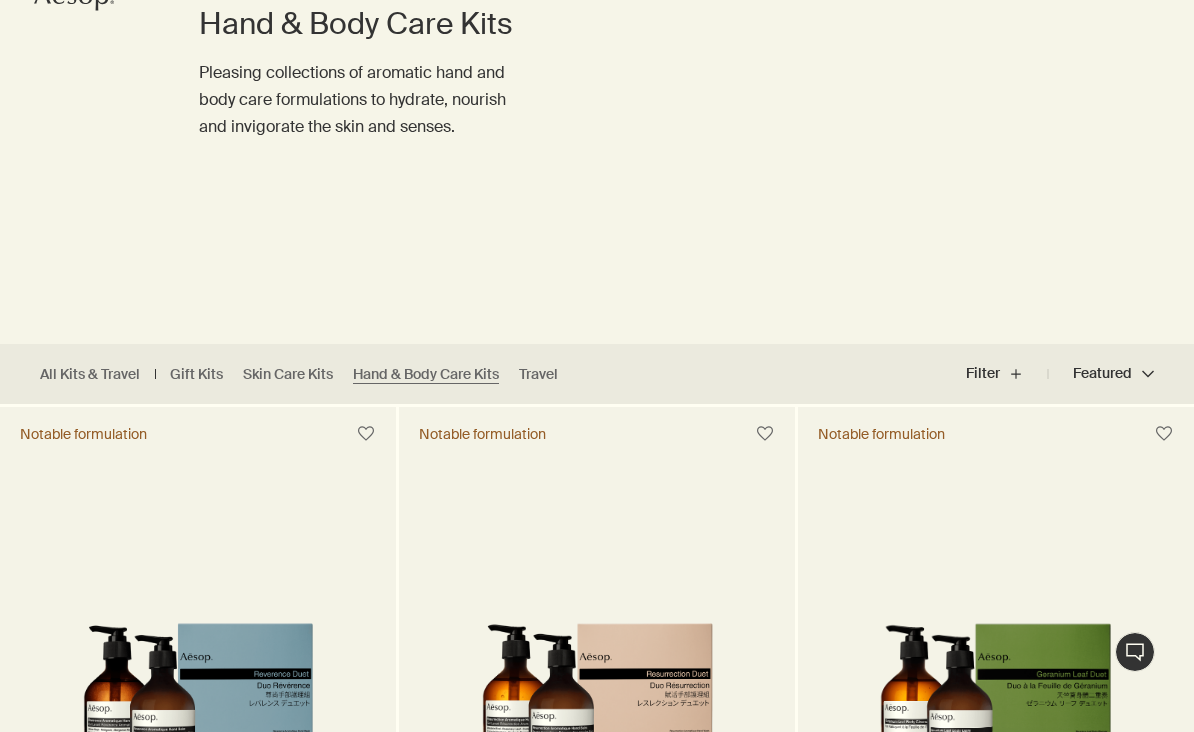 scroll, scrollTop: 235, scrollLeft: 0, axis: vertical 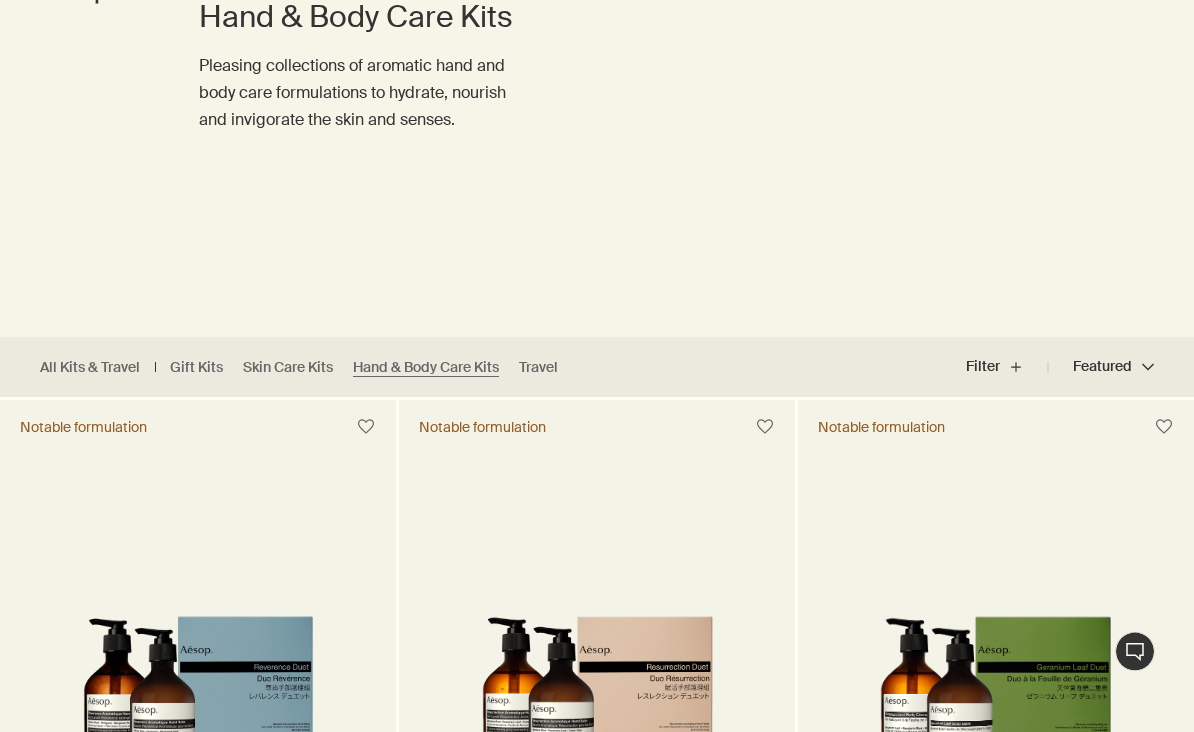 click on "Travel" at bounding box center (538, 368) 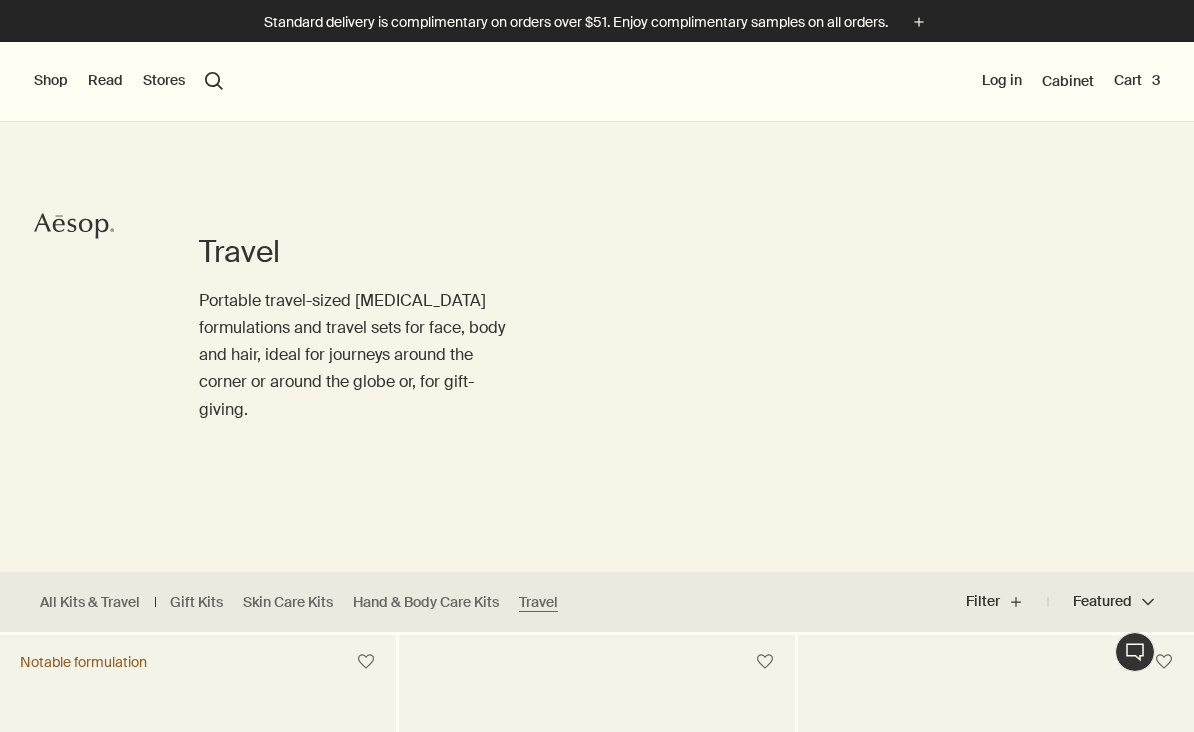 scroll, scrollTop: 0, scrollLeft: 0, axis: both 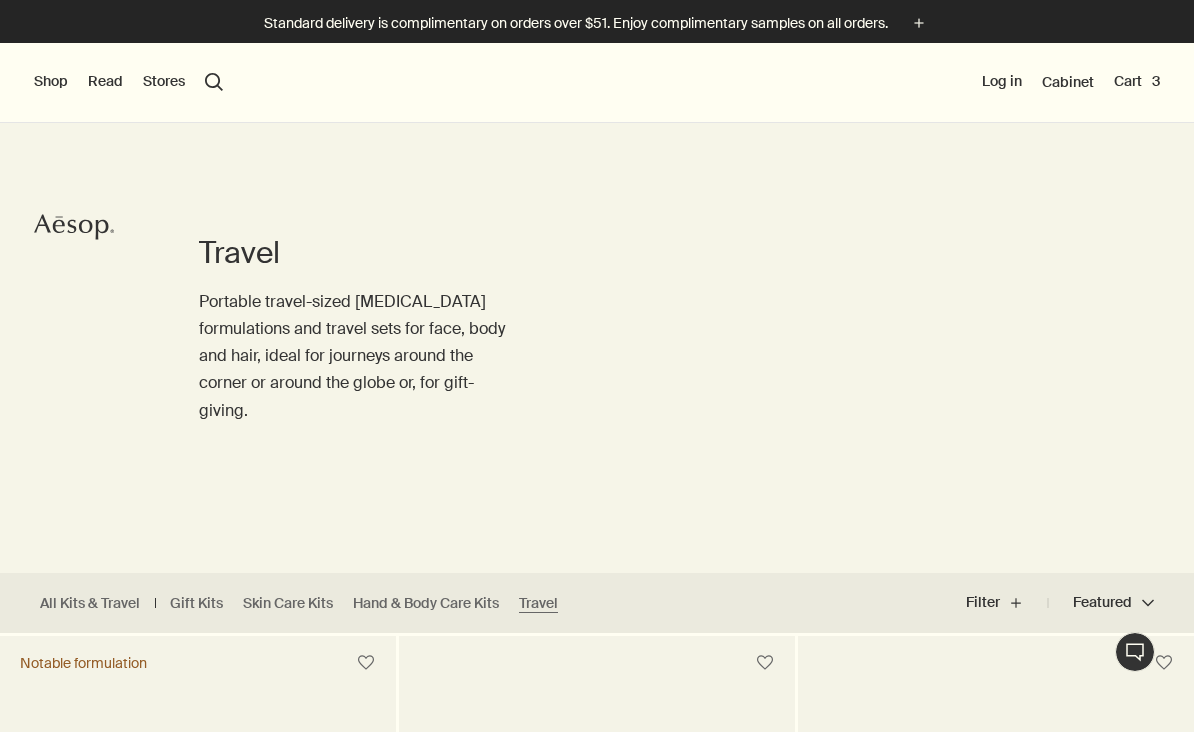 click on "Shop" at bounding box center (51, 82) 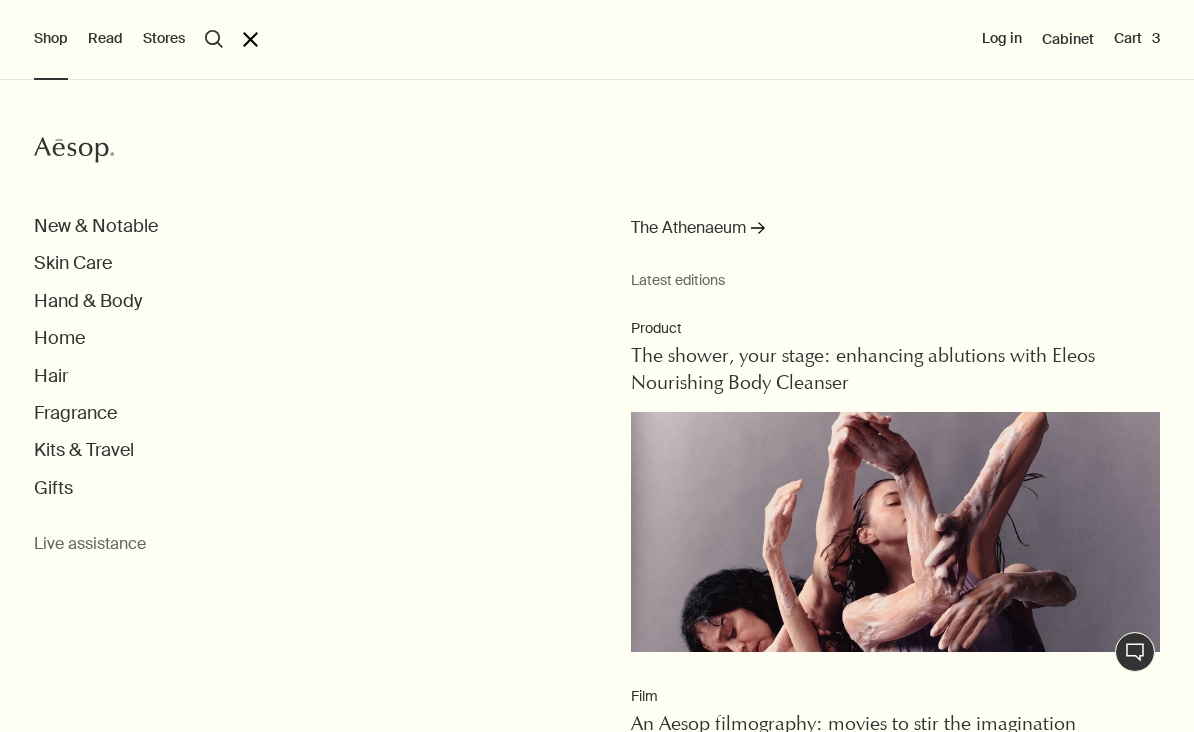 click on "Hand & Body" at bounding box center (88, 301) 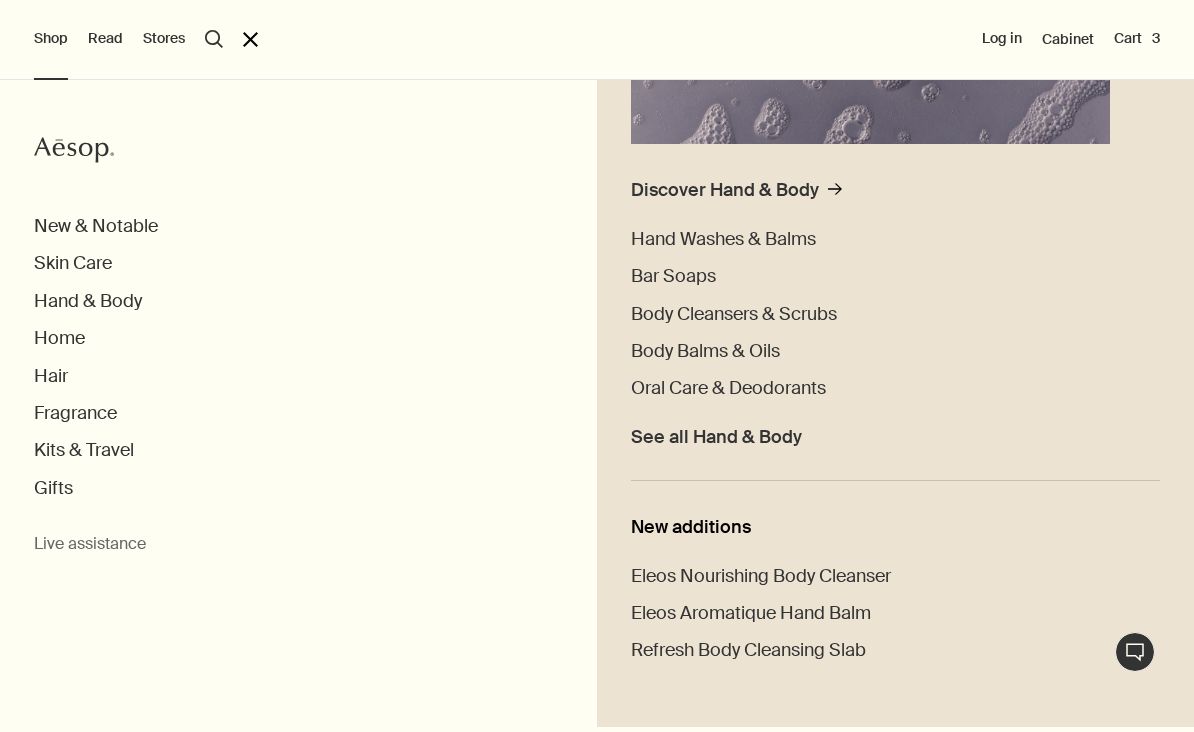 scroll, scrollTop: 438, scrollLeft: 0, axis: vertical 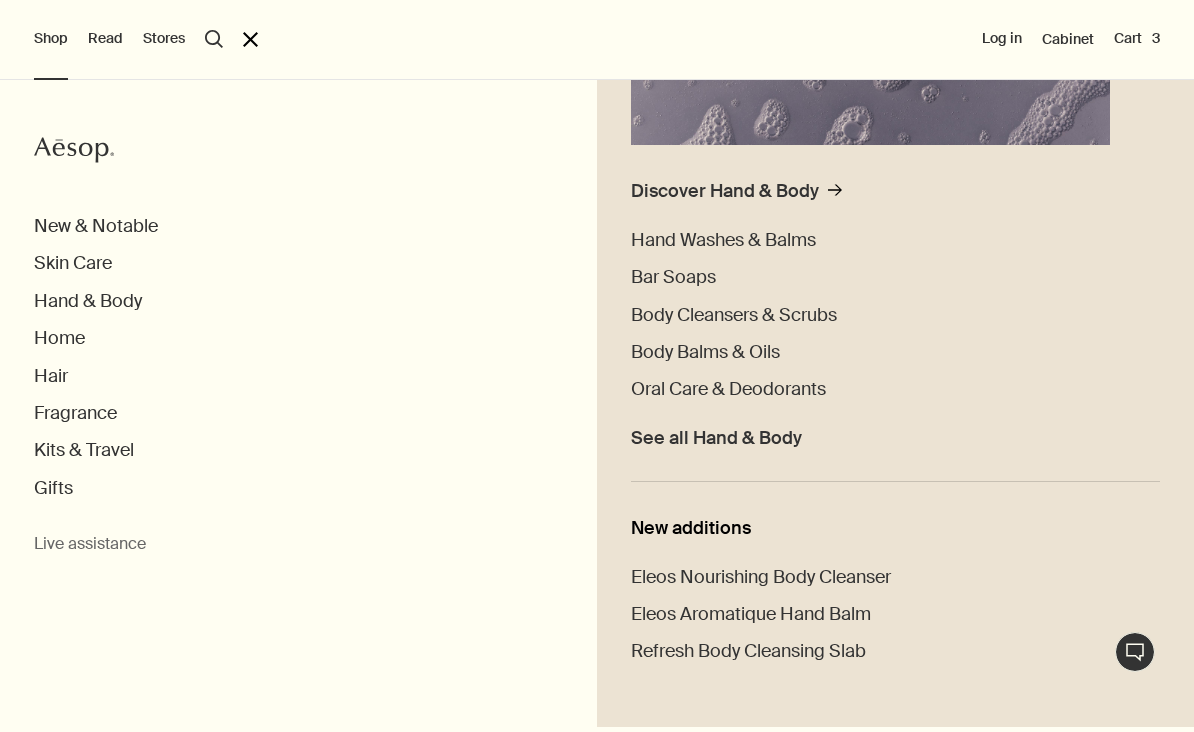click on "Oral Care & Deodorants" at bounding box center [728, 389] 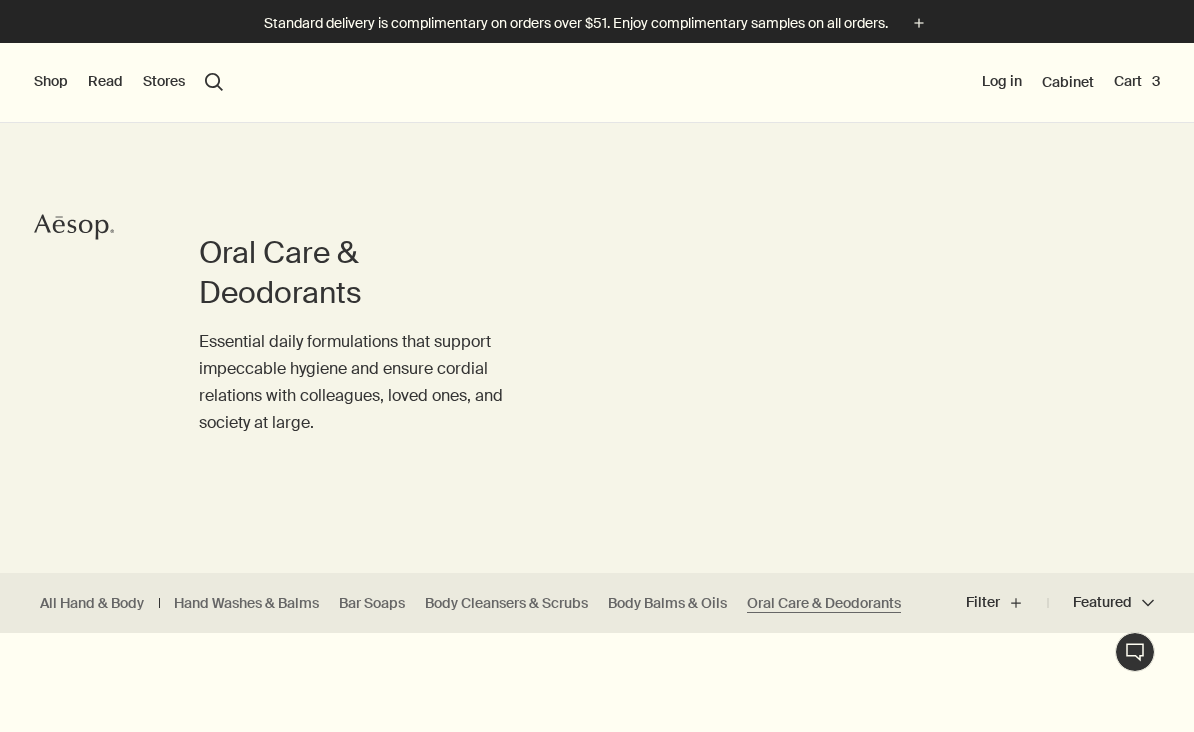 scroll, scrollTop: 0, scrollLeft: 0, axis: both 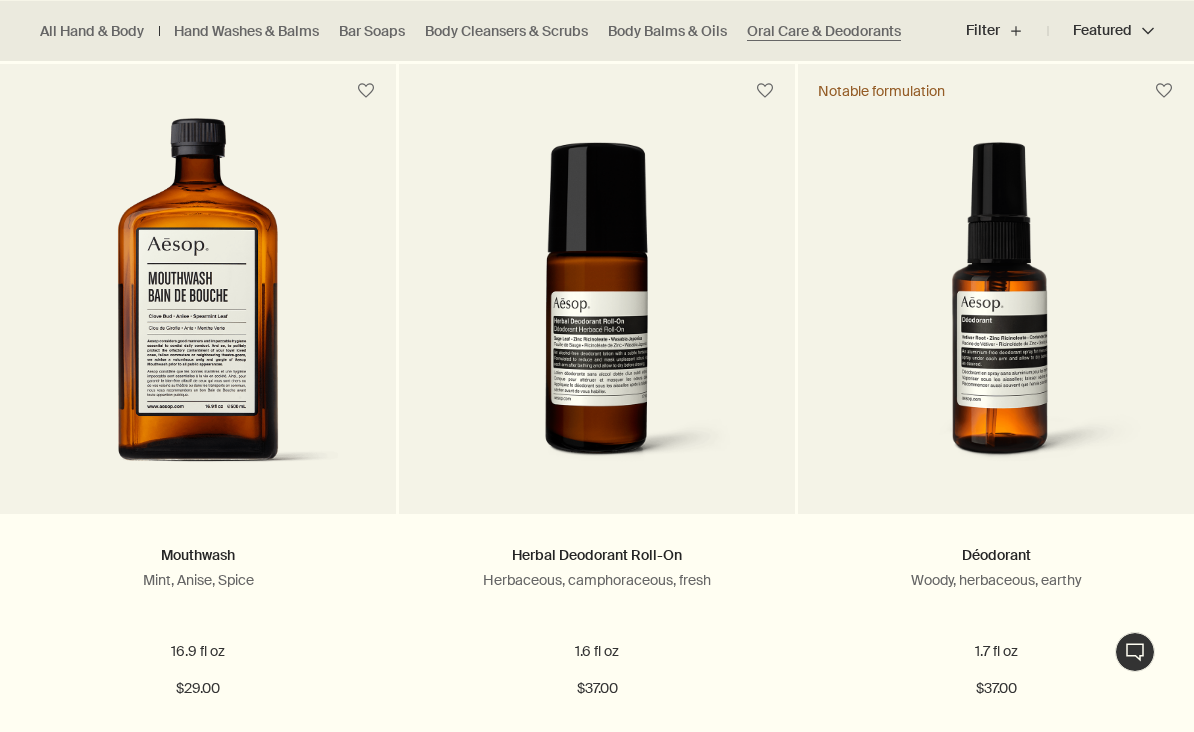 click at bounding box center [197, 301] 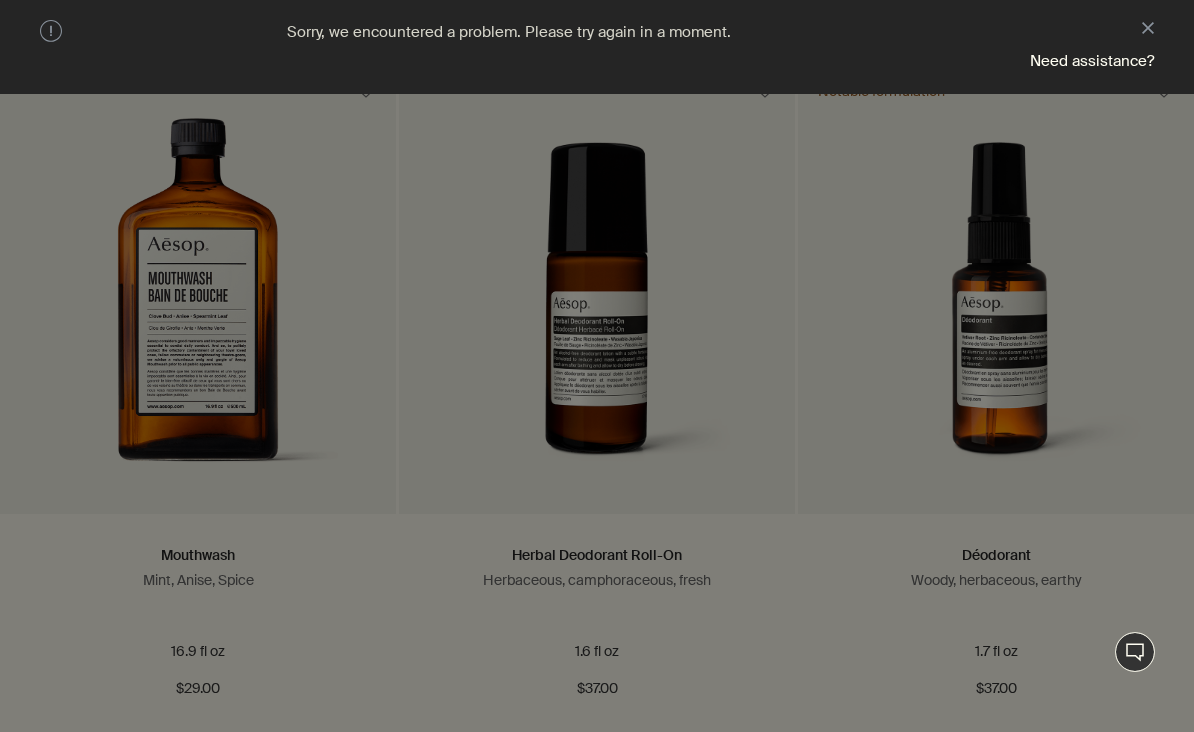 click at bounding box center (597, 366) 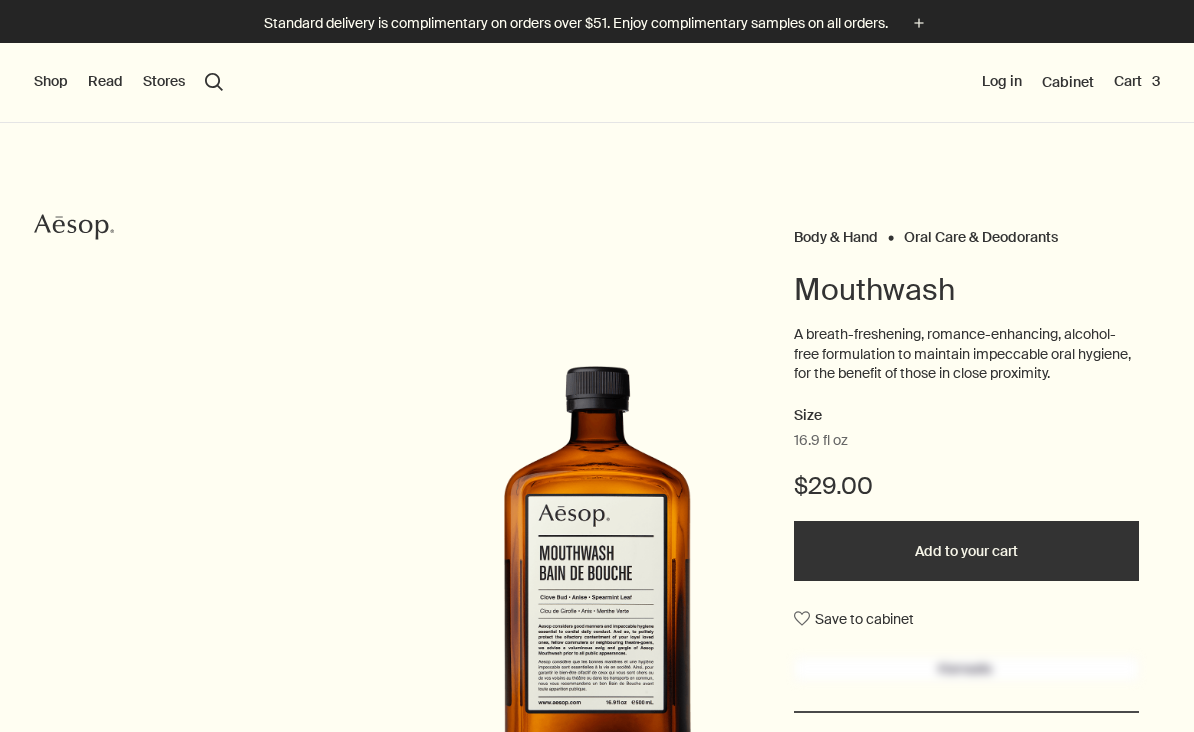 scroll, scrollTop: 0, scrollLeft: 0, axis: both 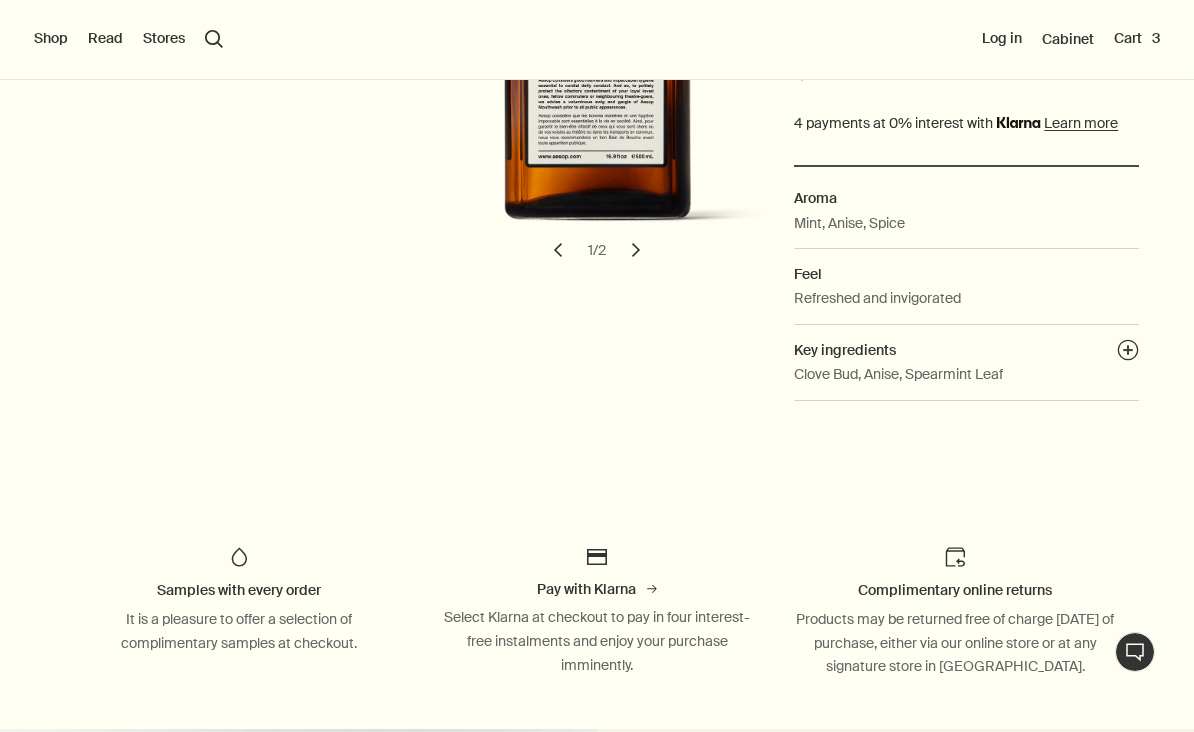 click on "Cart 3" at bounding box center (1137, 39) 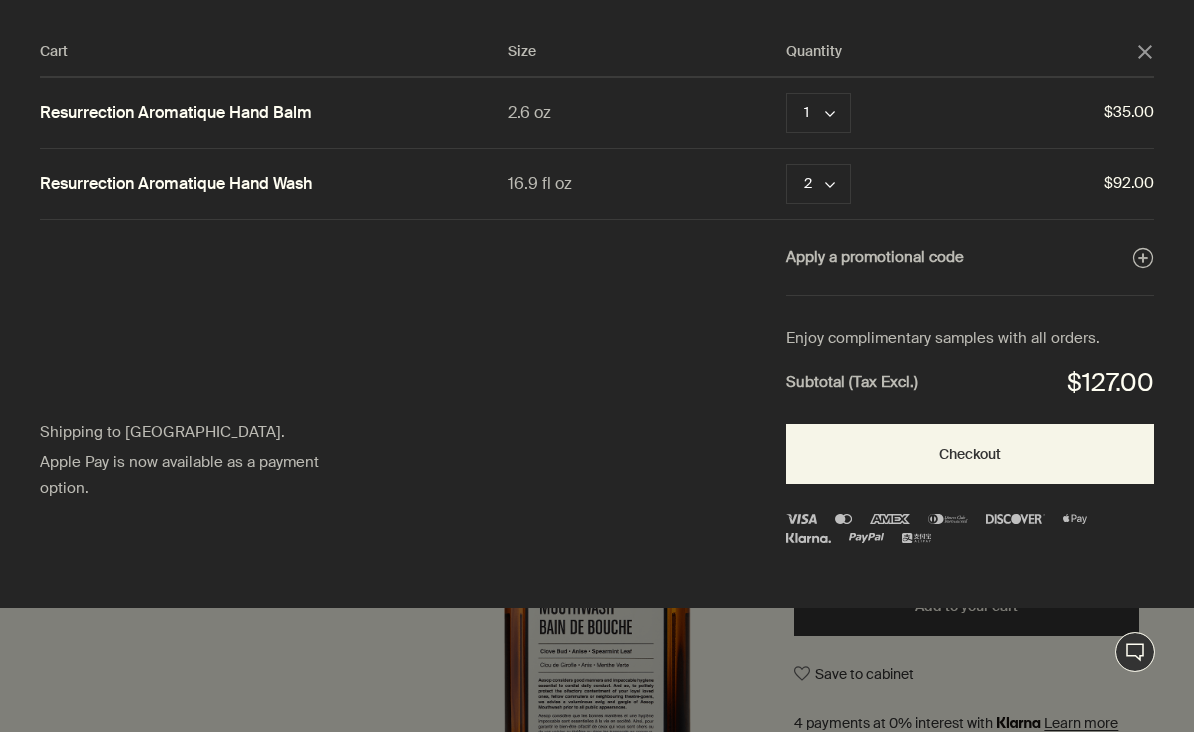 click on "Quantity" at bounding box center [961, 52] 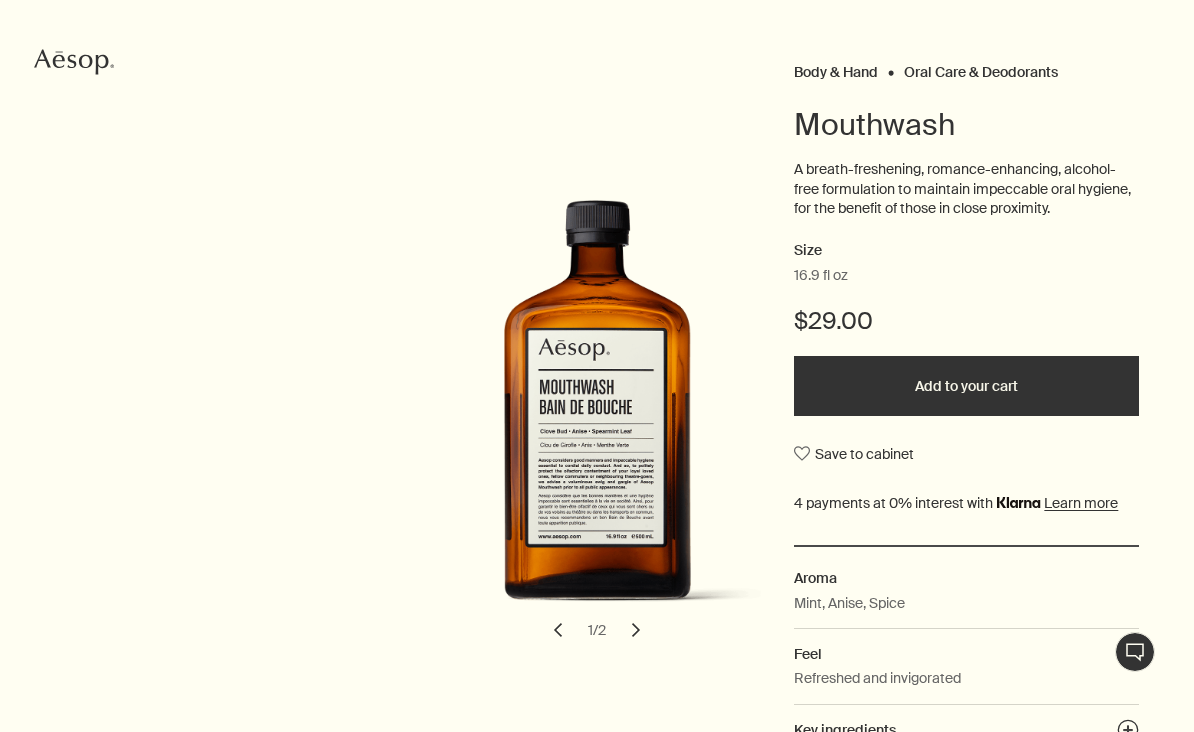 scroll, scrollTop: 272, scrollLeft: 0, axis: vertical 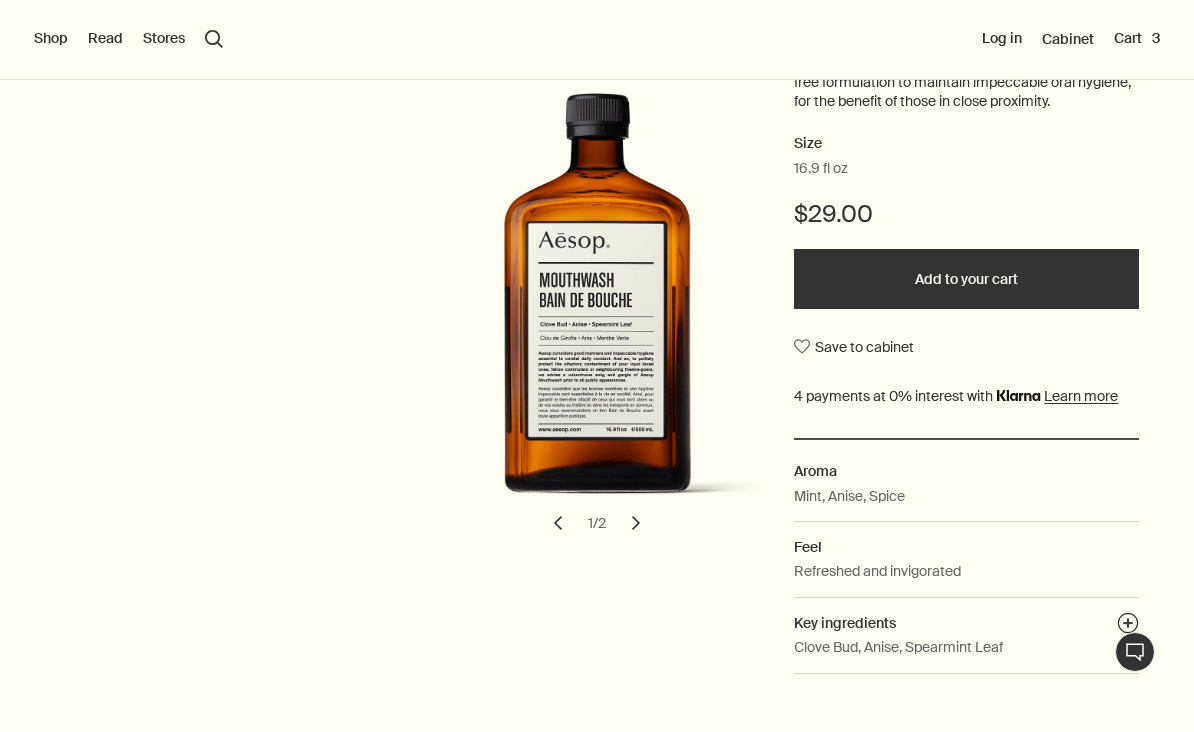 click on "Add to your cart" at bounding box center [966, 279] 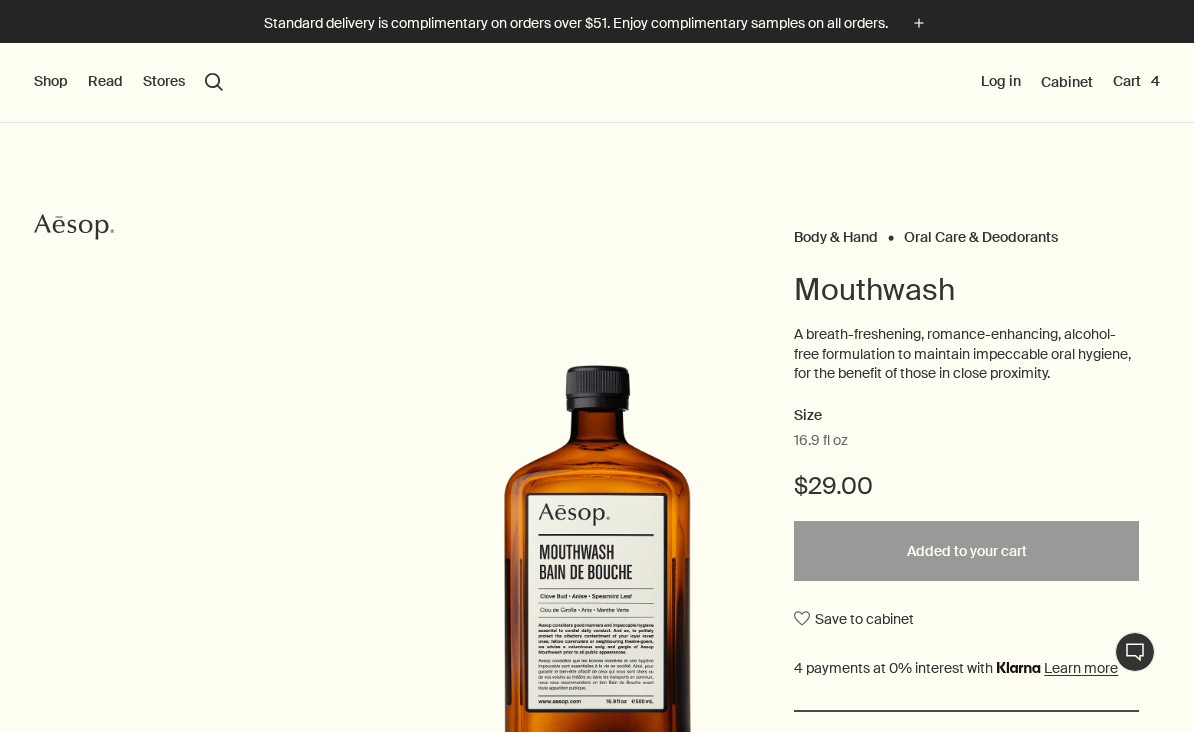 scroll, scrollTop: 0, scrollLeft: 0, axis: both 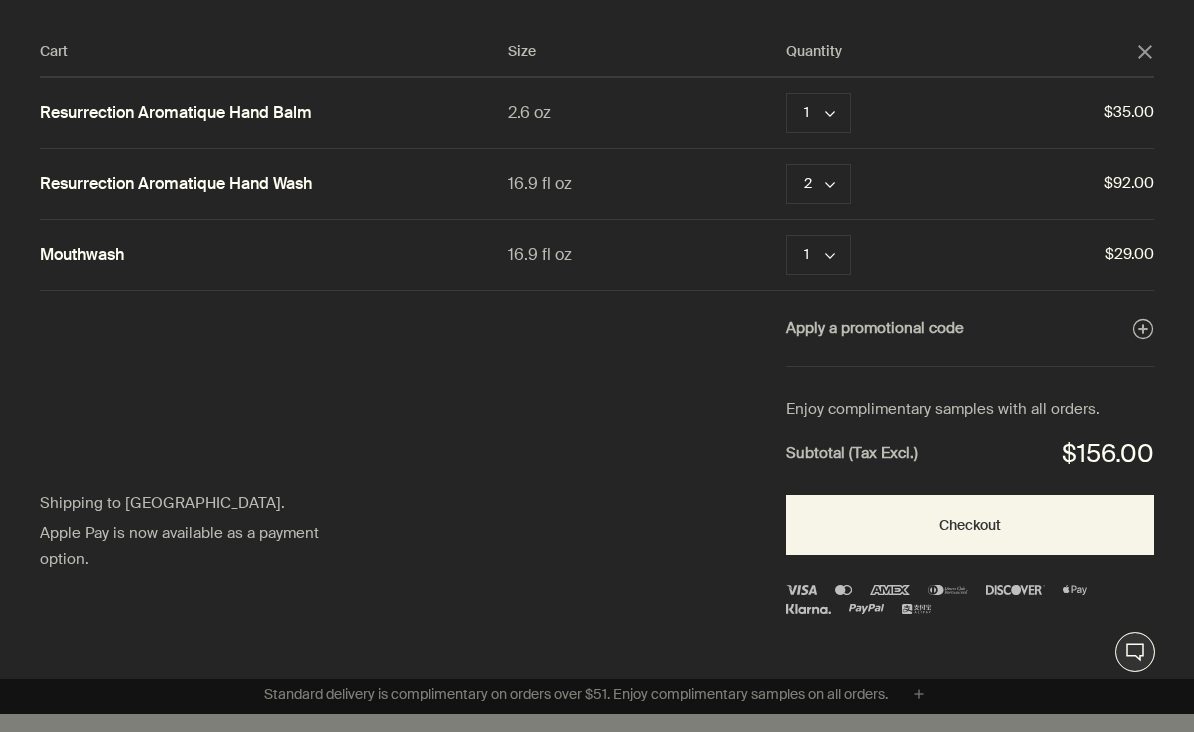 click on "Checkout" at bounding box center (970, 525) 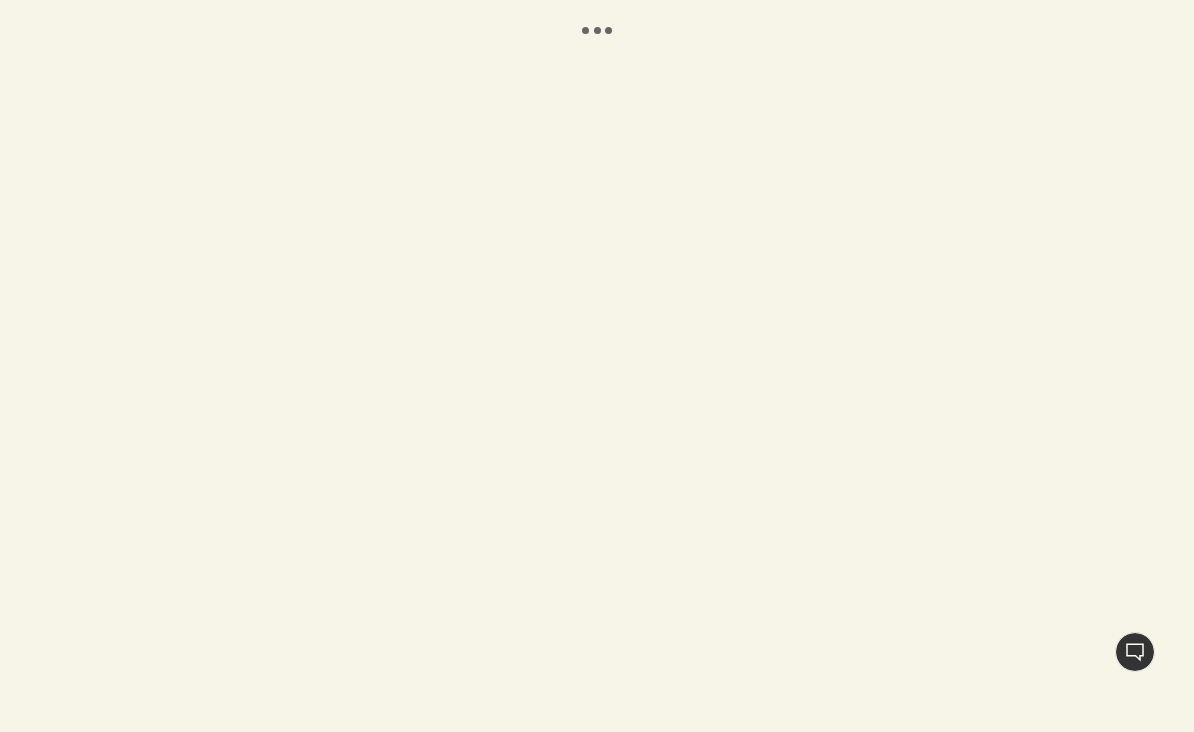 scroll, scrollTop: 0, scrollLeft: 0, axis: both 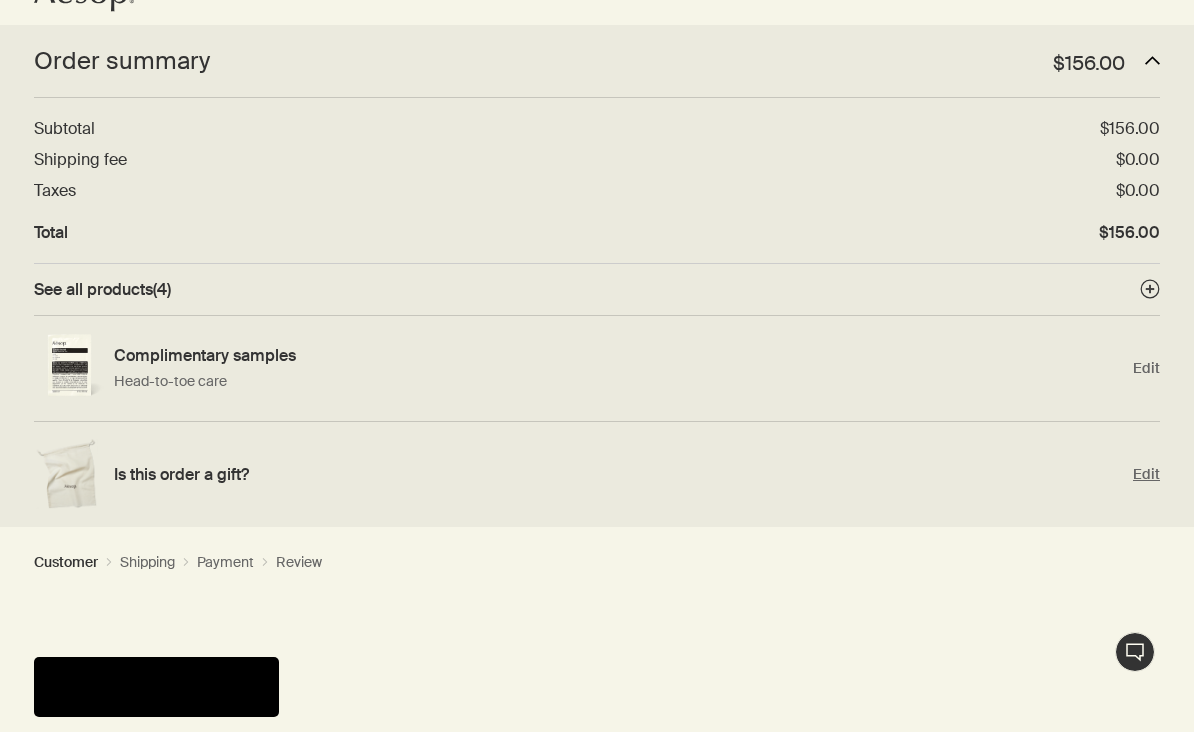 click on "Edit" at bounding box center [1146, 474] 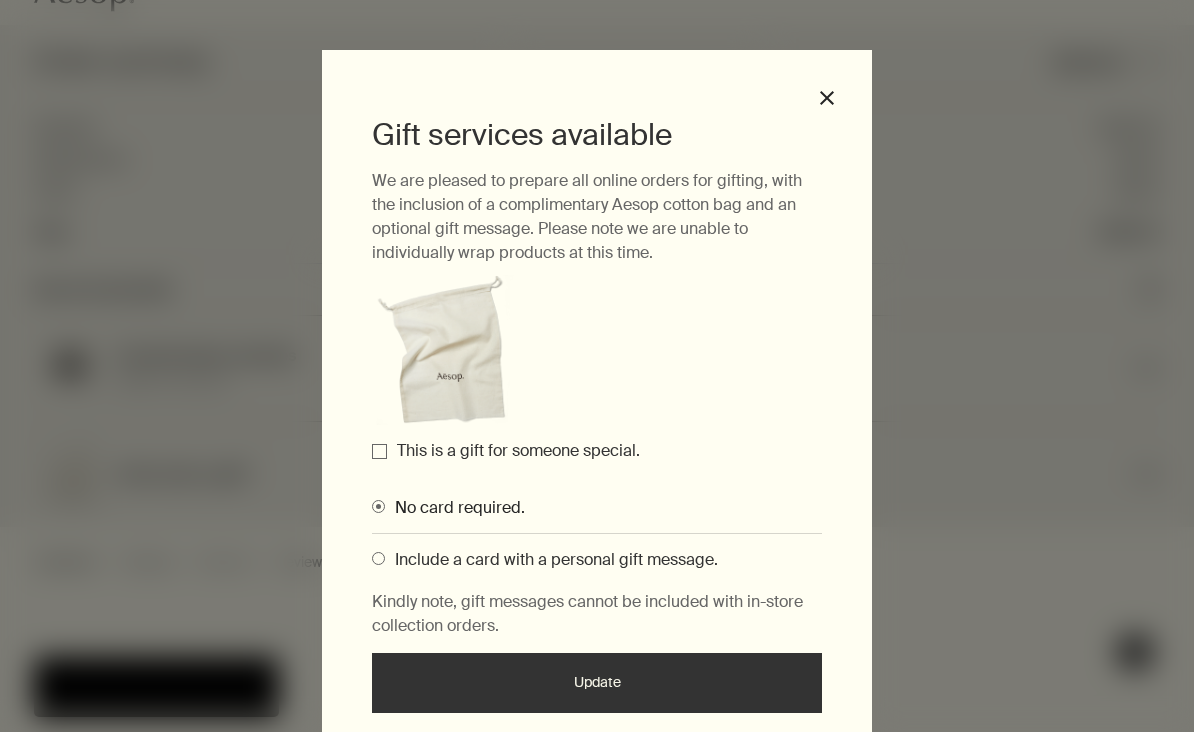 click on "Gift services available We are pleased to prepare all online orders for gifting, with the inclusion of a complimentary Aesop cotton bag and an optional gift message. Please note we are unable to individually wrap products at this time. This is a gift for someone special.  No card required. Include a card with a personal gift message. Kindly note, gift messages cannot be included with in-store collection orders. Update close" at bounding box center [597, 406] 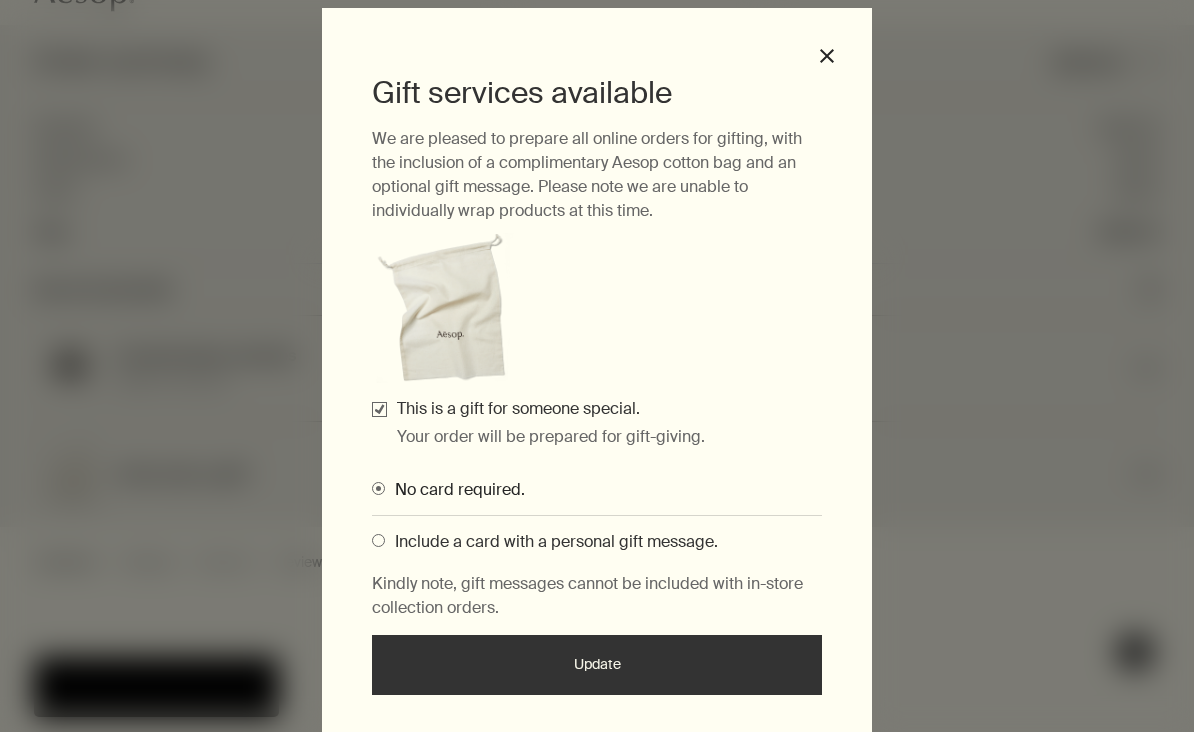 scroll, scrollTop: 42, scrollLeft: 0, axis: vertical 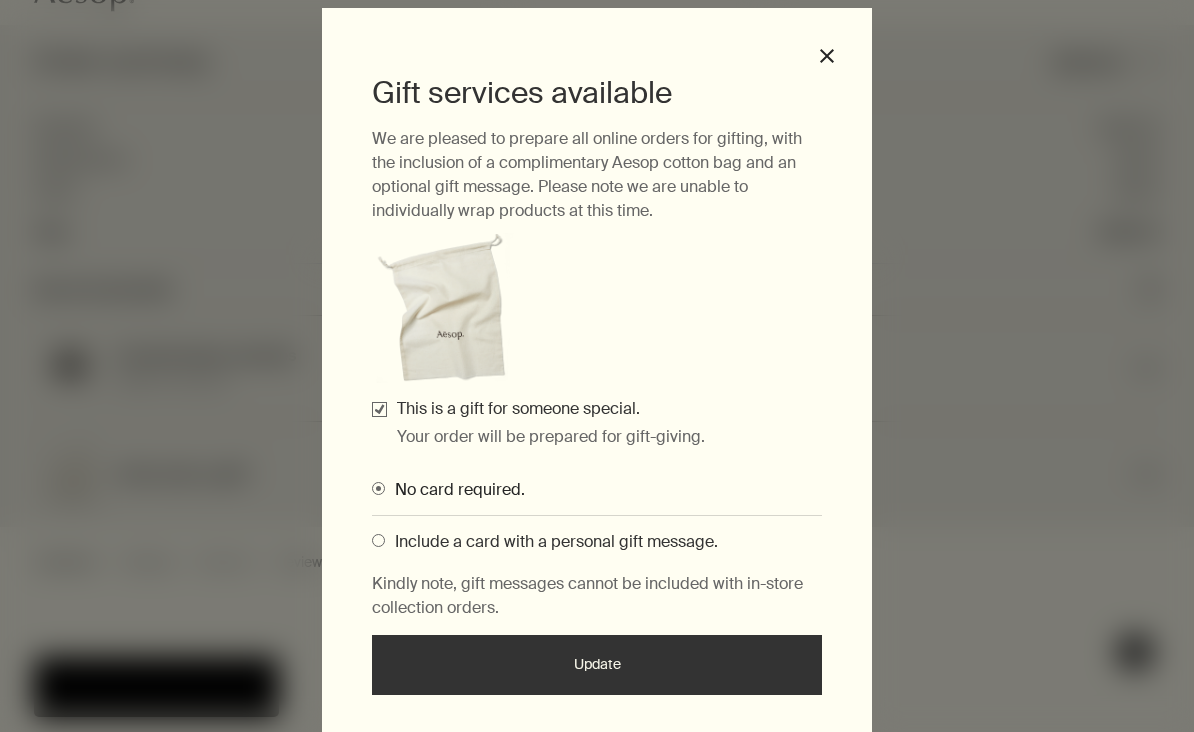 click on "Update" at bounding box center (597, 665) 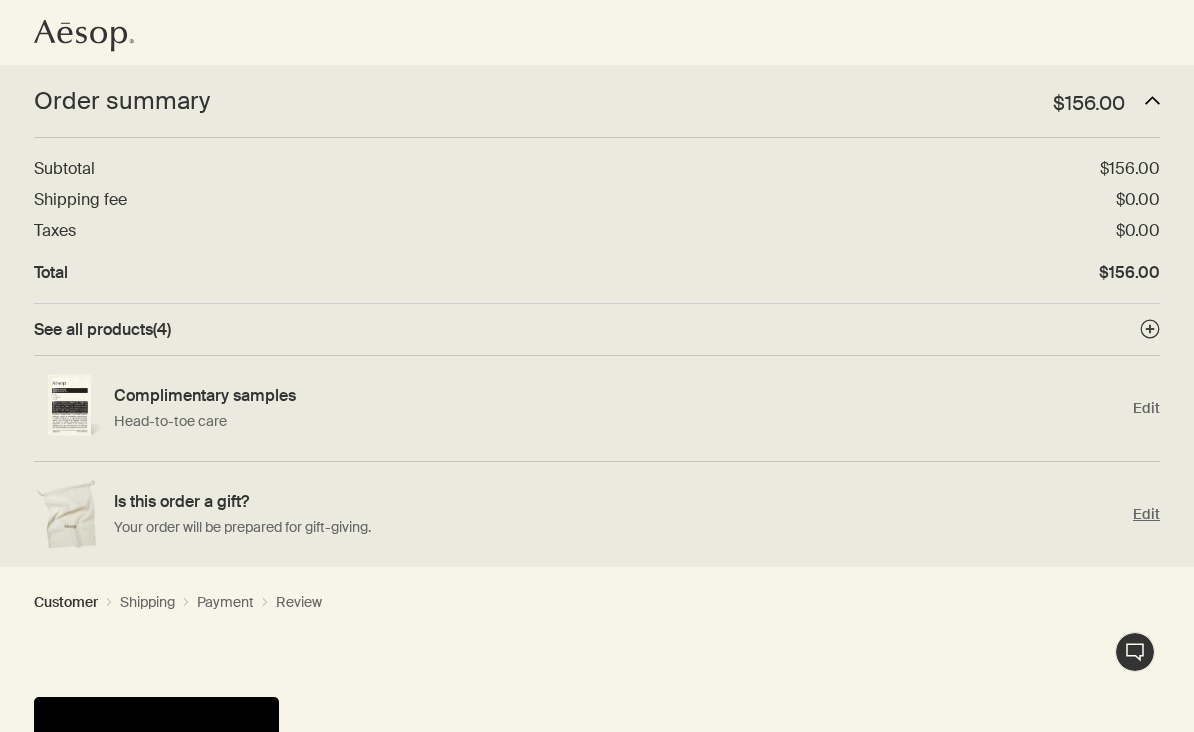 scroll, scrollTop: 11, scrollLeft: 0, axis: vertical 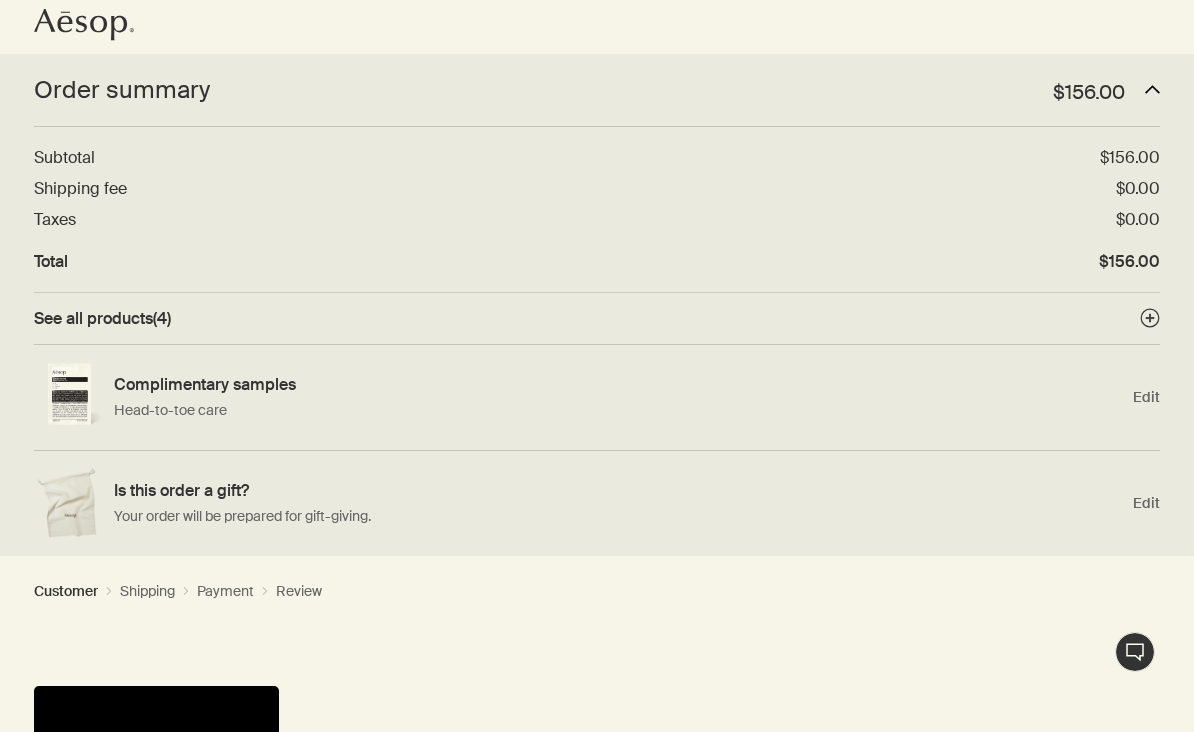 click on "See all products  ( 4 ) plusAndCloseWithCircle" at bounding box center (597, 318) 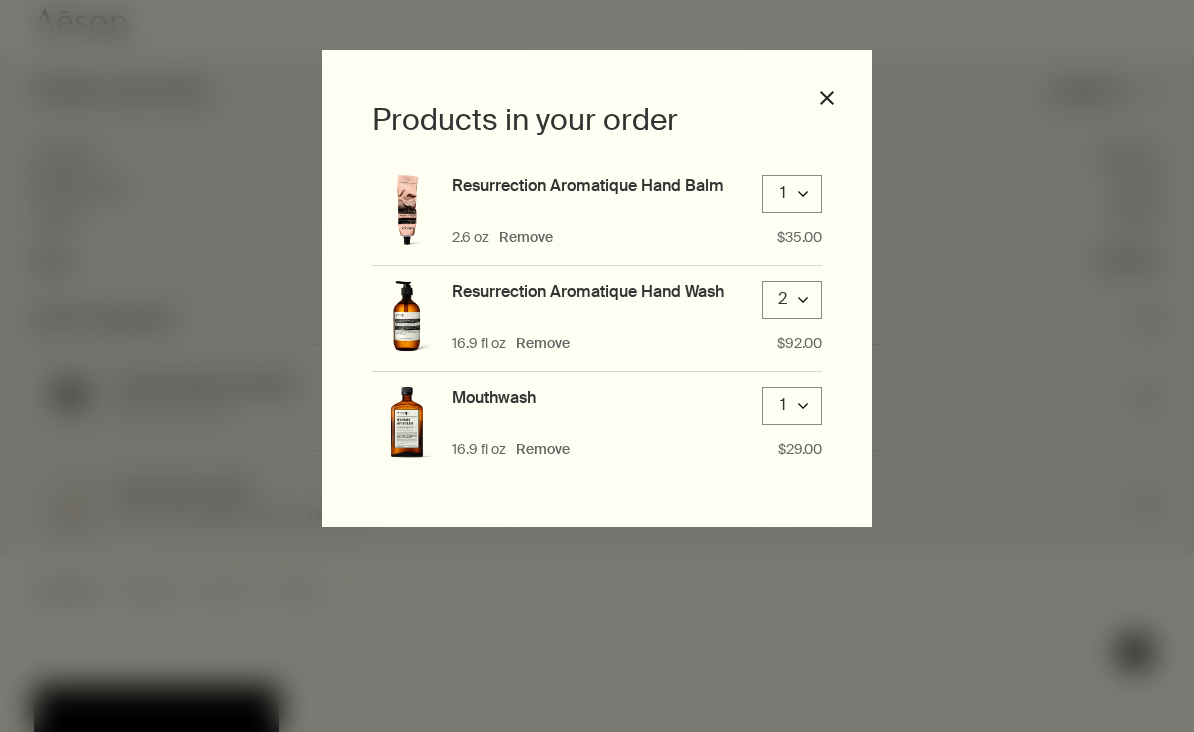 click on "close" at bounding box center (827, 98) 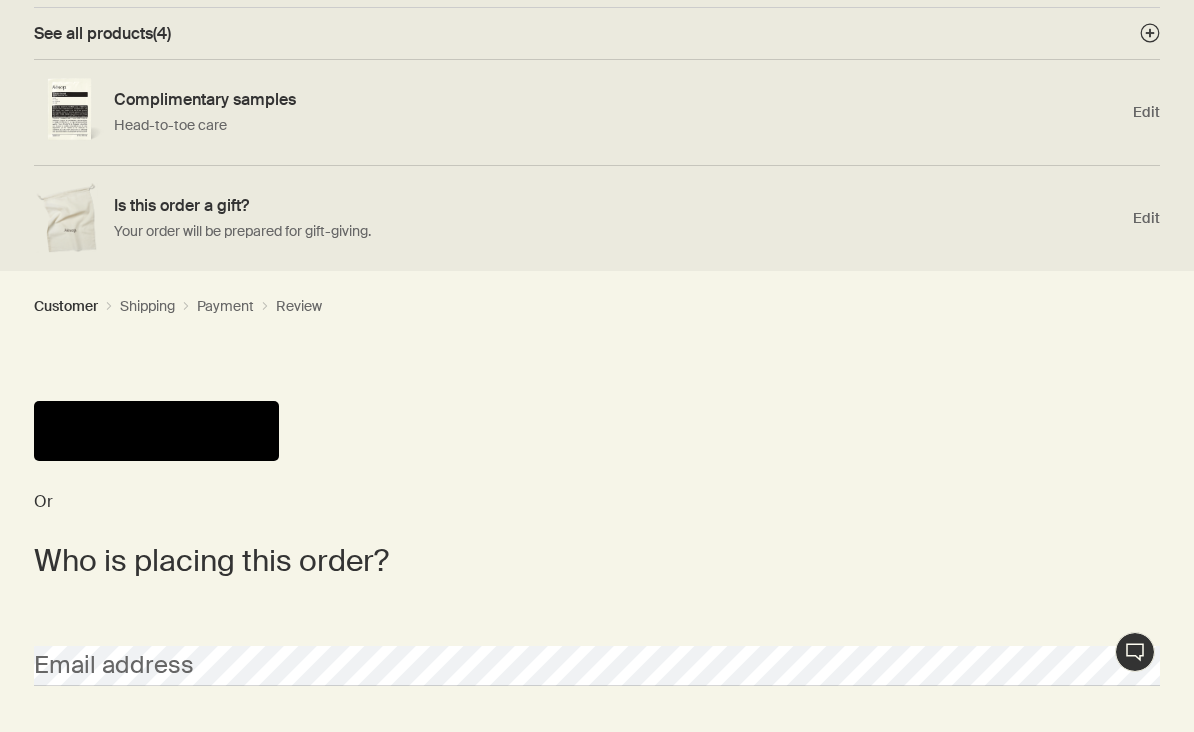 scroll, scrollTop: 288, scrollLeft: 0, axis: vertical 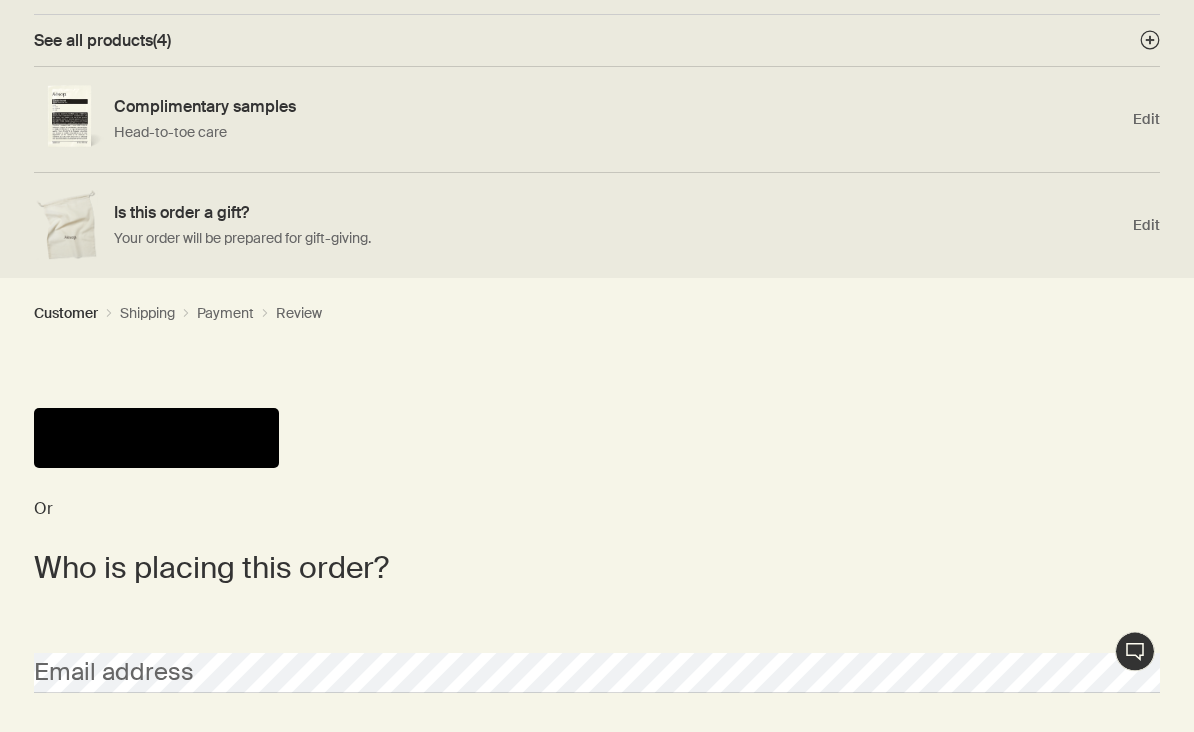 click at bounding box center (156, 439) 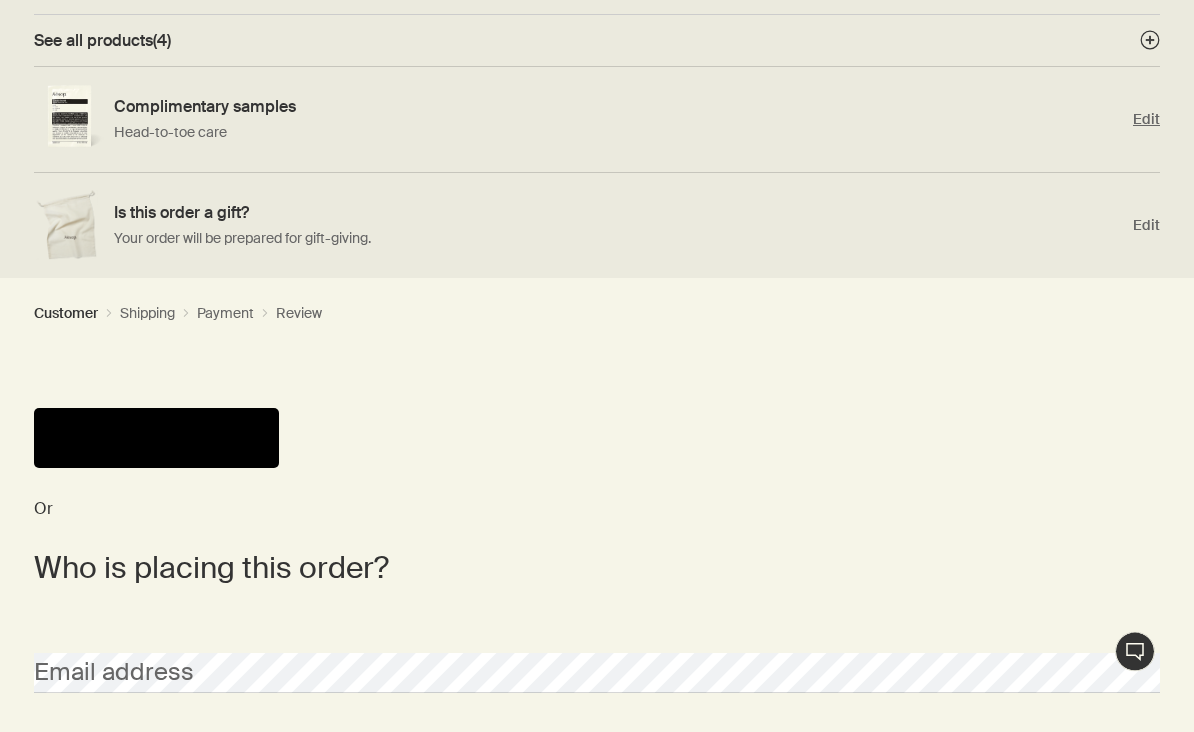click on "Complimentary samples Head-to-toe care Edit" at bounding box center (597, 121) 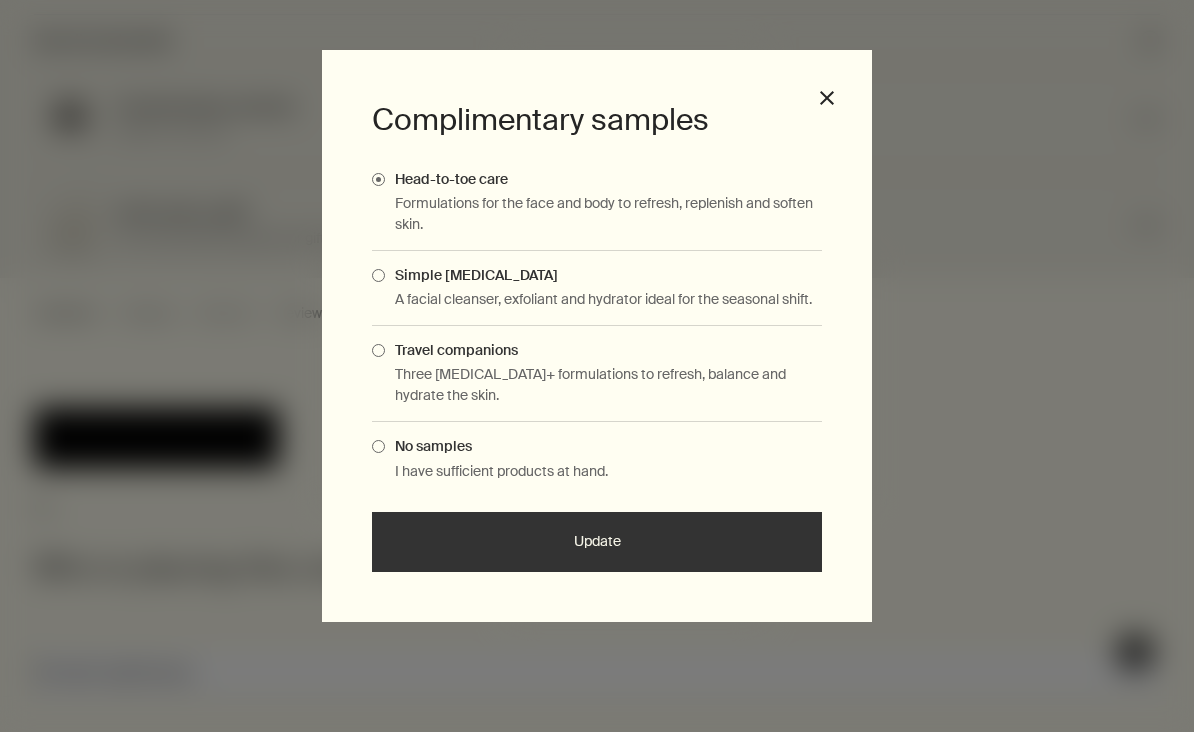 click on "Travel companions" at bounding box center (451, 350) 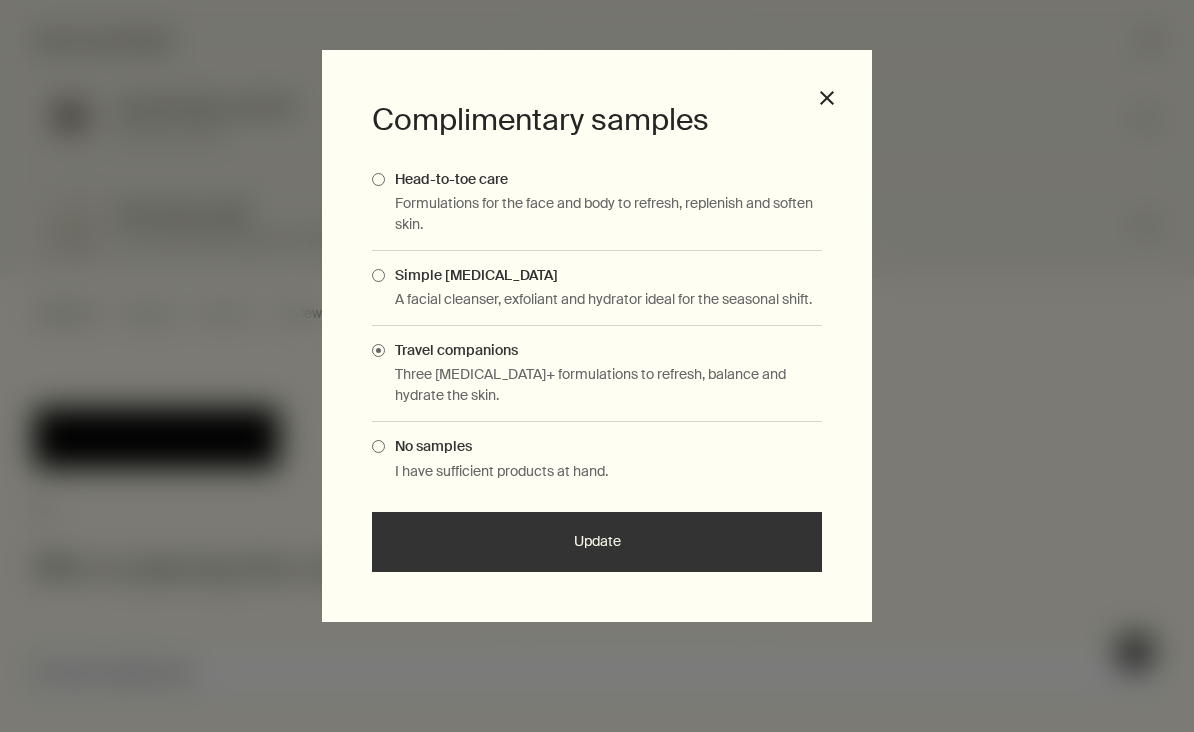 click on "Update" at bounding box center [597, 542] 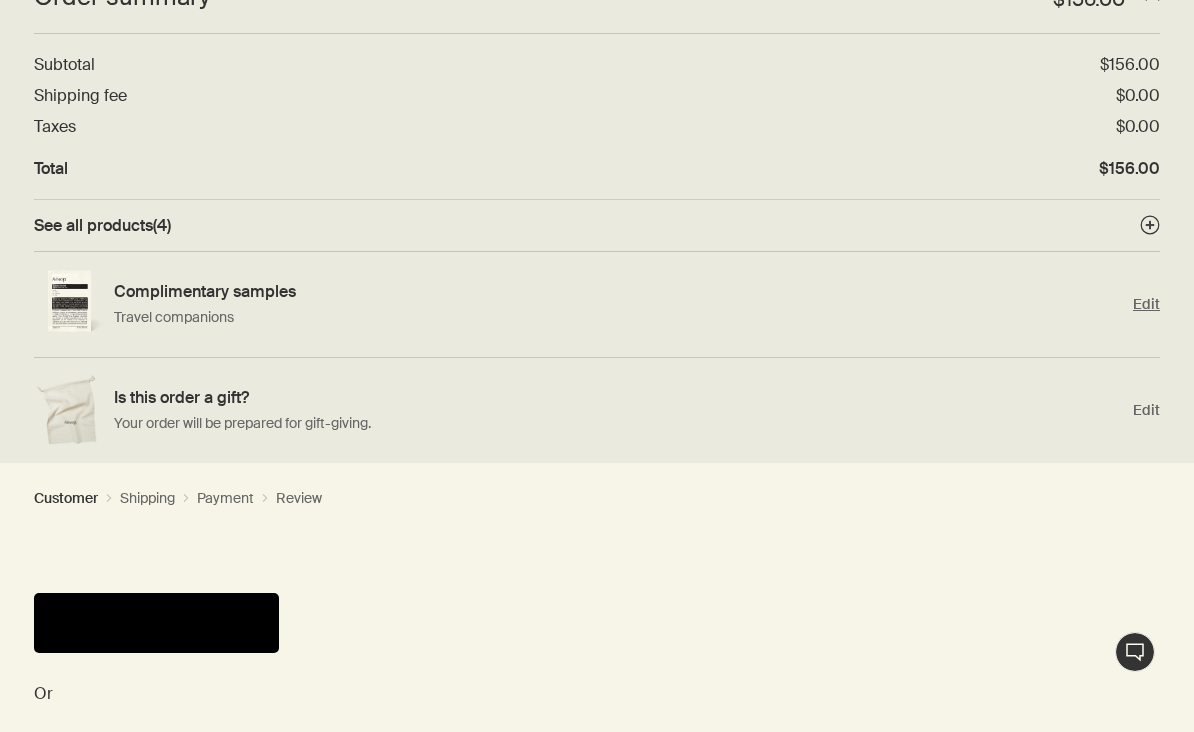 scroll, scrollTop: 103, scrollLeft: 0, axis: vertical 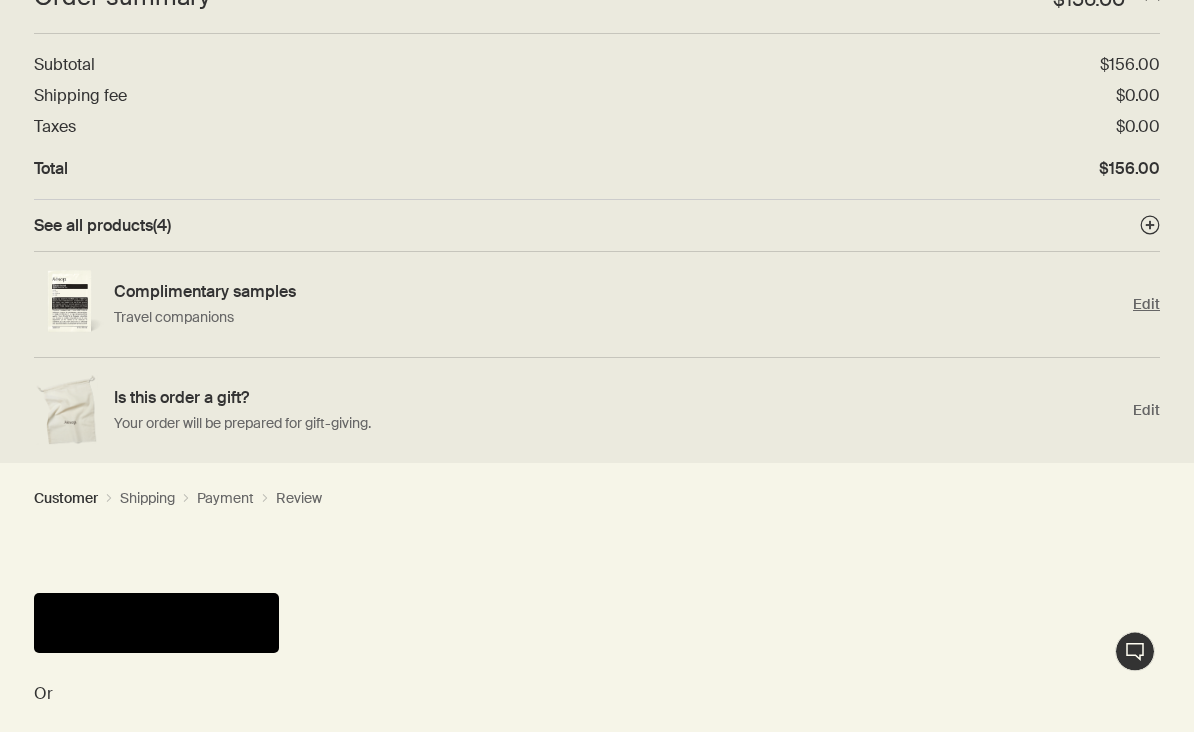 click on "Complimentary samples Travel companions Edit" at bounding box center (597, 306) 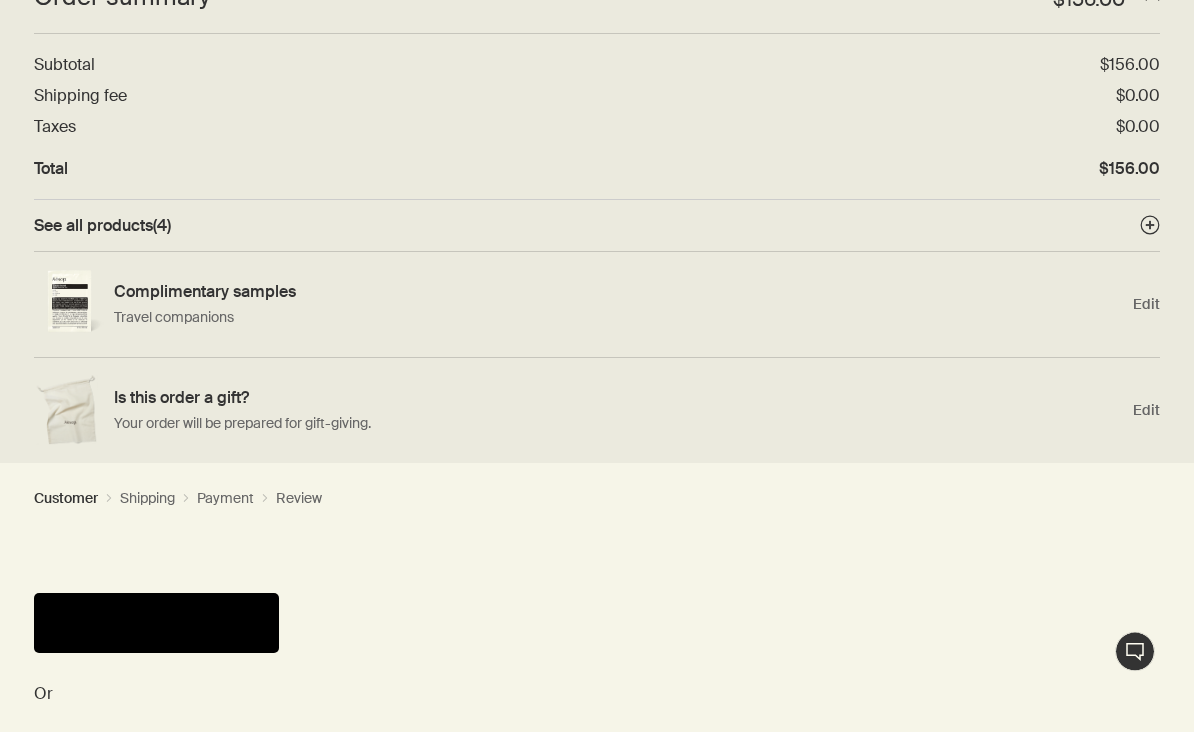 scroll, scrollTop: 104, scrollLeft: 0, axis: vertical 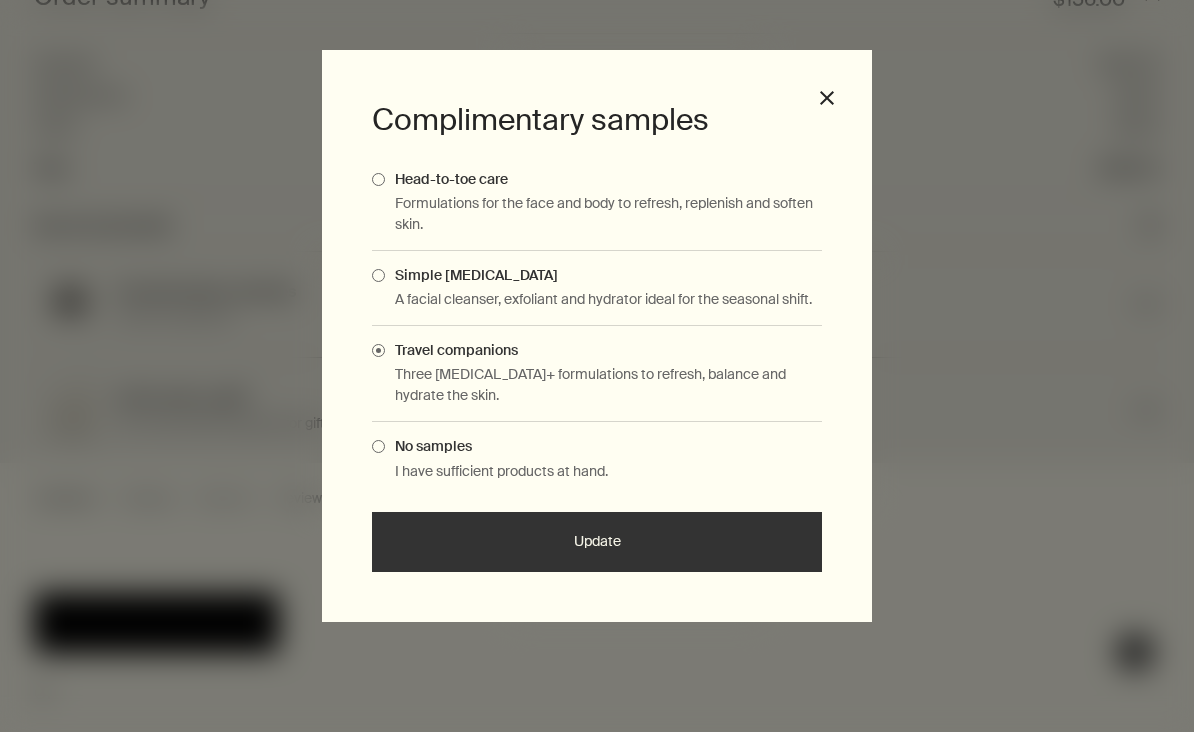 click on "Head-to-toe care" at bounding box center [446, 179] 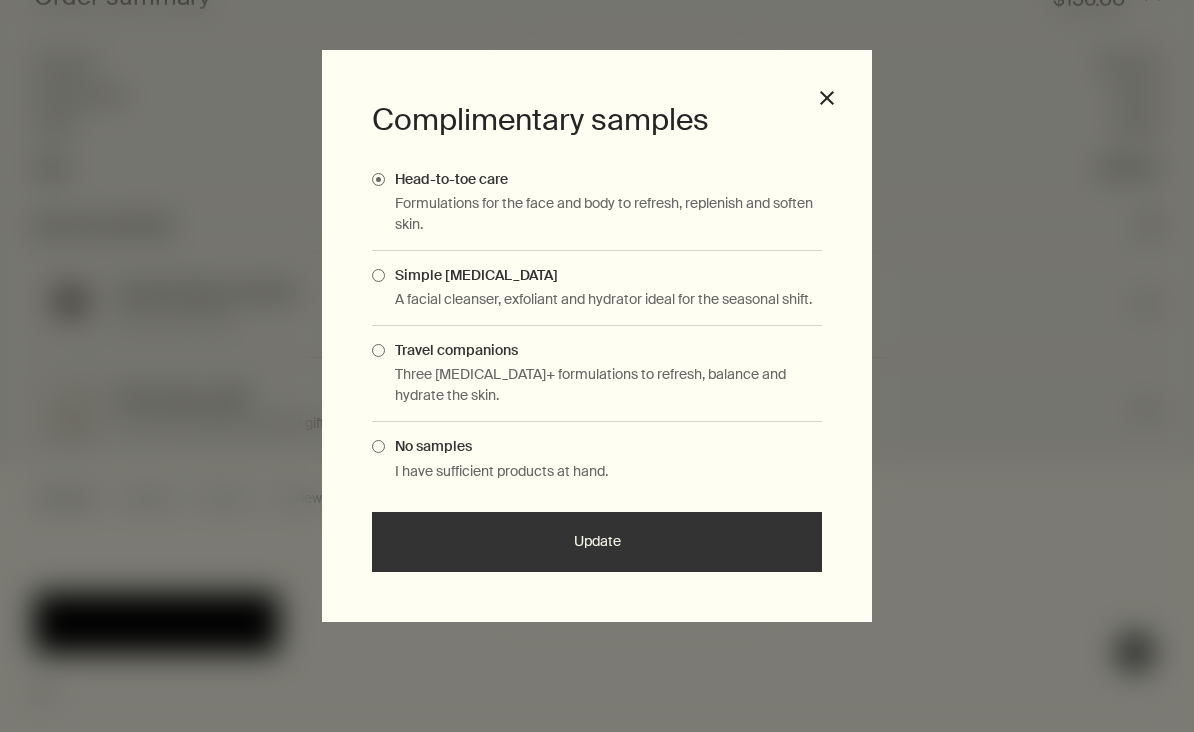 click on "Update" at bounding box center [597, 542] 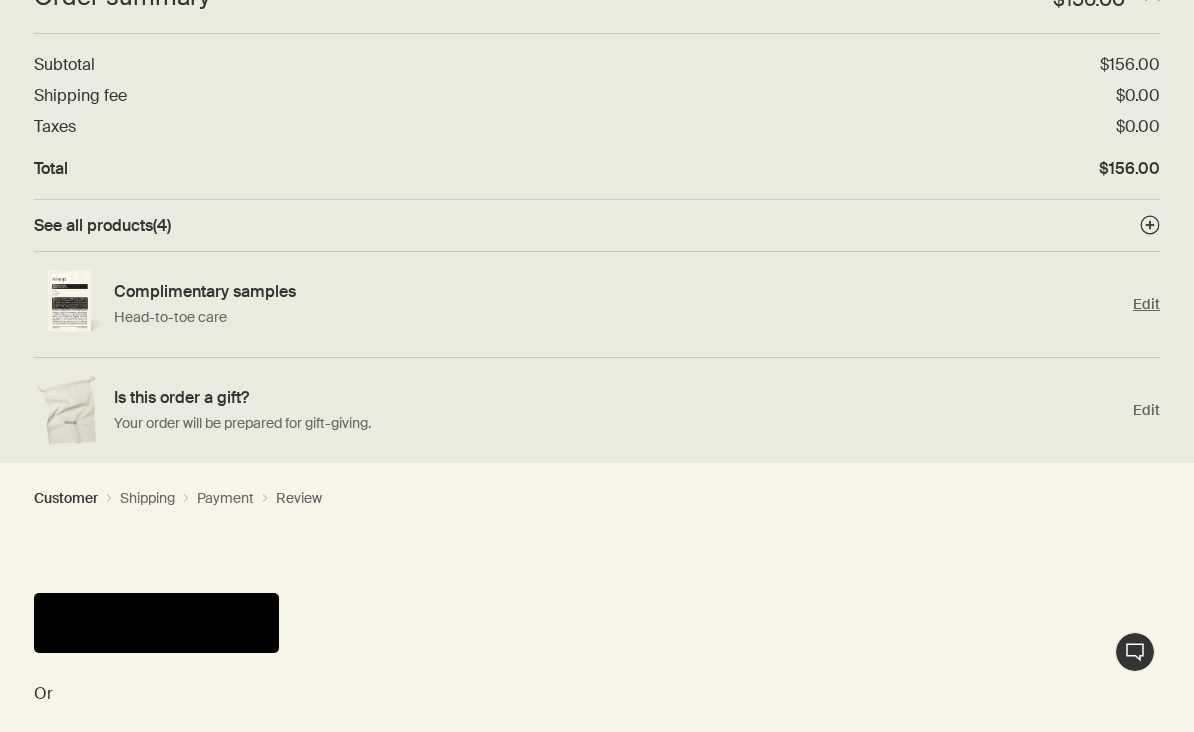 click on "Edit" at bounding box center [1146, 304] 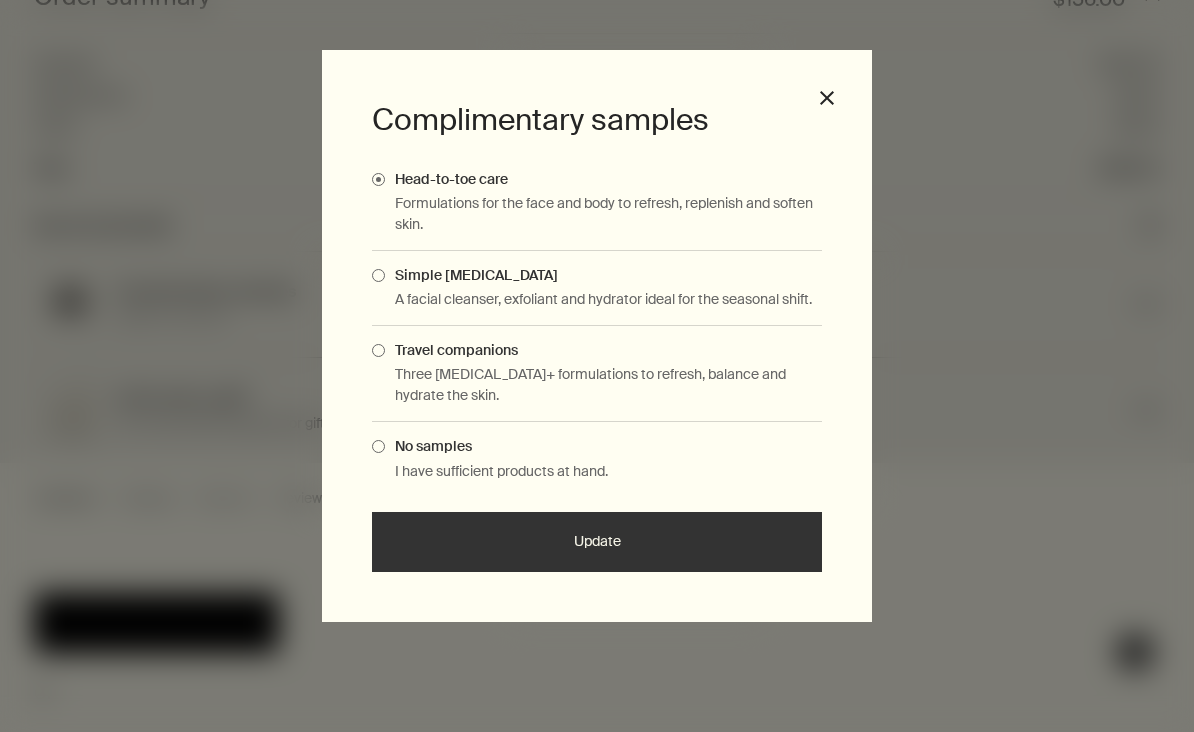 click on "Travel companions" at bounding box center [451, 350] 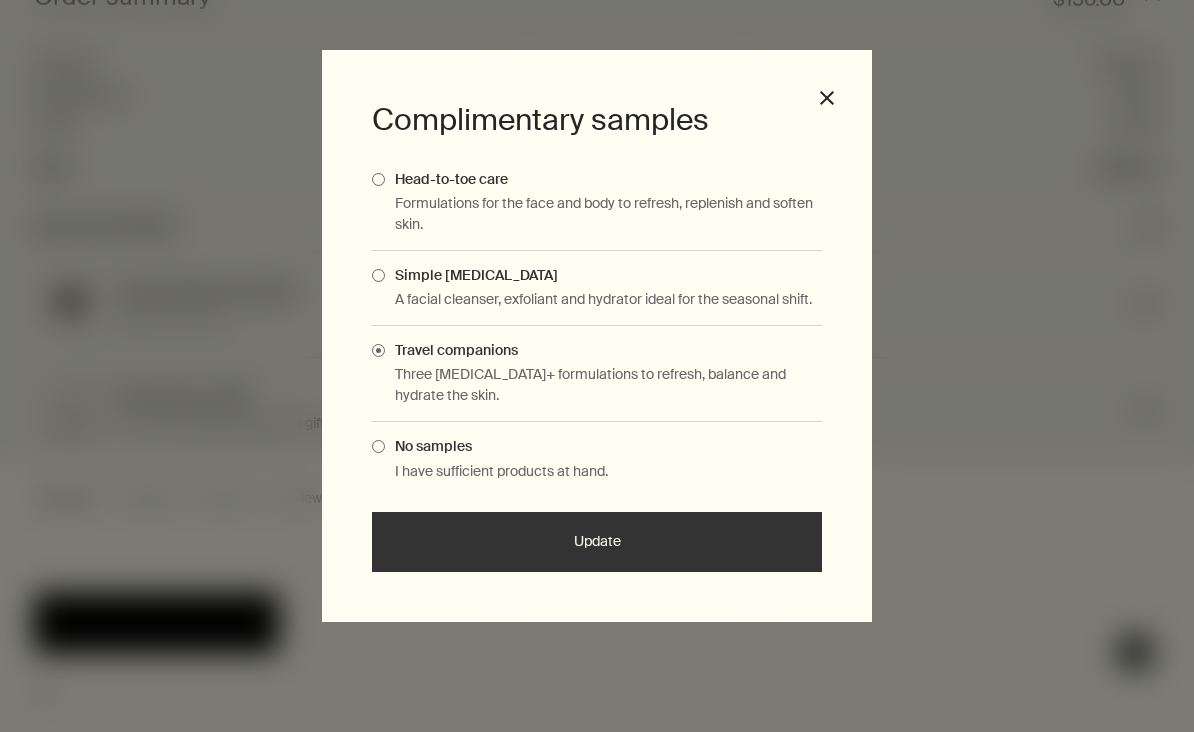 click on "Update" at bounding box center (597, 542) 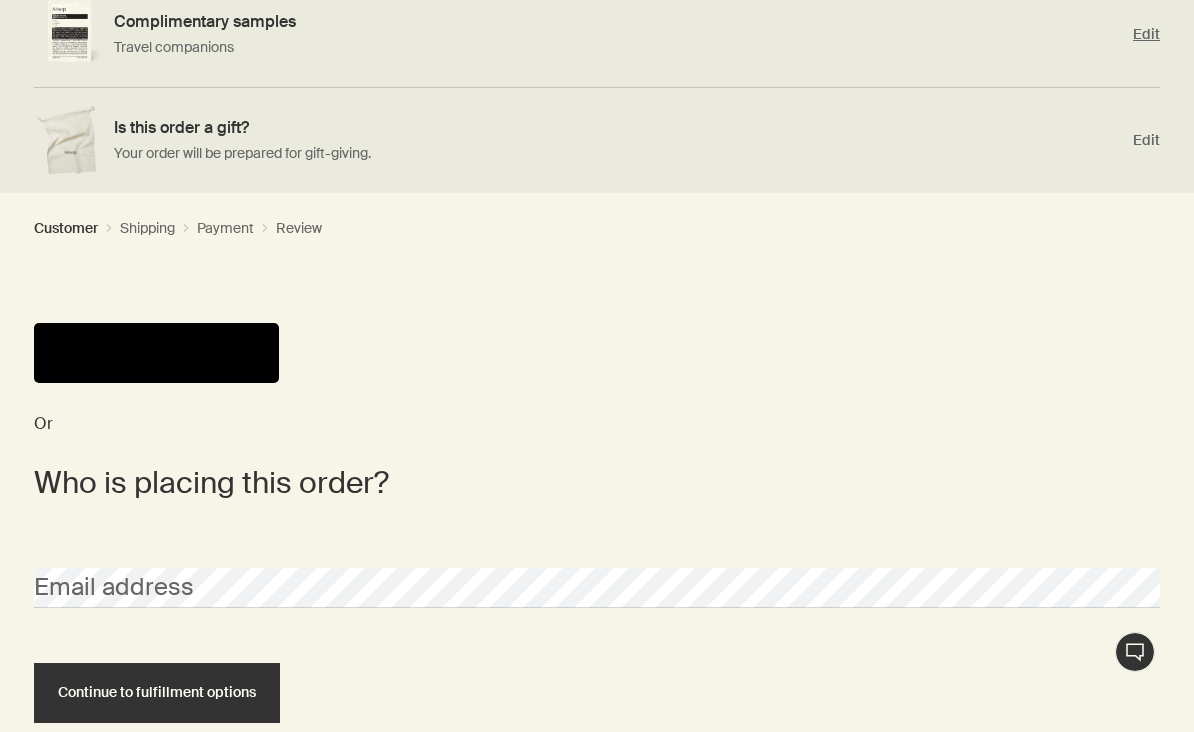 scroll, scrollTop: 371, scrollLeft: 0, axis: vertical 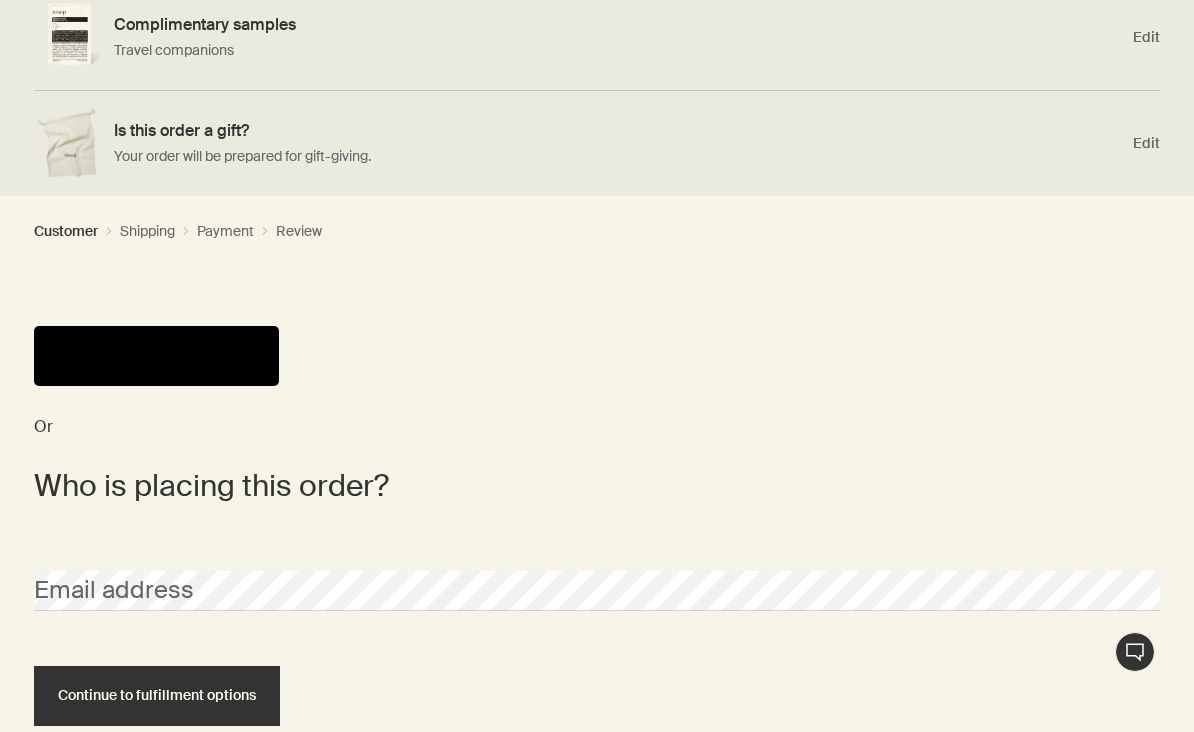 click at bounding box center [156, 356] 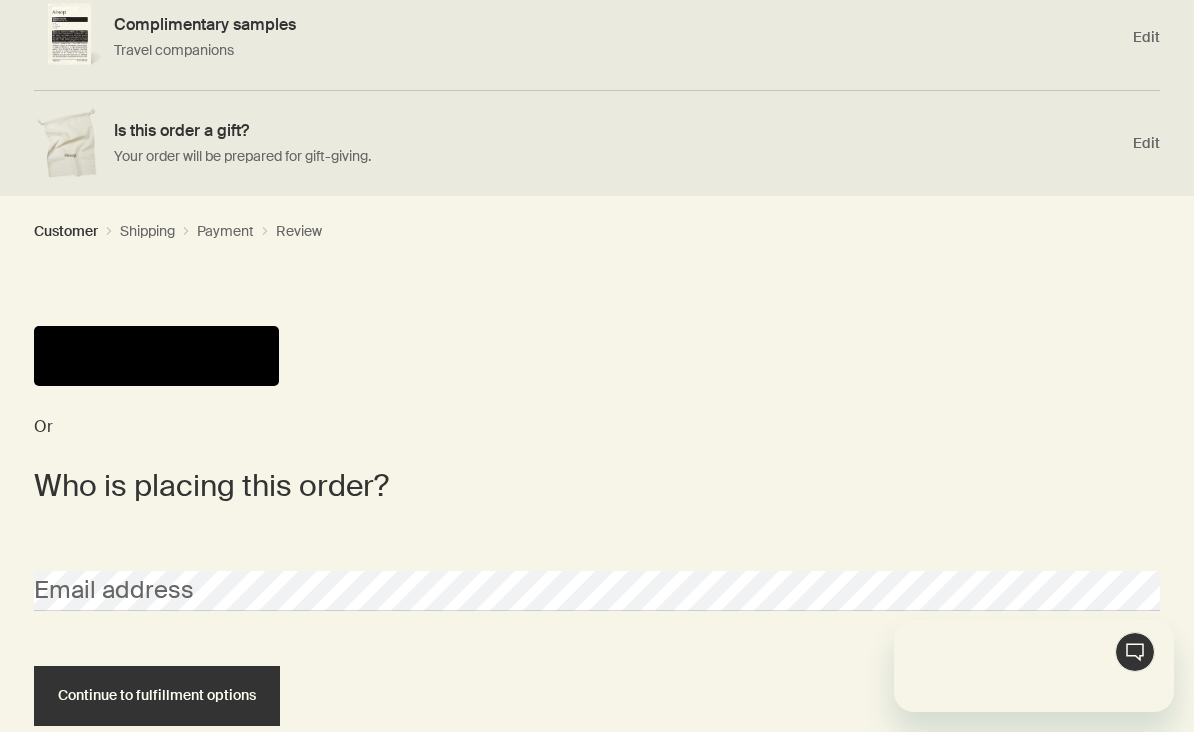 scroll, scrollTop: 0, scrollLeft: 0, axis: both 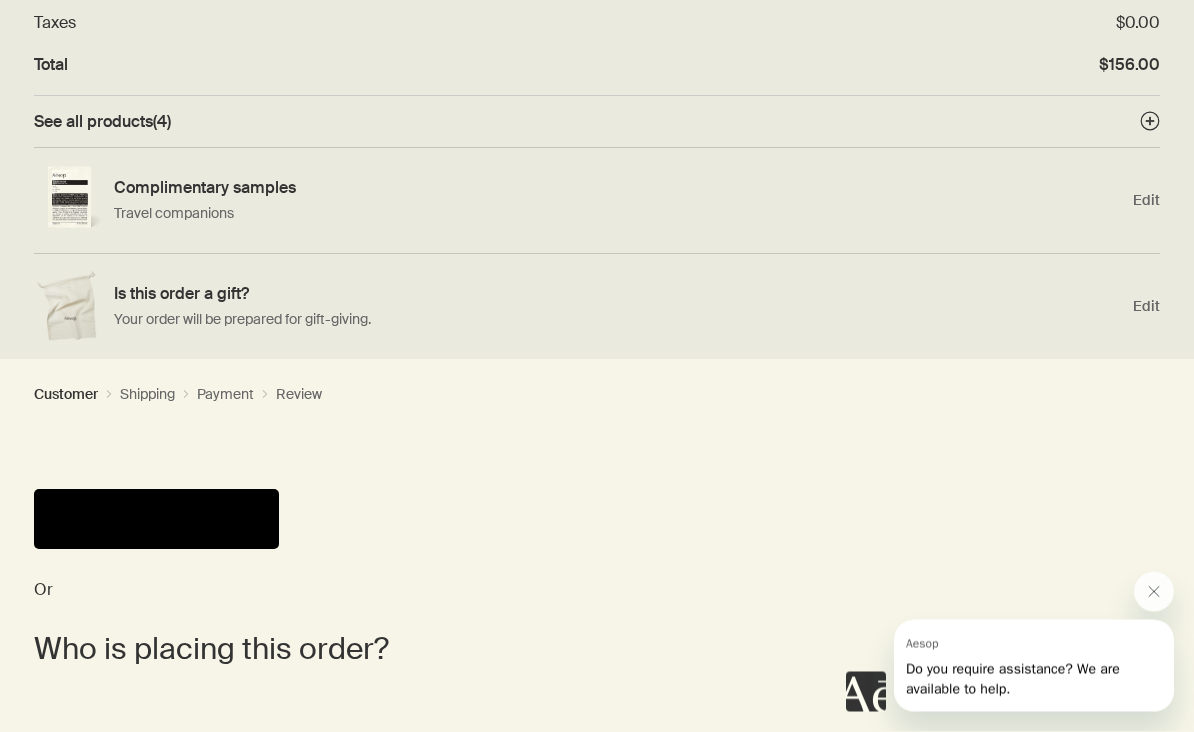 click at bounding box center [156, 520] 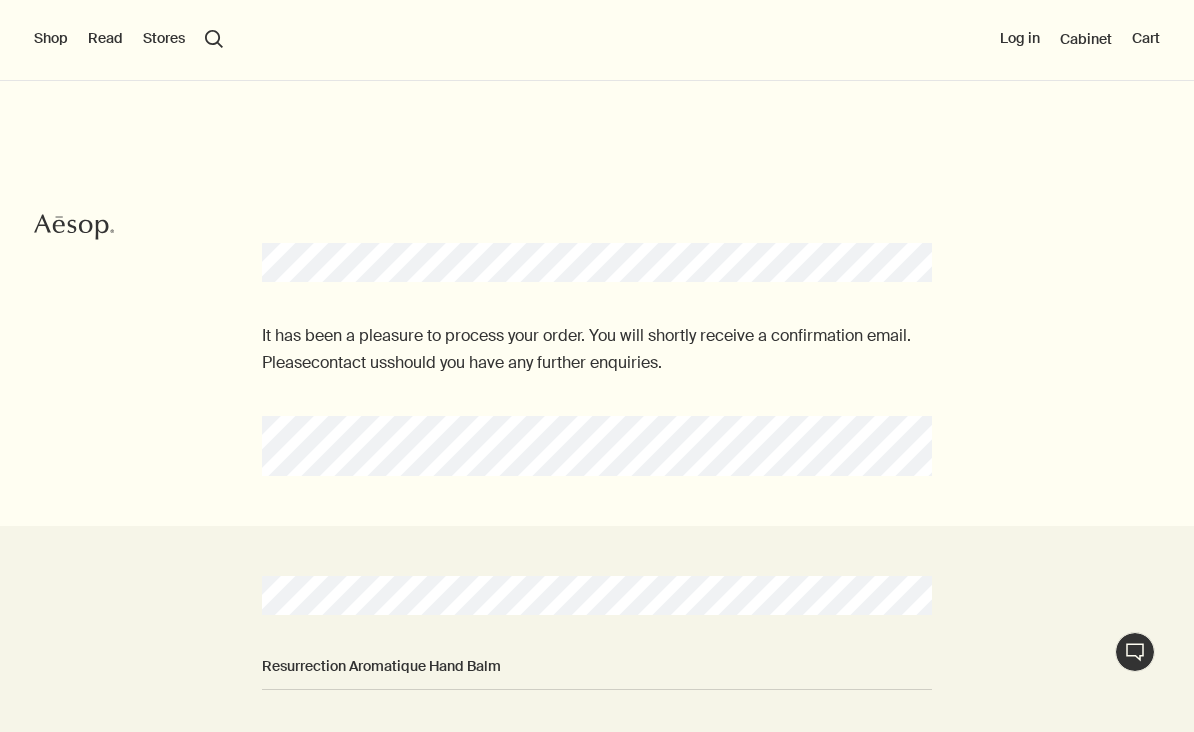 scroll, scrollTop: 0, scrollLeft: 0, axis: both 